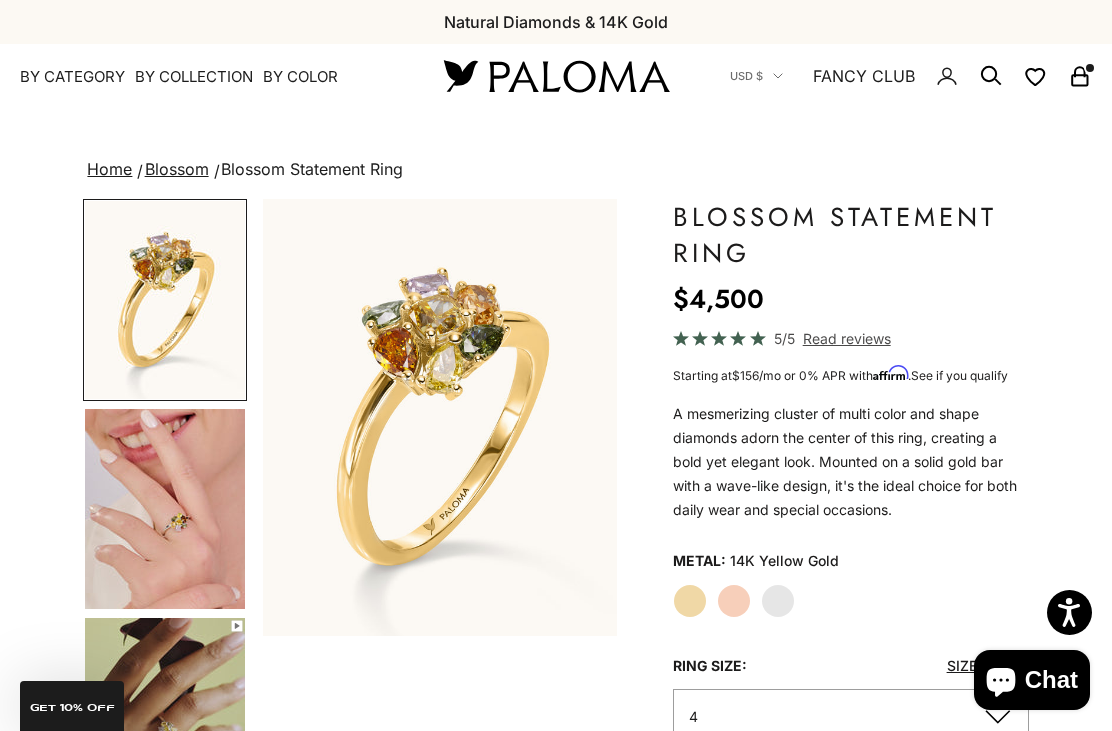 scroll, scrollTop: 169, scrollLeft: 0, axis: vertical 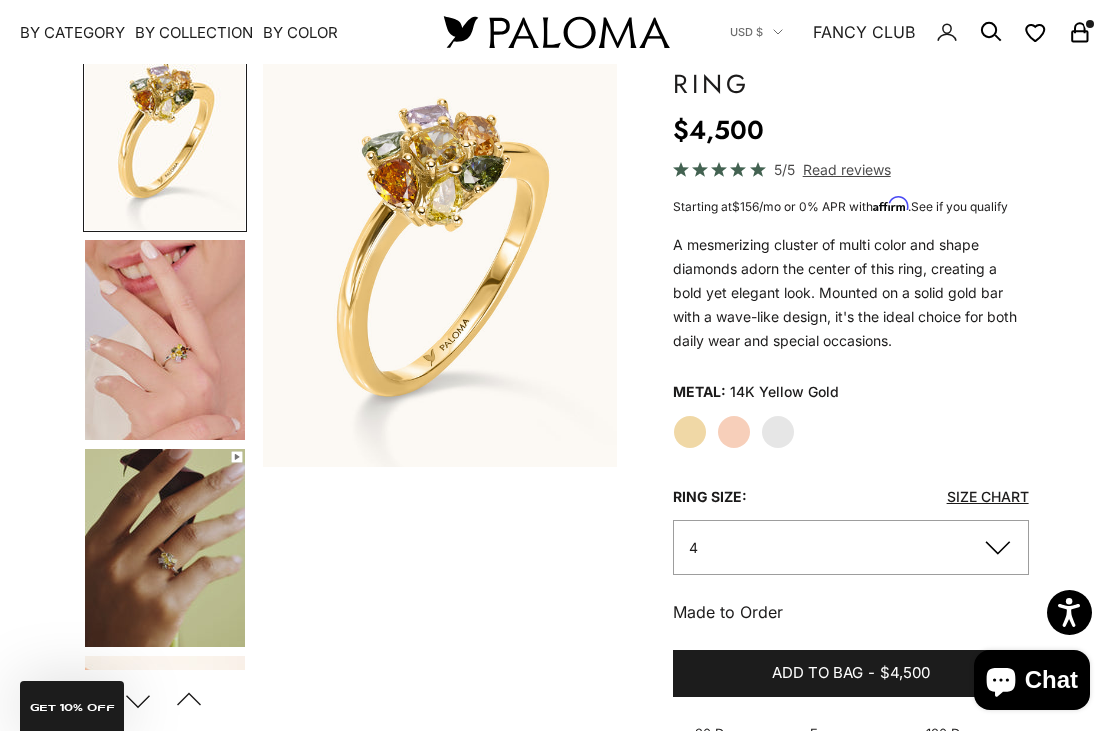 click on "Paloma Diamonds
Open navigation menu
Open search
By Category
Categories
Rings
Earrings
Necklaces
Bracelets
Piercings
Charms
Gift Card
Paloma High Jewelry
Best Sellers SHOP NOW Diamond Must Haves SHOP NOW
By Collection
Collections
Blossom
Crescent
Secret Garden
Paloma Classics
Fancy Halo" at bounding box center [556, 32] 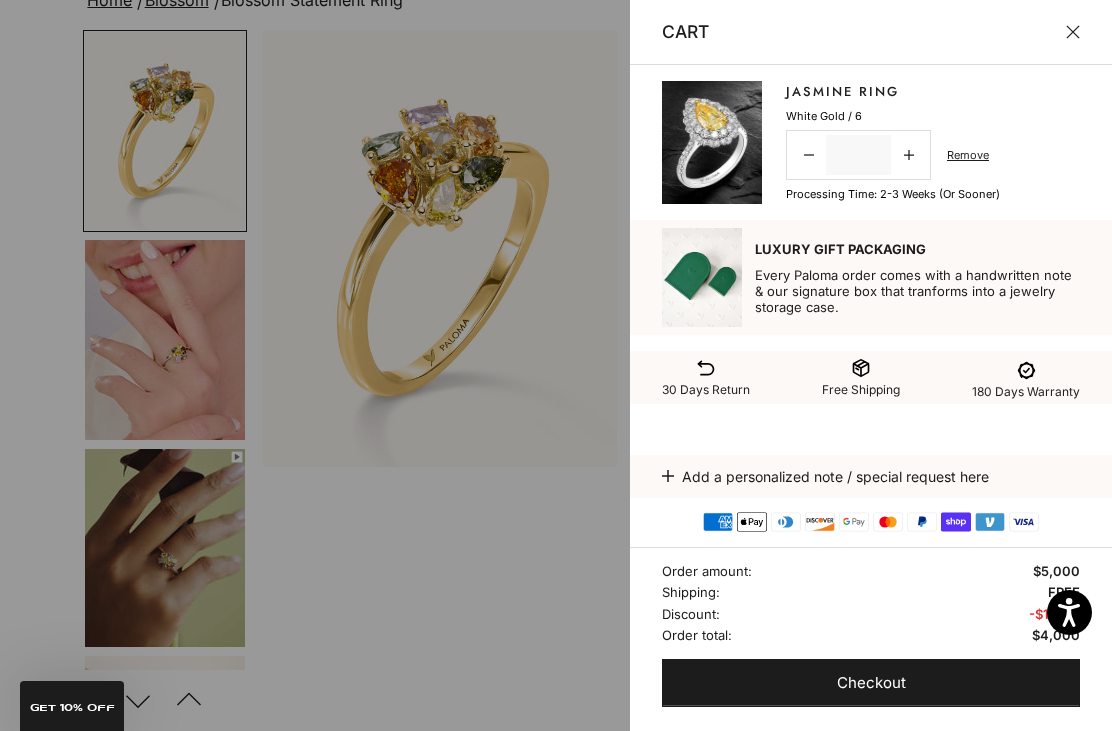 click on "Jasmine Ring" at bounding box center (842, 92) 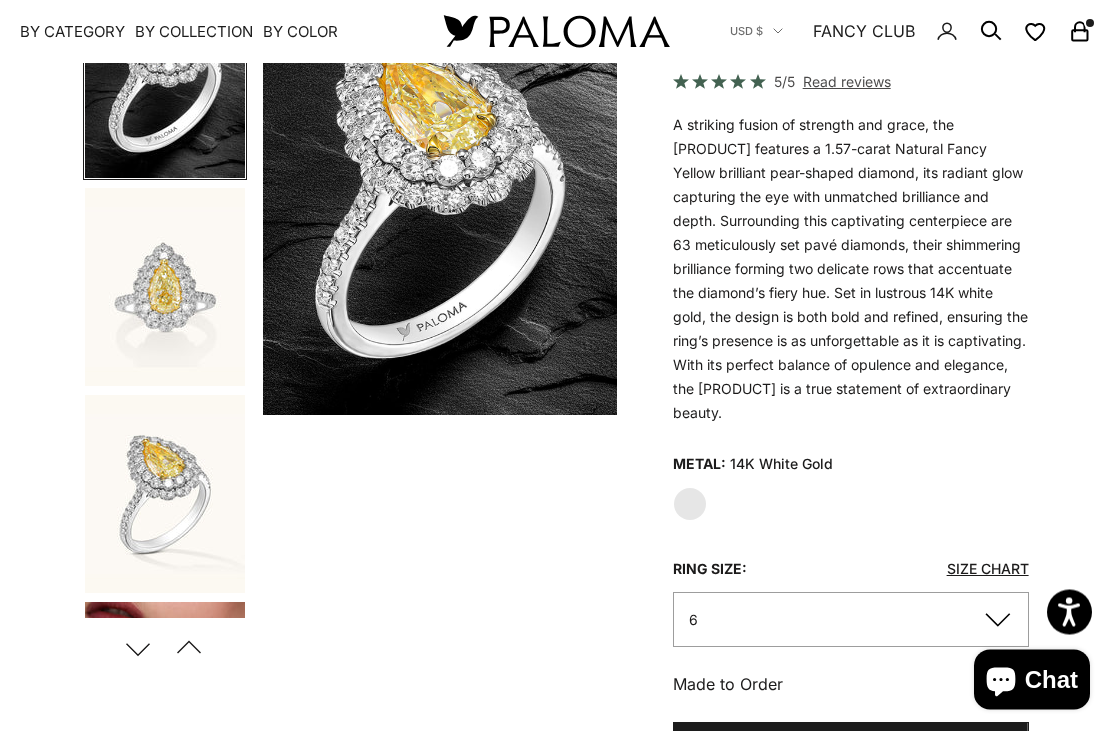 scroll, scrollTop: 221, scrollLeft: 0, axis: vertical 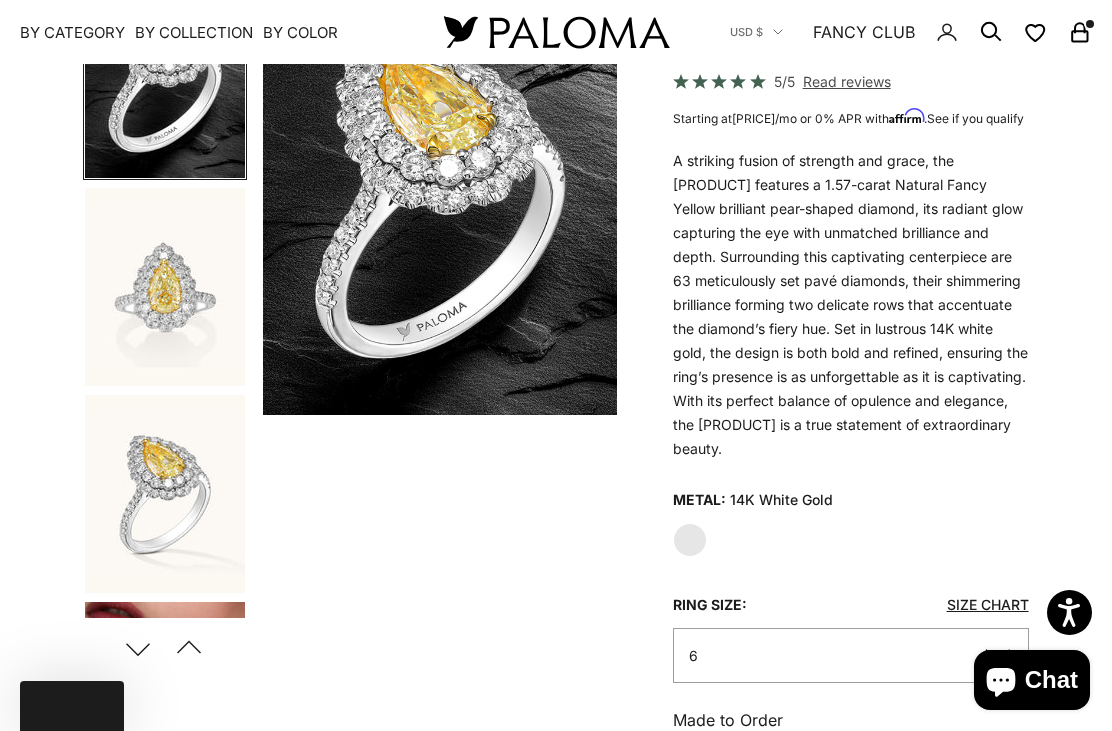 click on "Next" at bounding box center (138, 648) 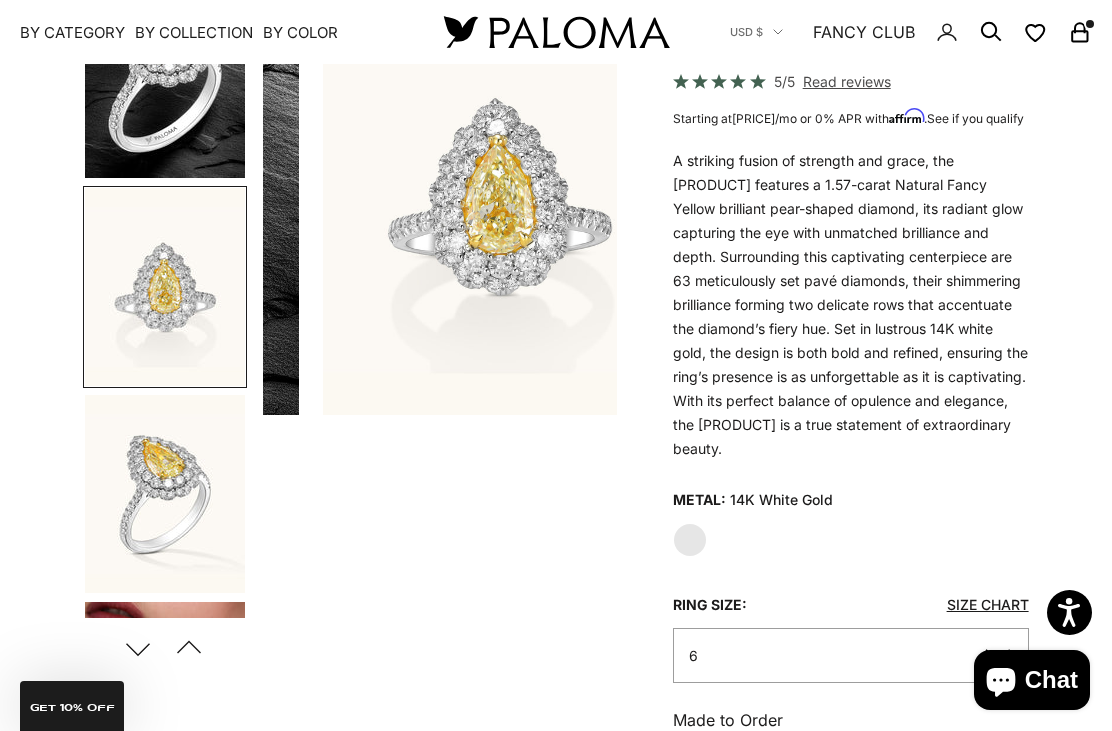 scroll, scrollTop: 0, scrollLeft: 378, axis: horizontal 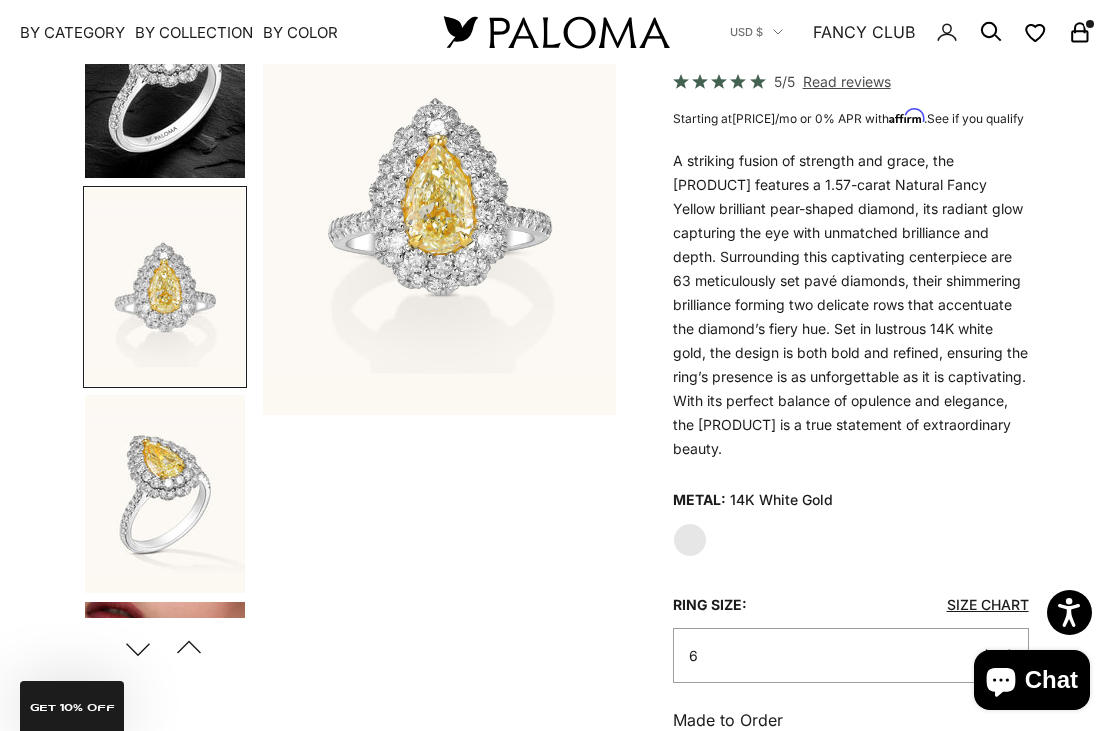 click on "Next" at bounding box center (138, 648) 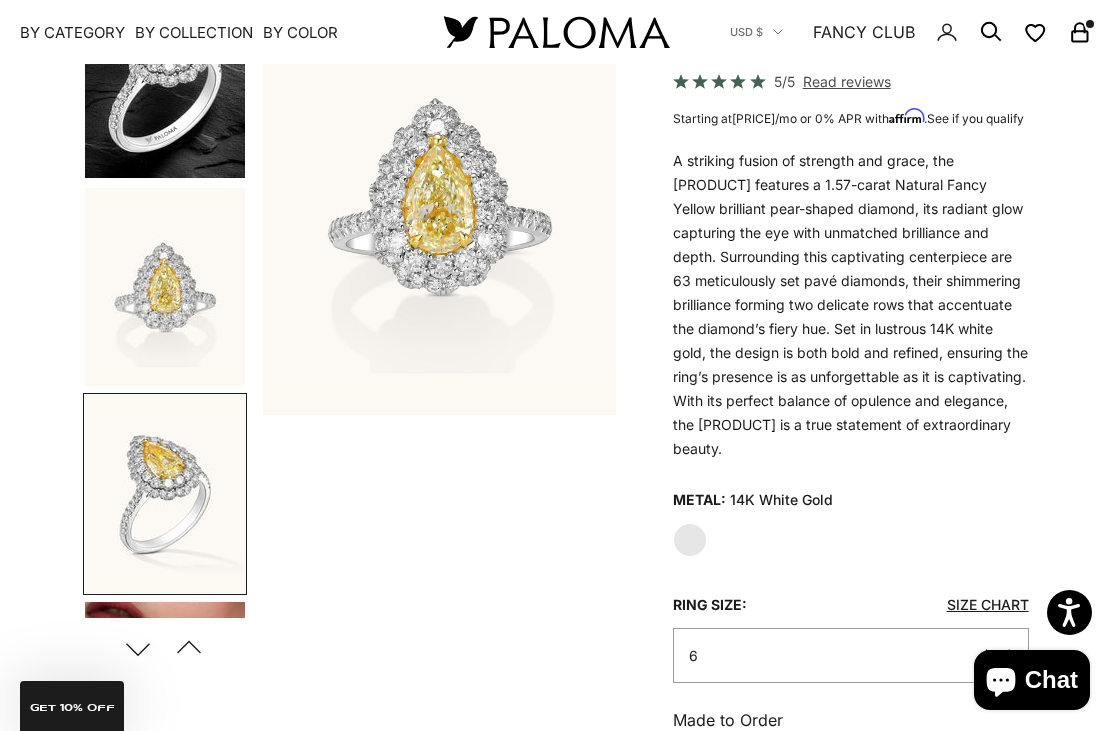 scroll, scrollTop: 48, scrollLeft: 0, axis: vertical 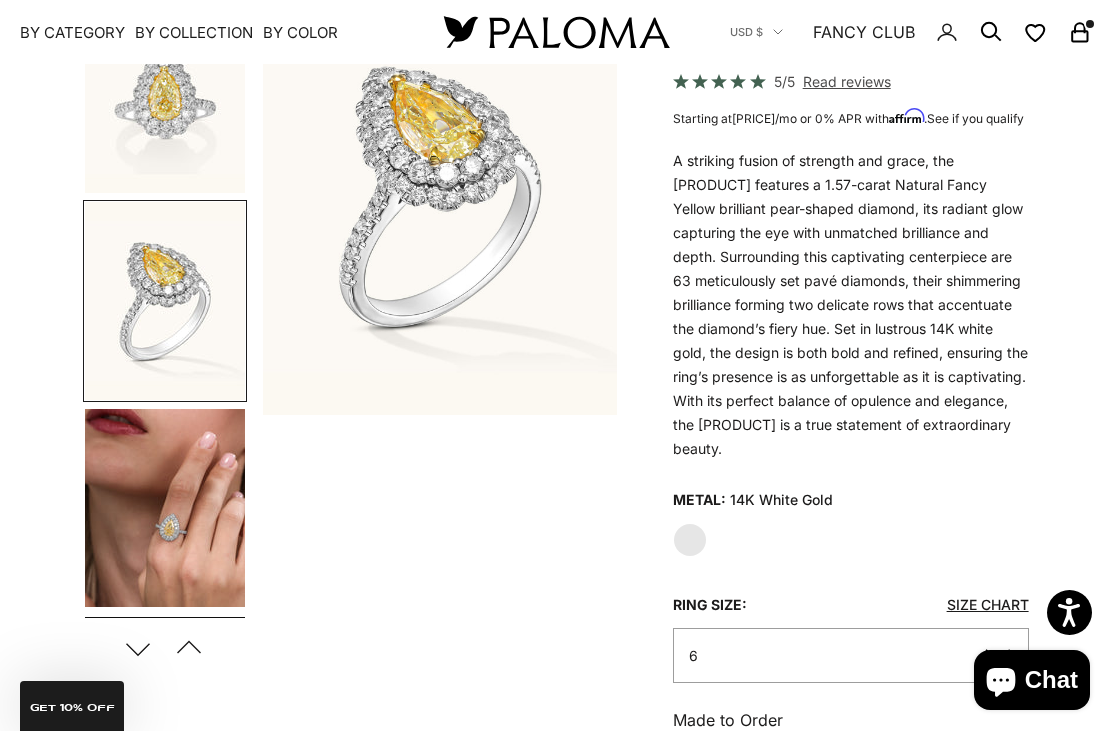 click at bounding box center [165, 508] 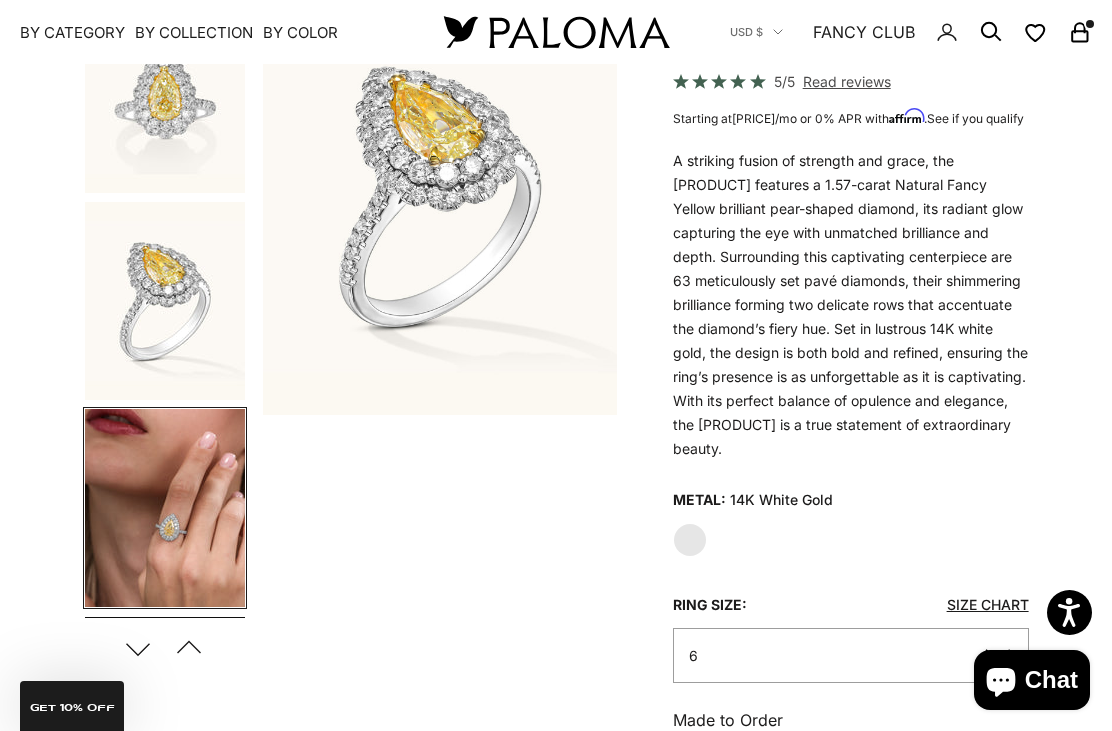 scroll, scrollTop: 274, scrollLeft: 0, axis: vertical 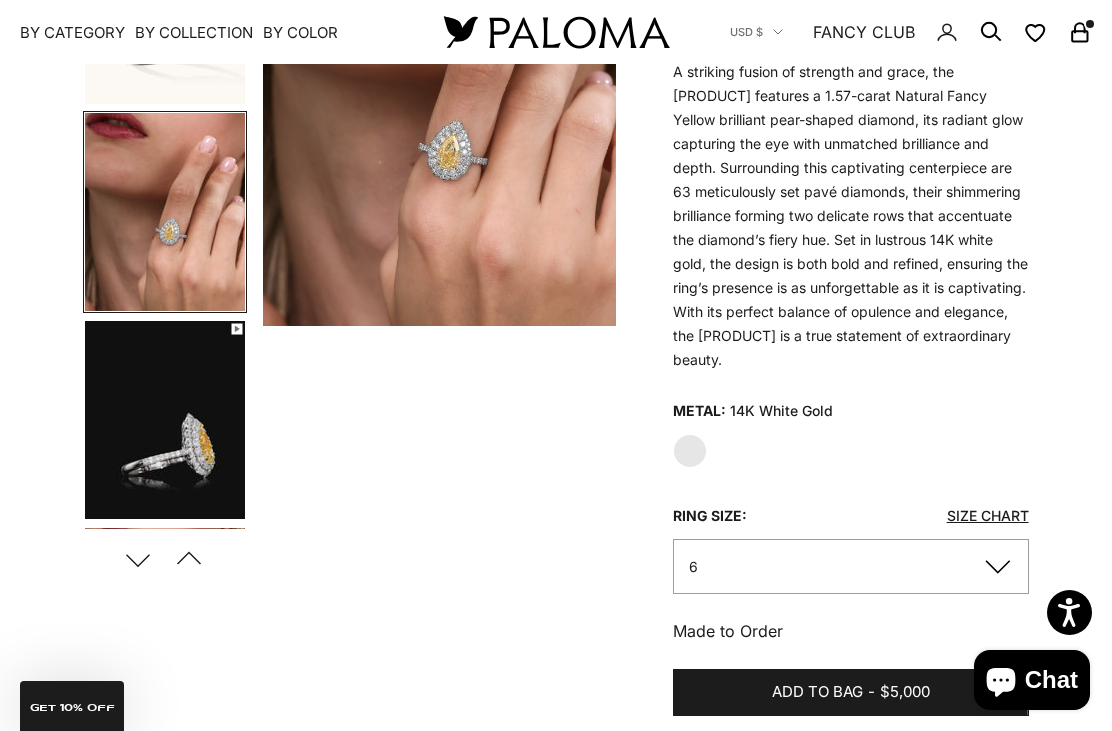 click on "Next" at bounding box center [138, 559] 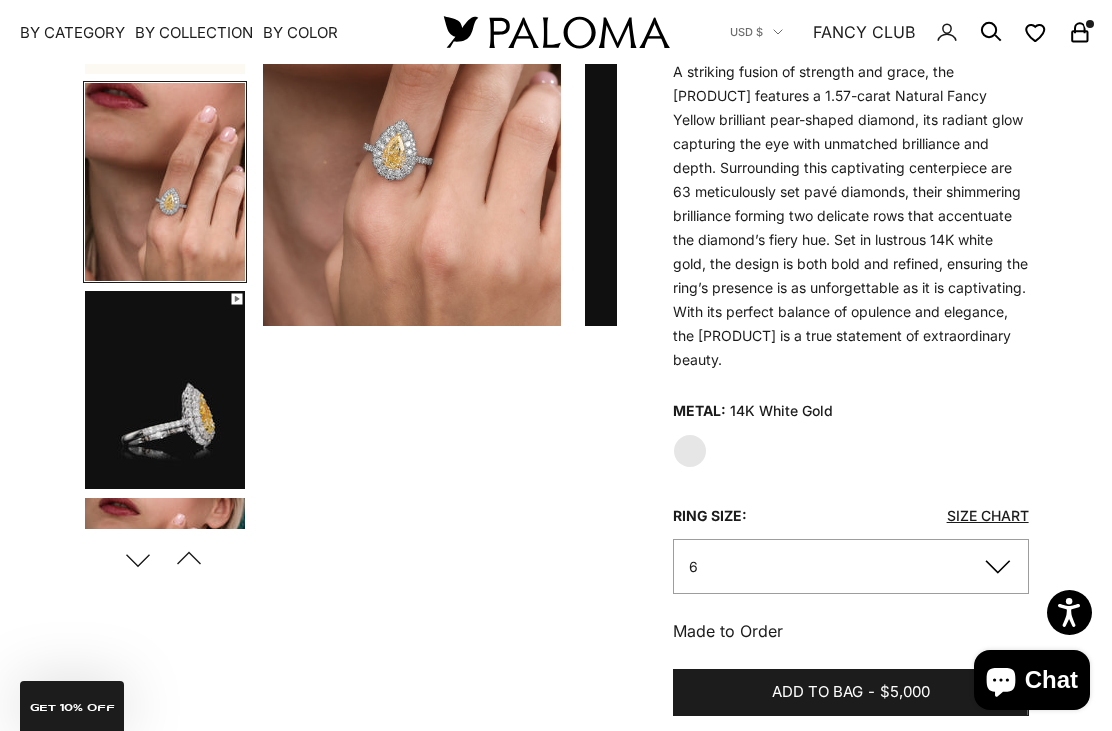 scroll, scrollTop: 0, scrollLeft: 1400, axis: horizontal 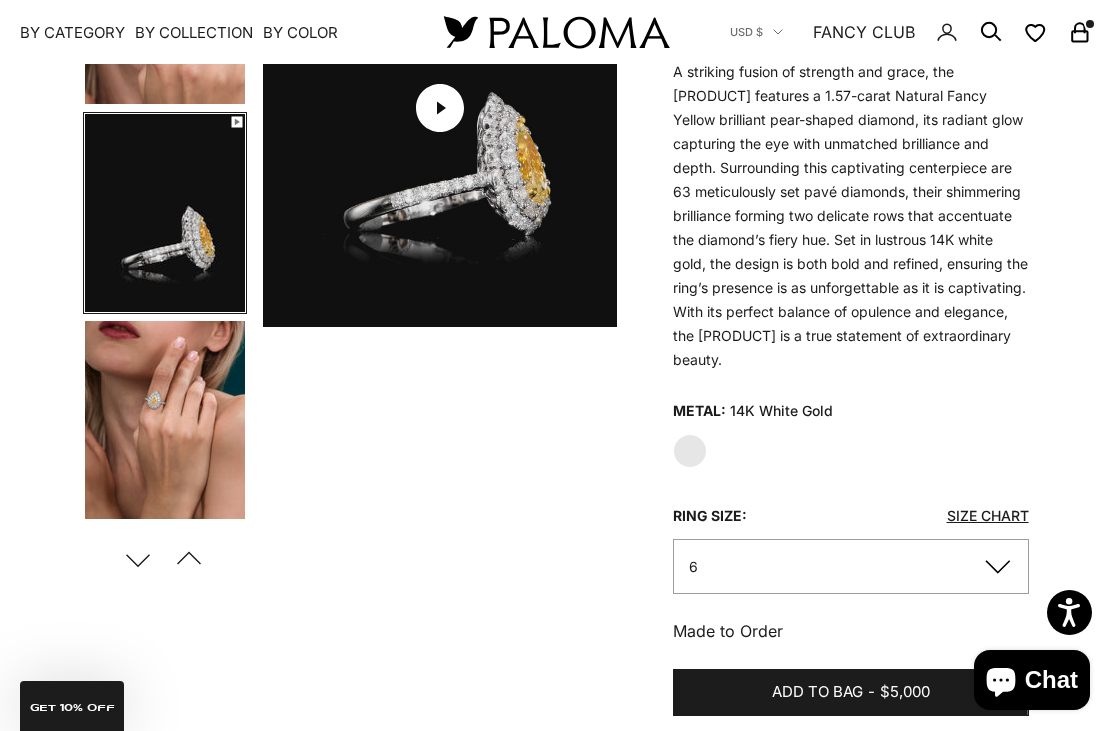 click at bounding box center [165, 420] 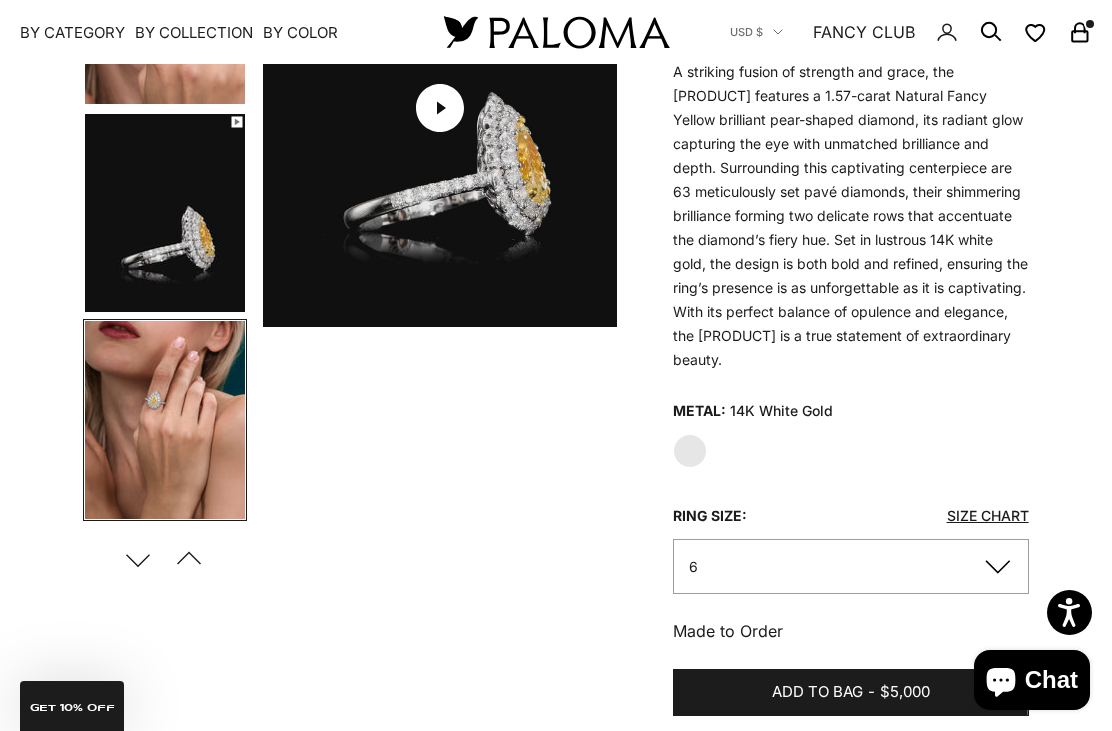 scroll, scrollTop: 797, scrollLeft: 0, axis: vertical 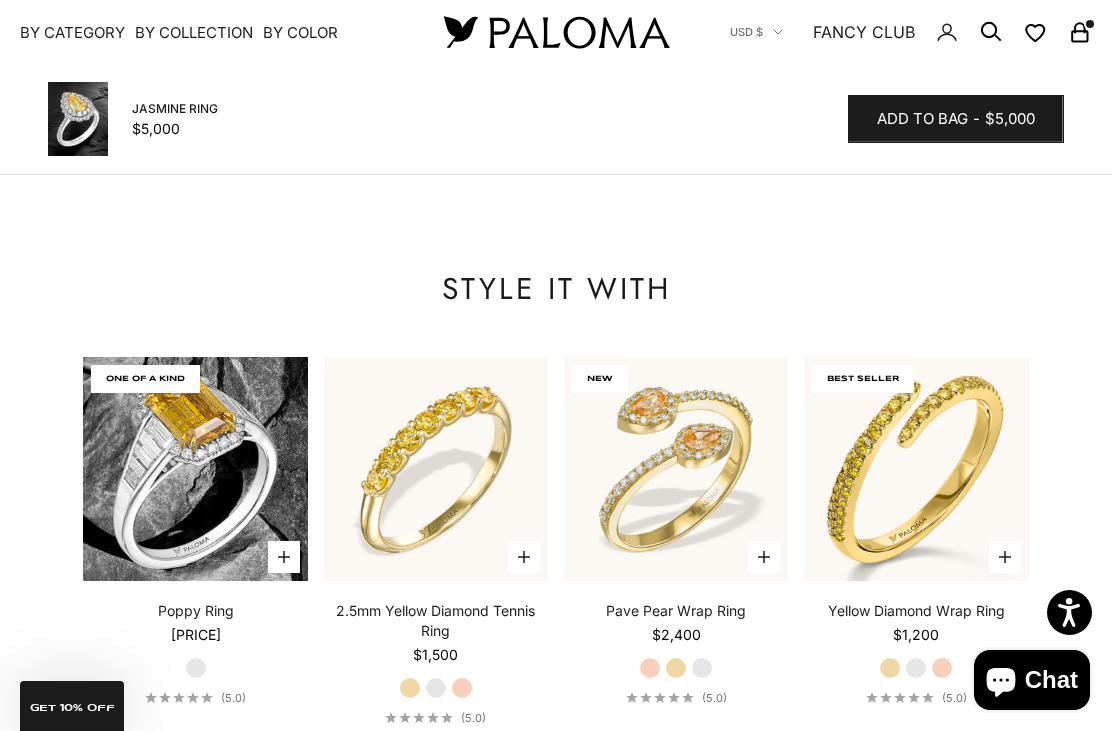 click at bounding box center (676, 469) 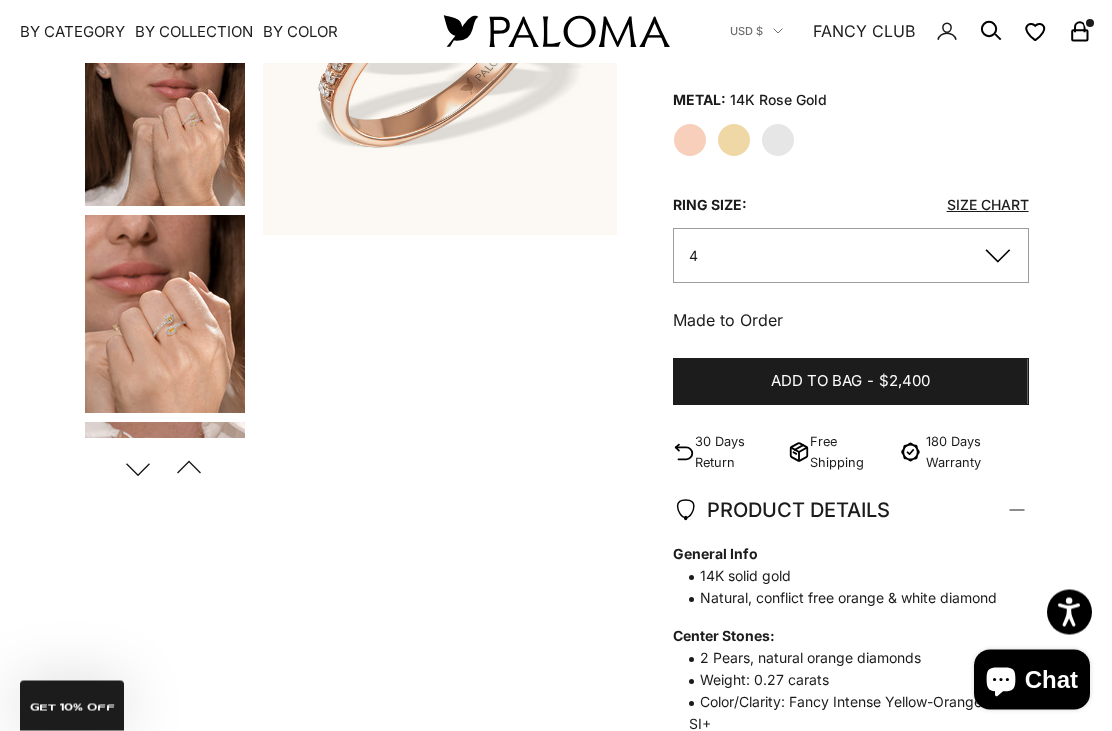scroll, scrollTop: 271, scrollLeft: 0, axis: vertical 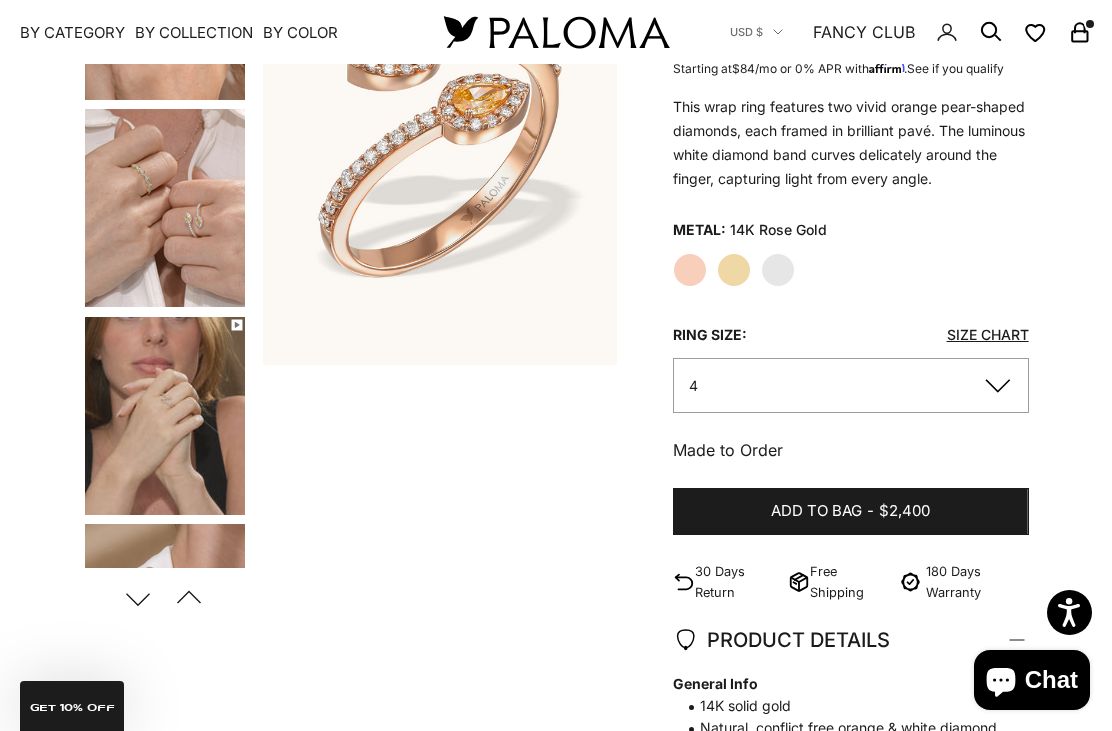 click at bounding box center [165, 208] 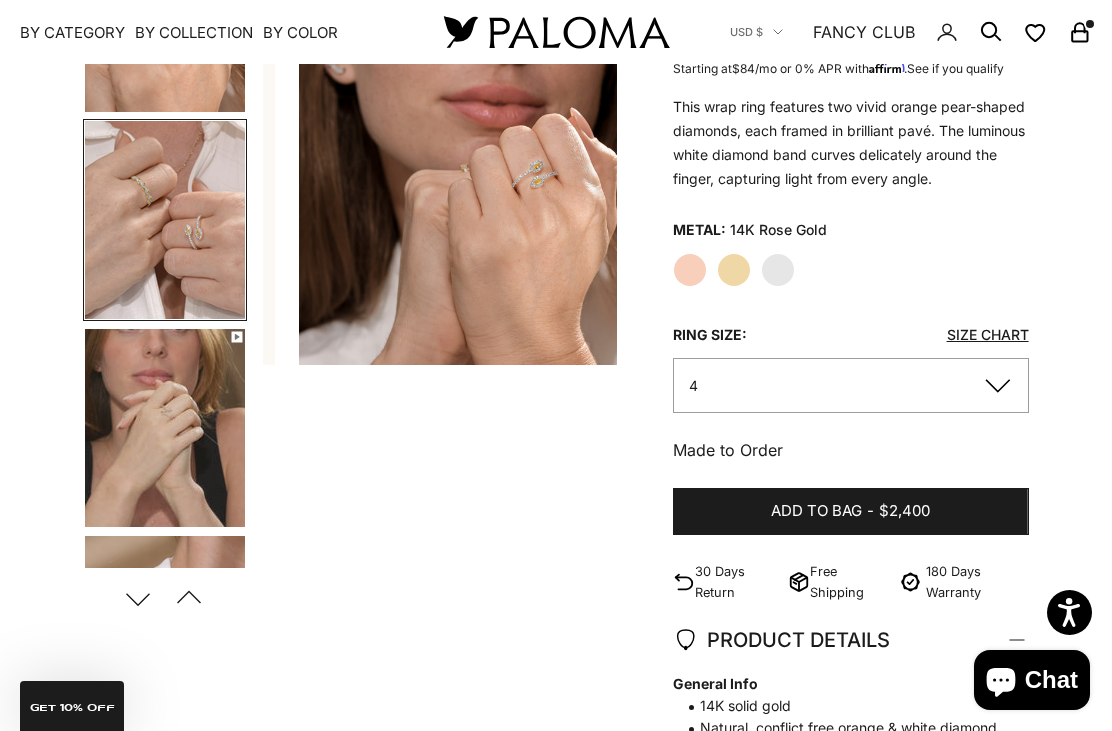 scroll, scrollTop: 405, scrollLeft: 0, axis: vertical 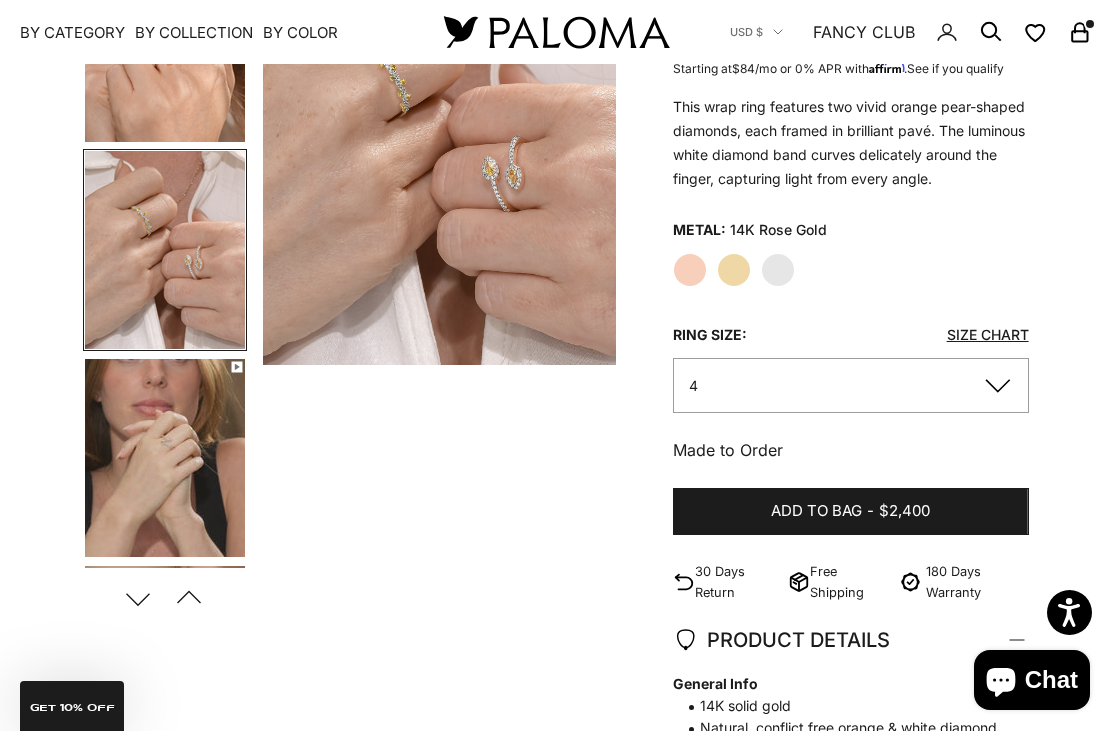 click at bounding box center (440, 146) 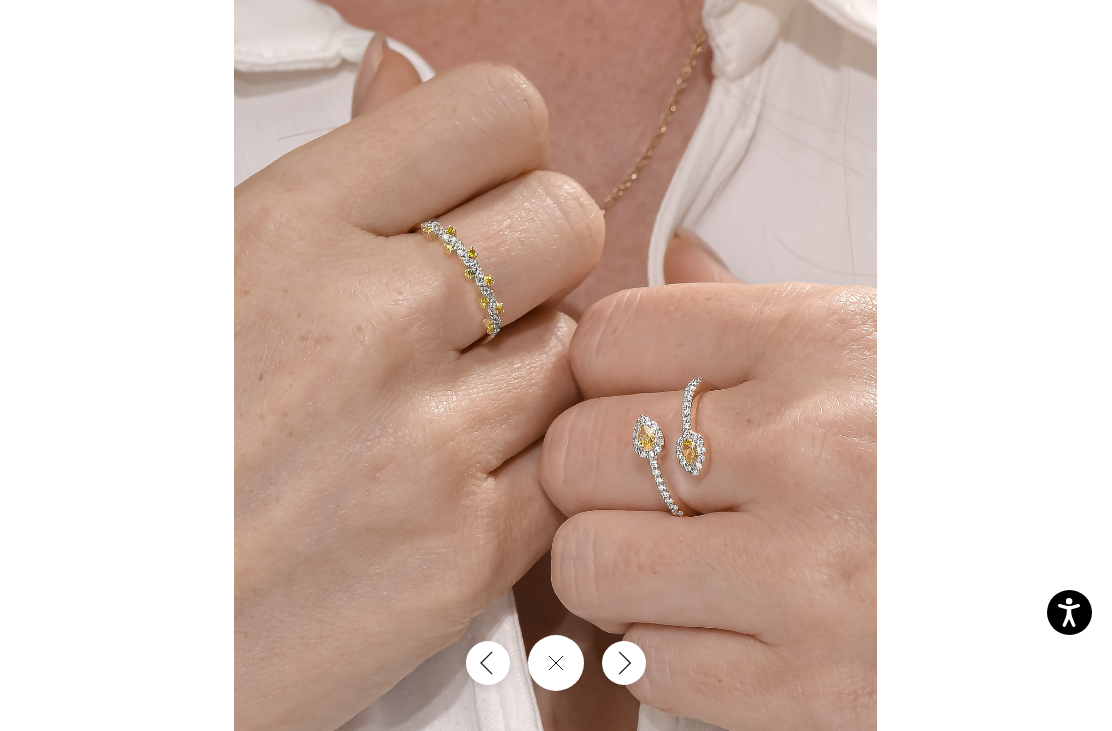 click 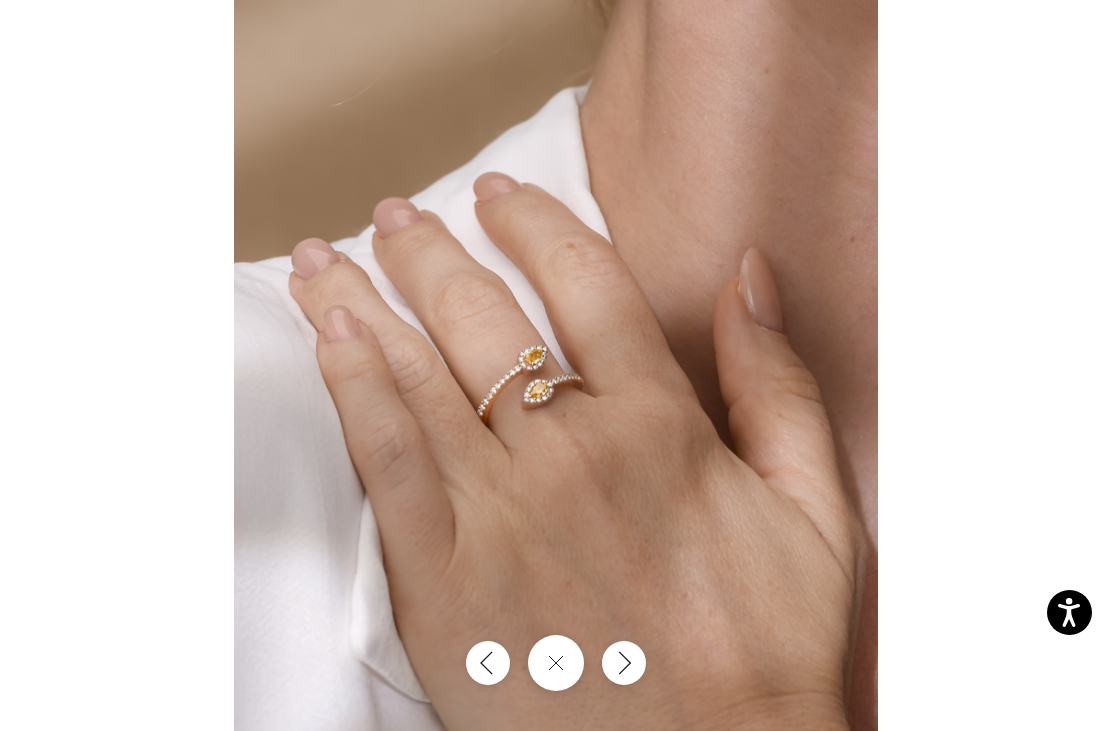 click 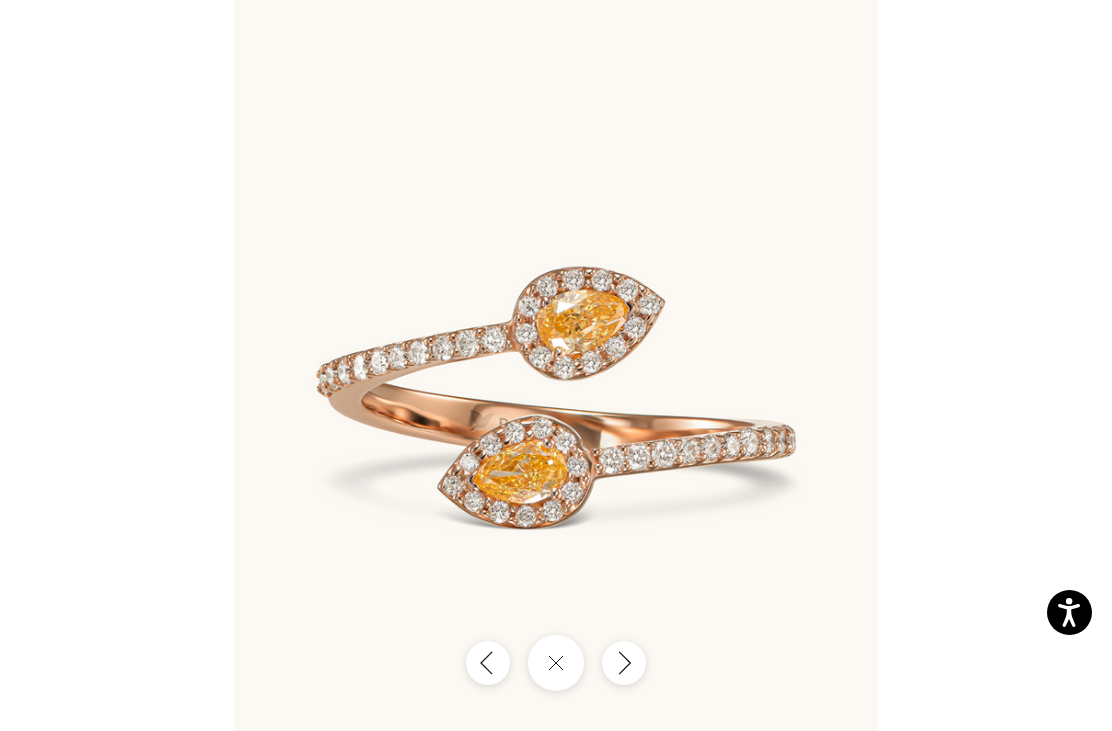 click 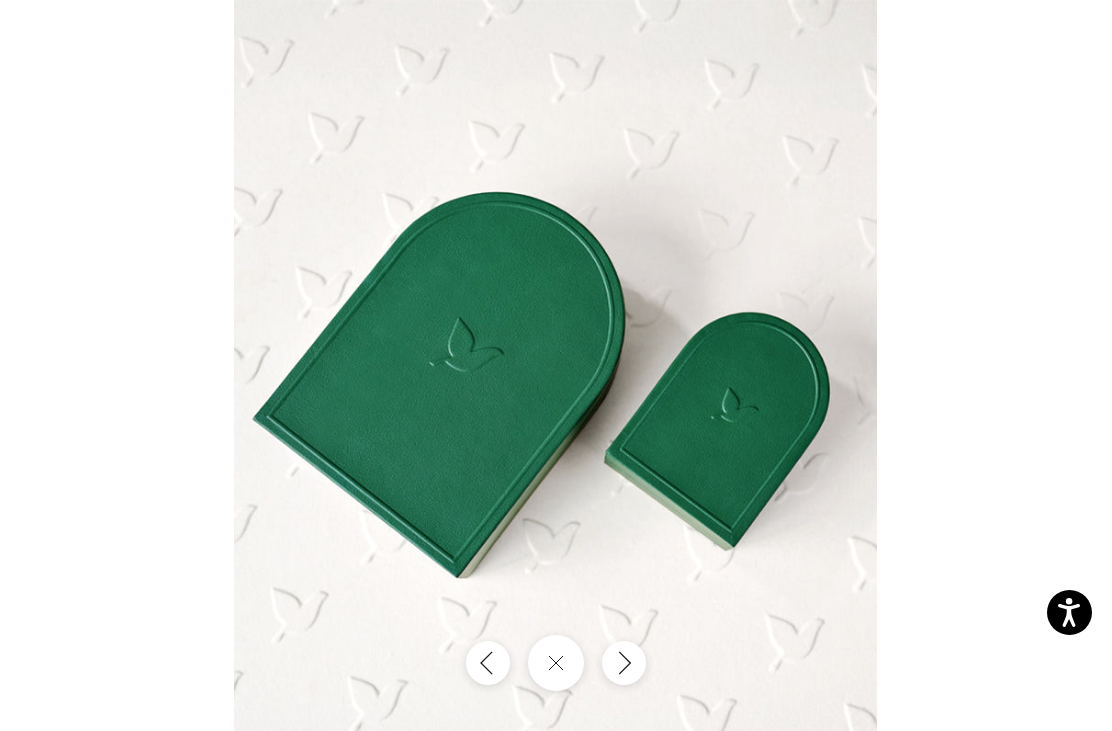 click 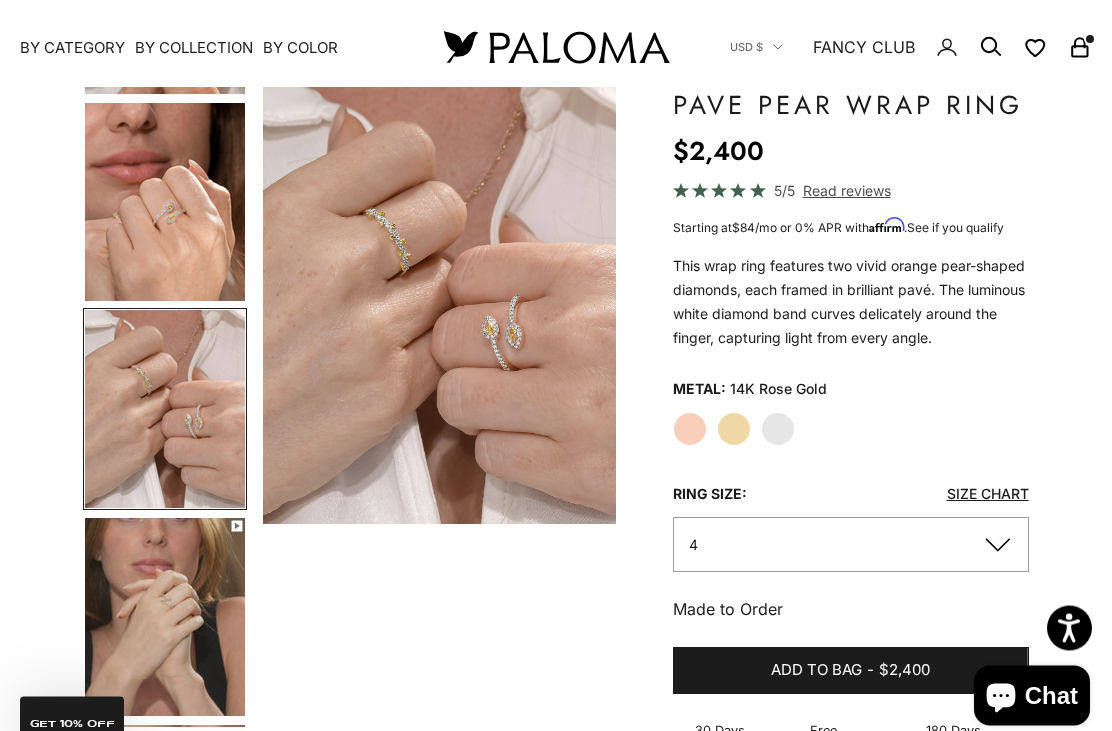 scroll, scrollTop: 0, scrollLeft: 0, axis: both 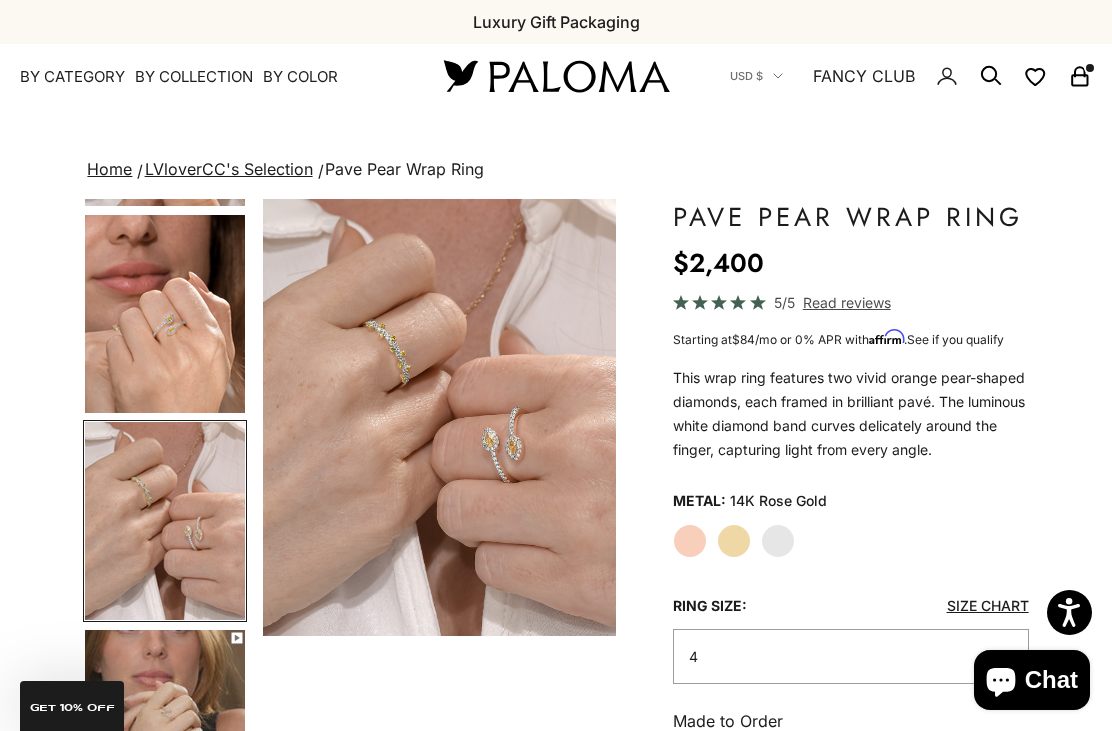 click on "Home
LVloverCC's Selection
Pave Pear Wrap Ring
Zoom picture
Save
Next" at bounding box center (556, 2044) 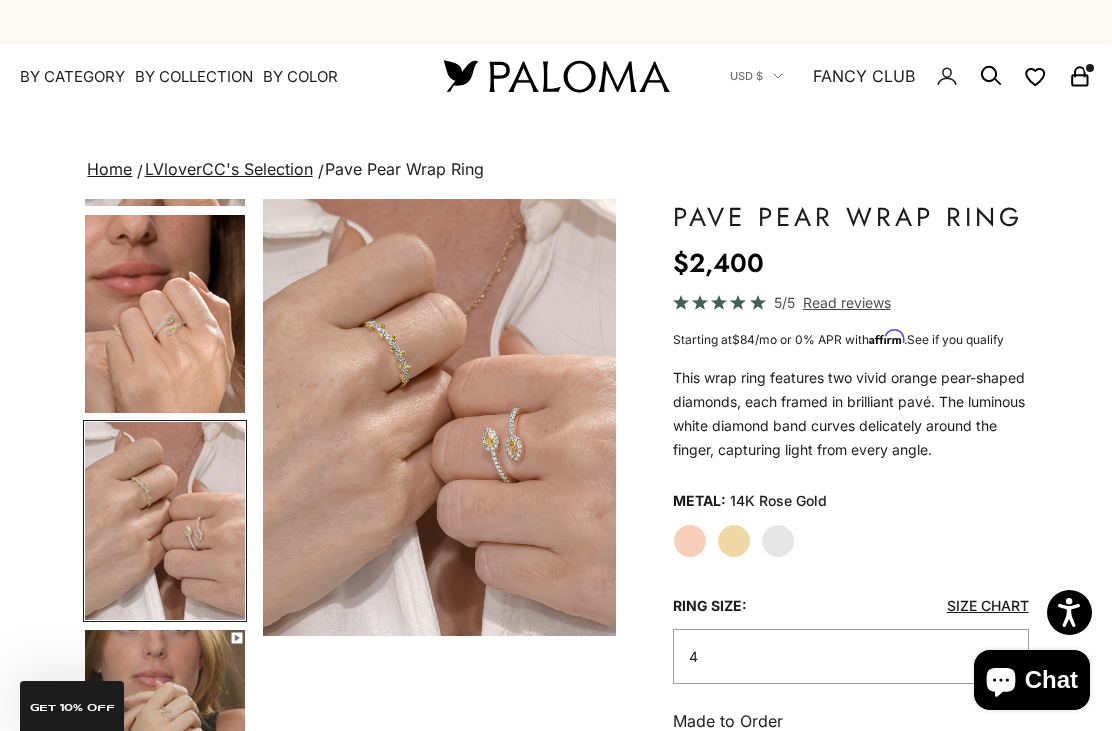 click on "LVloverCC's Selection" at bounding box center (229, 169) 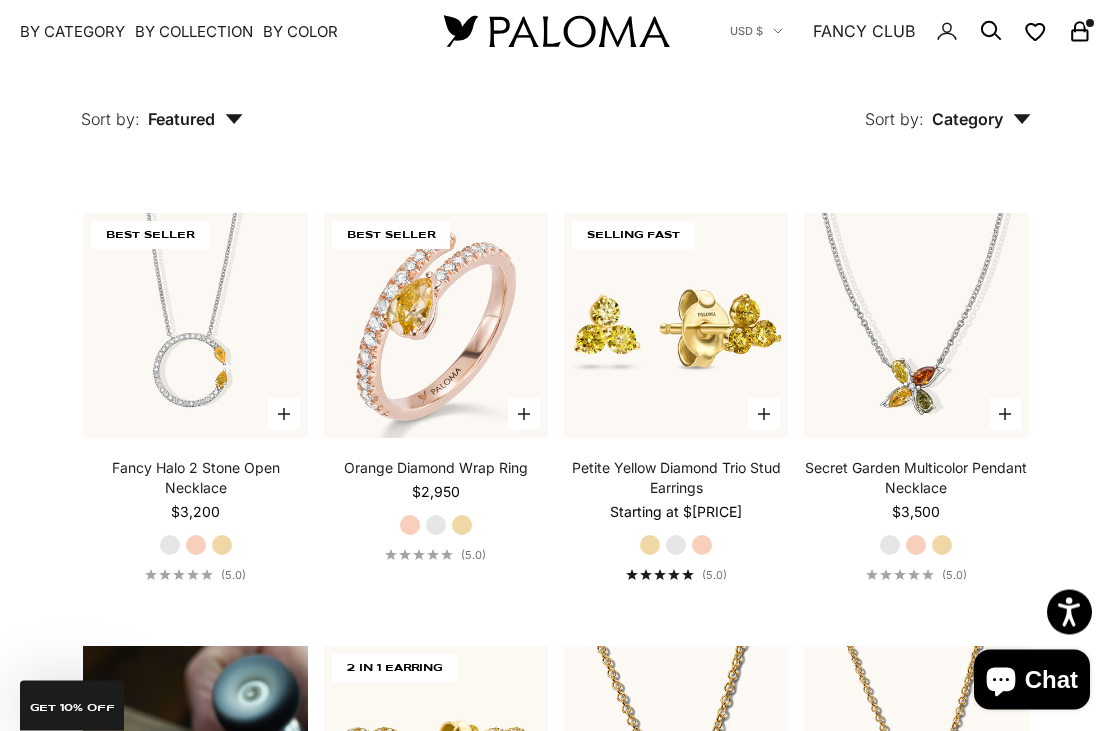 scroll, scrollTop: 612, scrollLeft: 0, axis: vertical 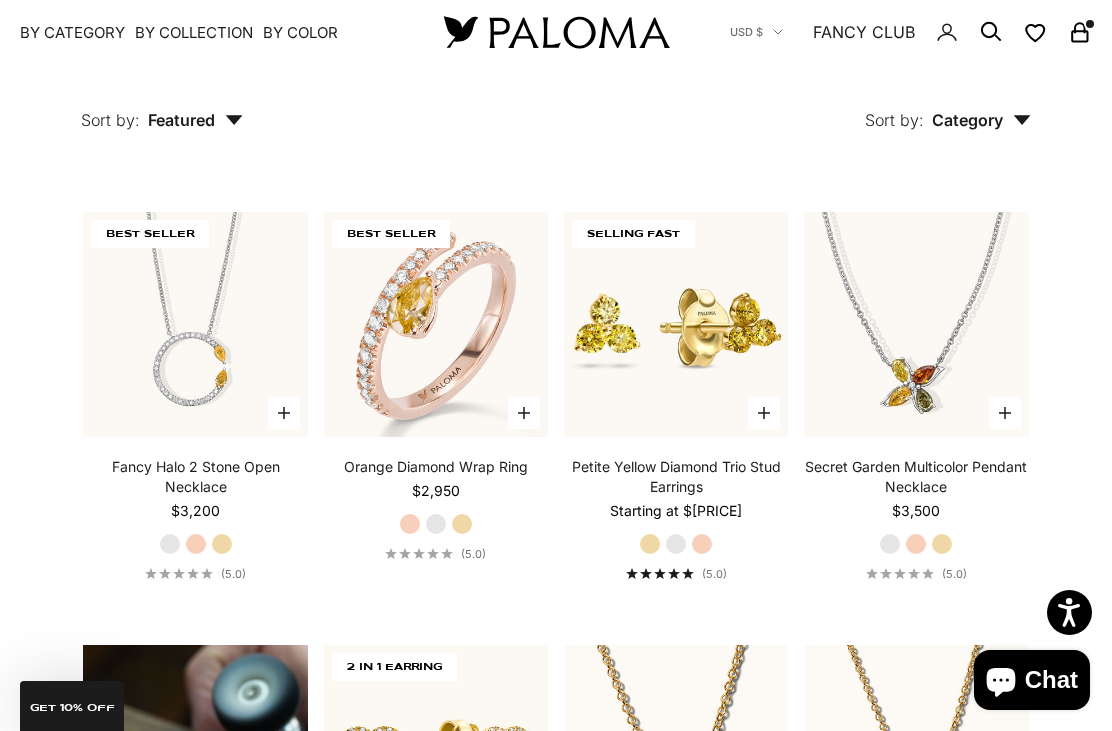 click at bounding box center [916, 324] 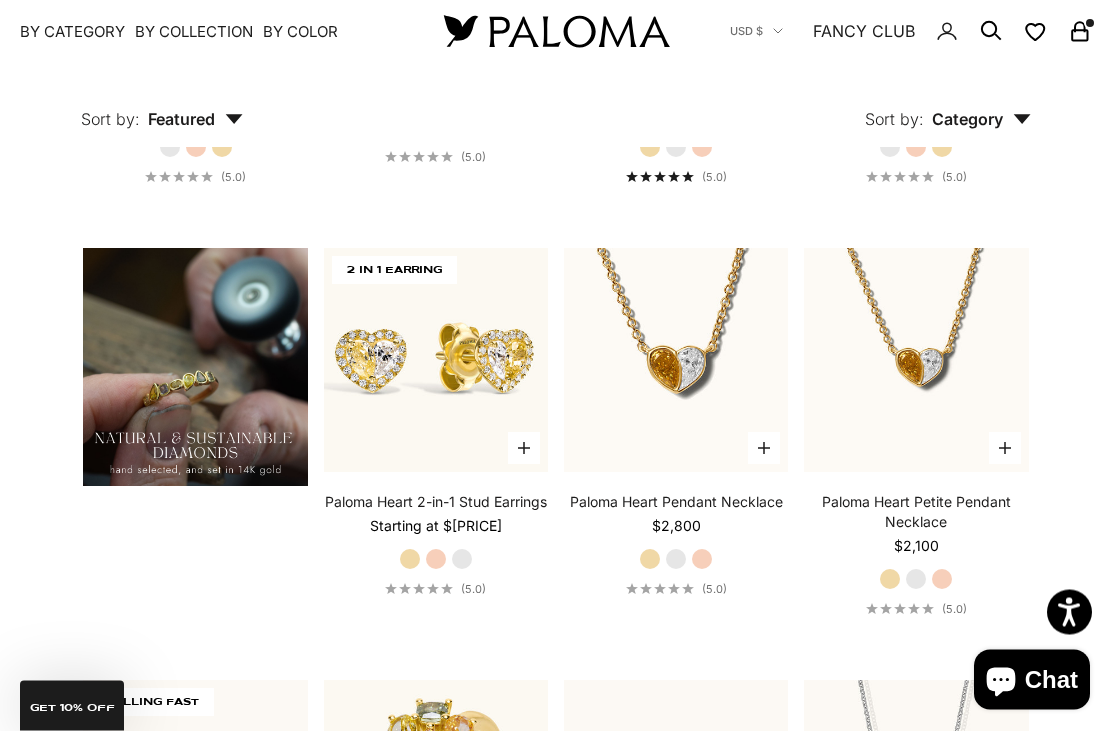 scroll, scrollTop: 992, scrollLeft: 0, axis: vertical 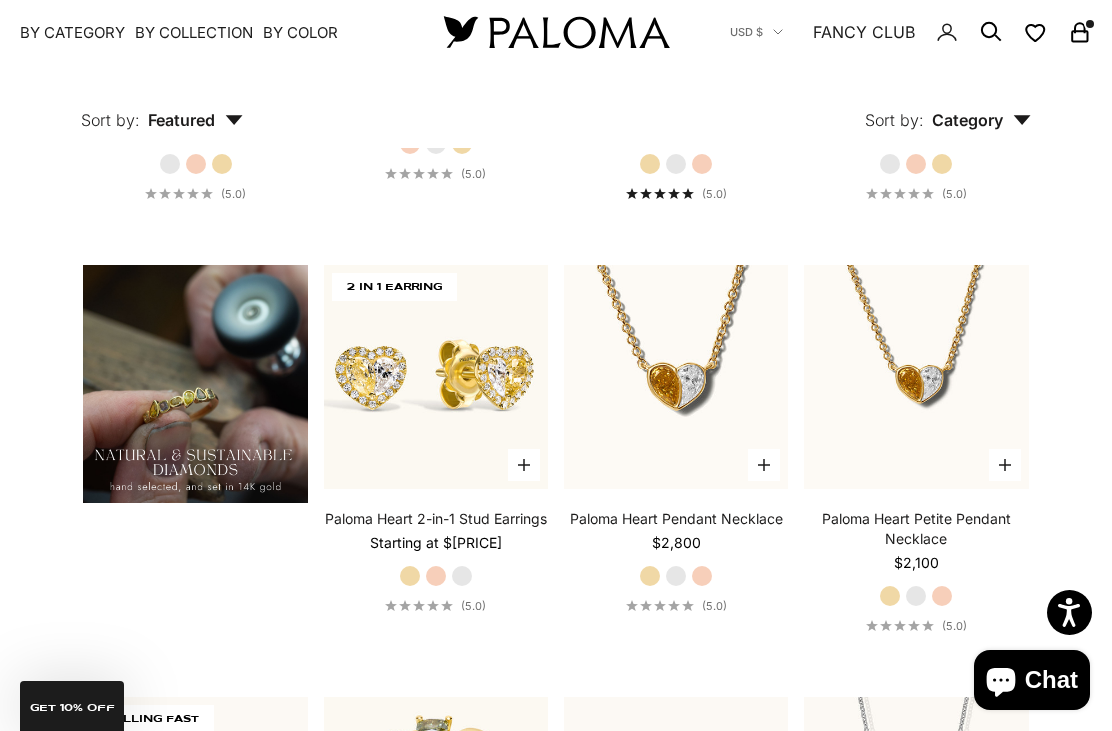 click at bounding box center [435, 377] 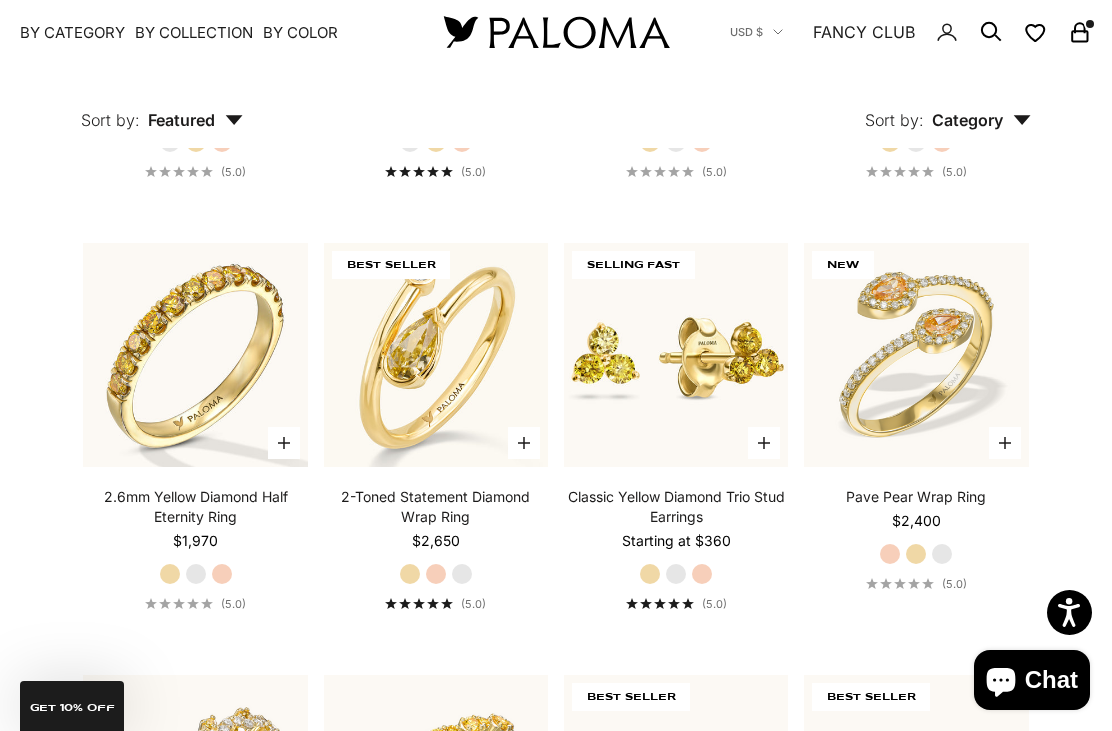 scroll, scrollTop: 3587, scrollLeft: 0, axis: vertical 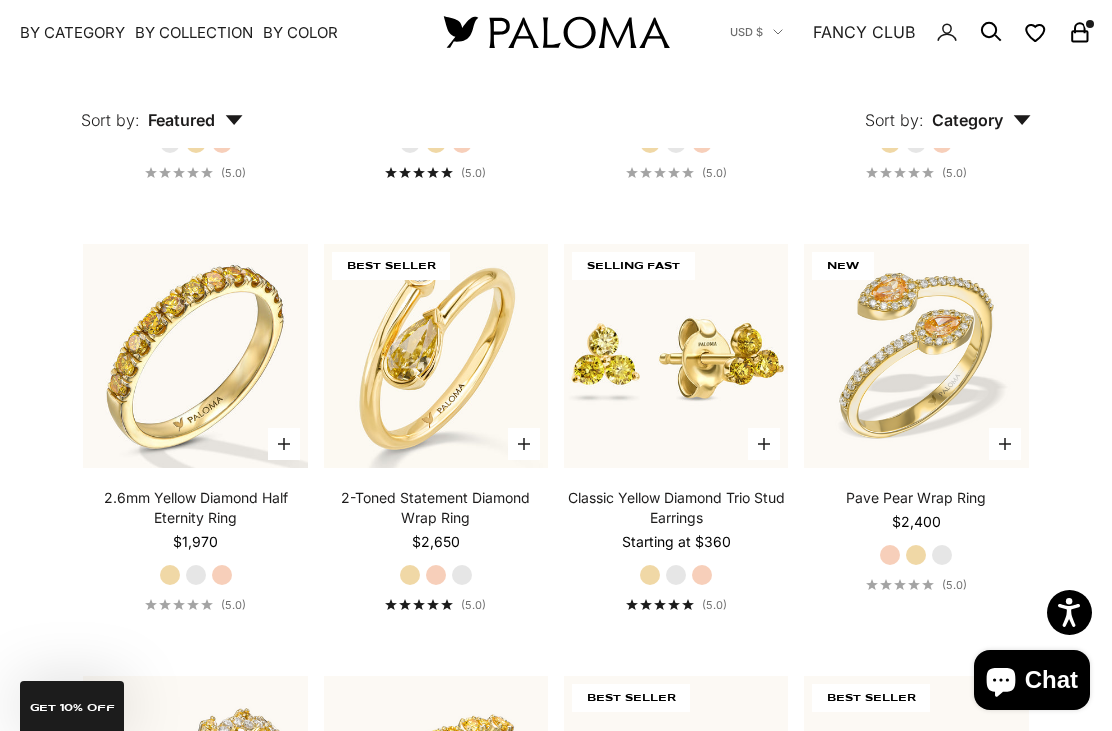 click at bounding box center (435, 355) 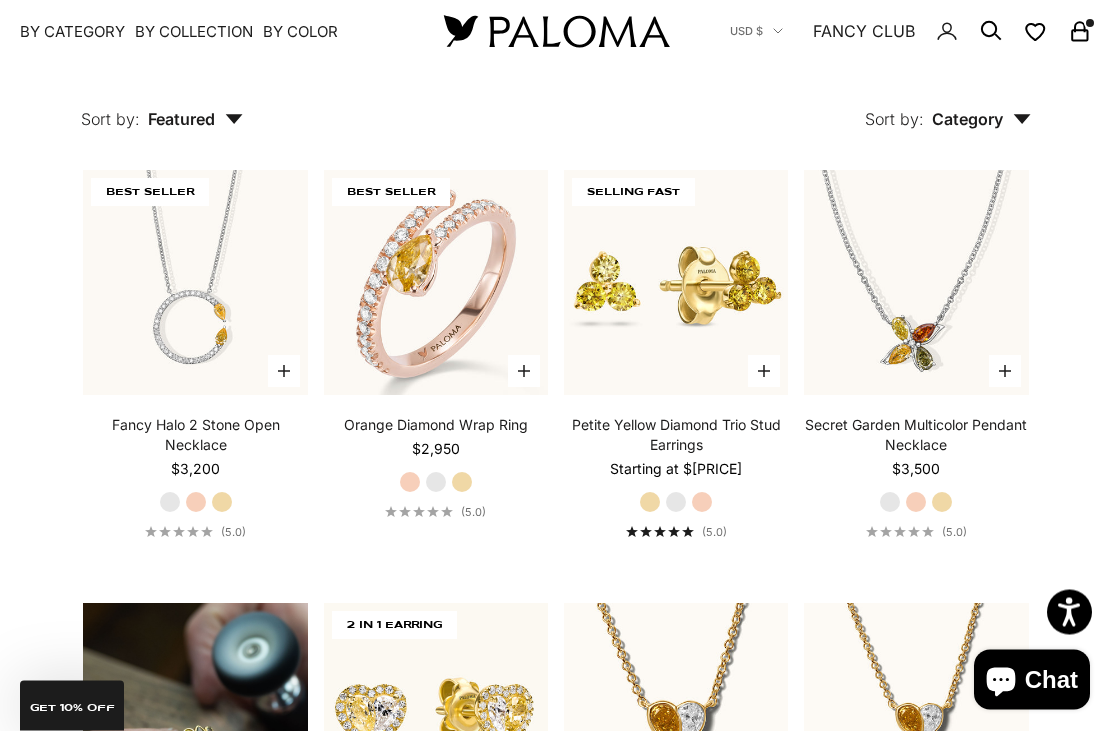 scroll, scrollTop: 654, scrollLeft: 0, axis: vertical 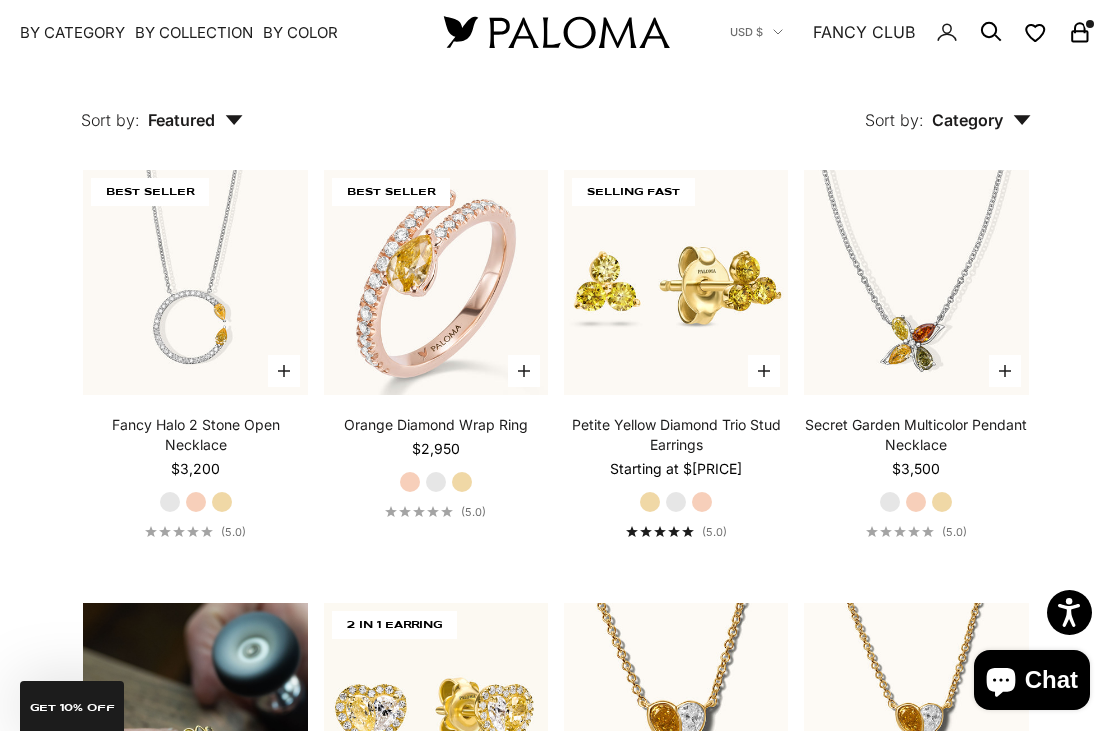 click at bounding box center [435, 282] 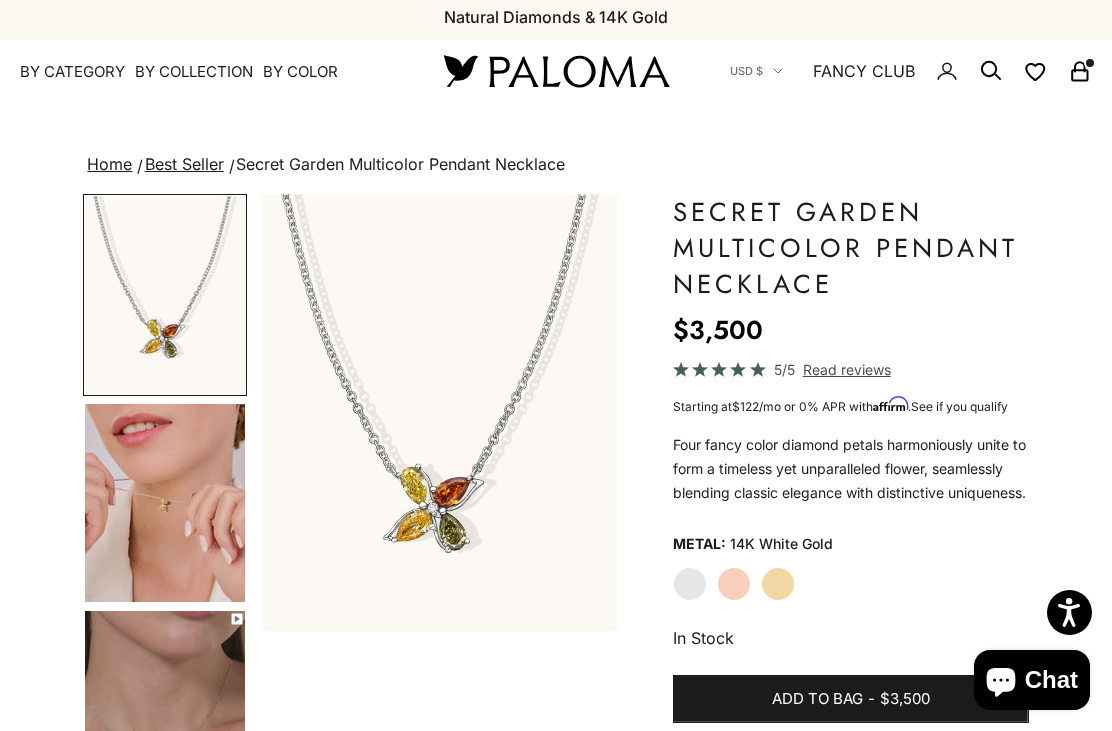 scroll, scrollTop: 5, scrollLeft: 0, axis: vertical 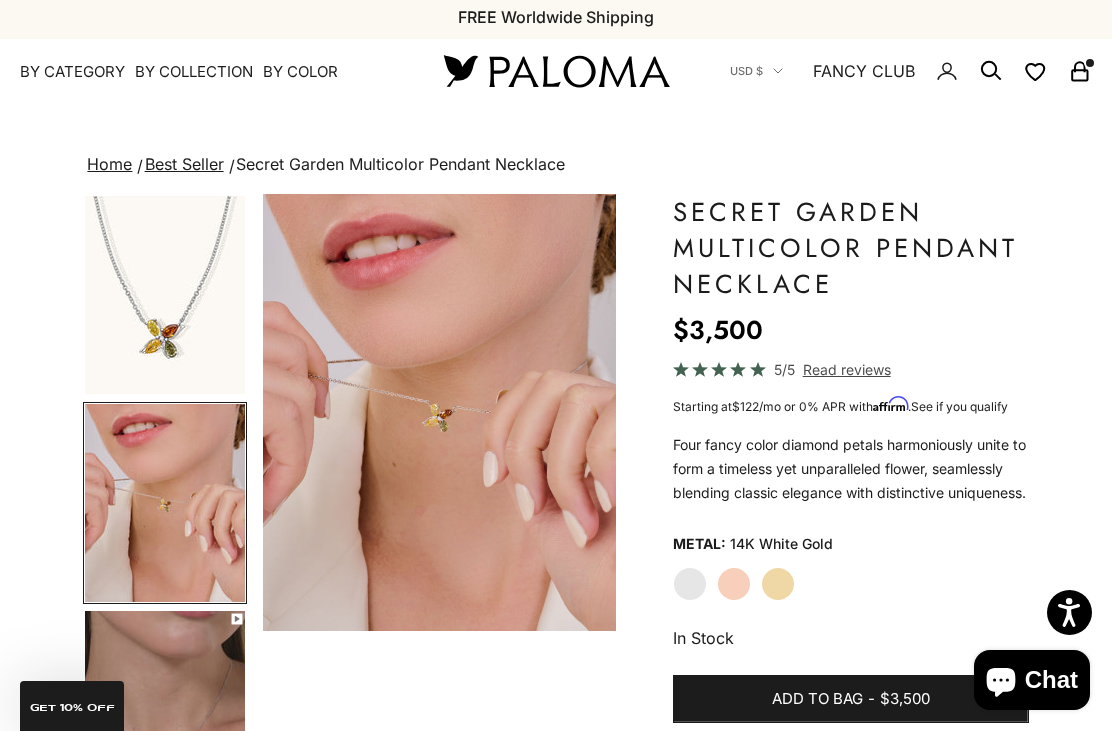 click at bounding box center (440, 412) 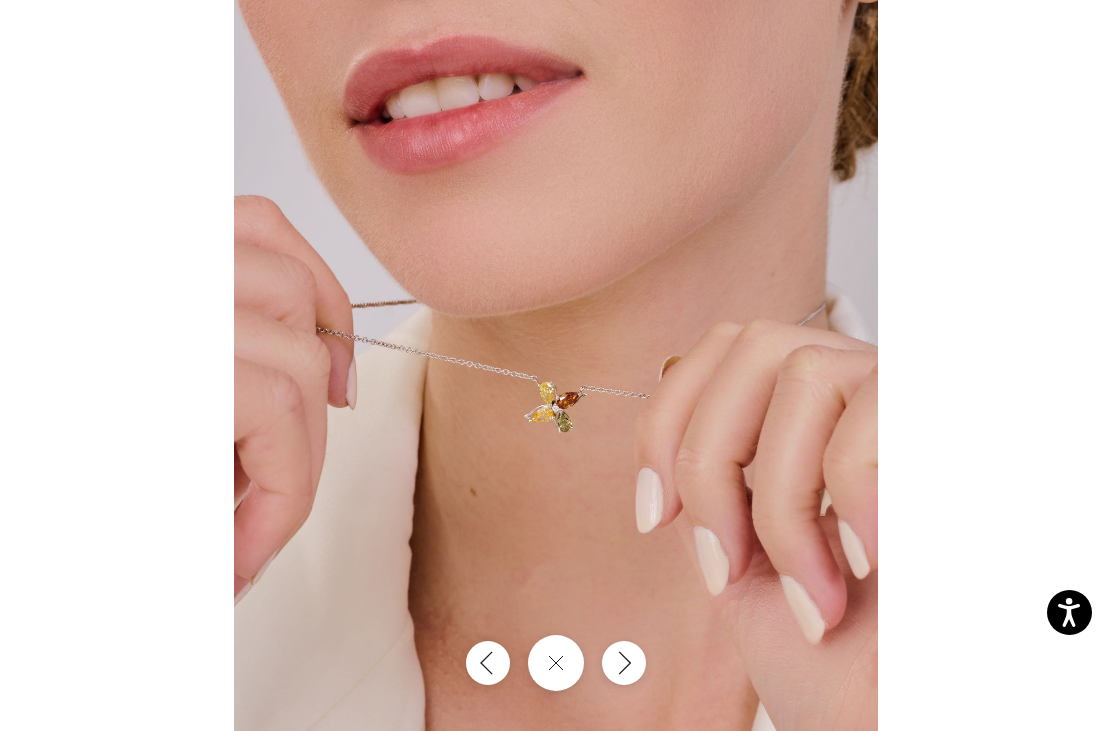click at bounding box center [624, 663] 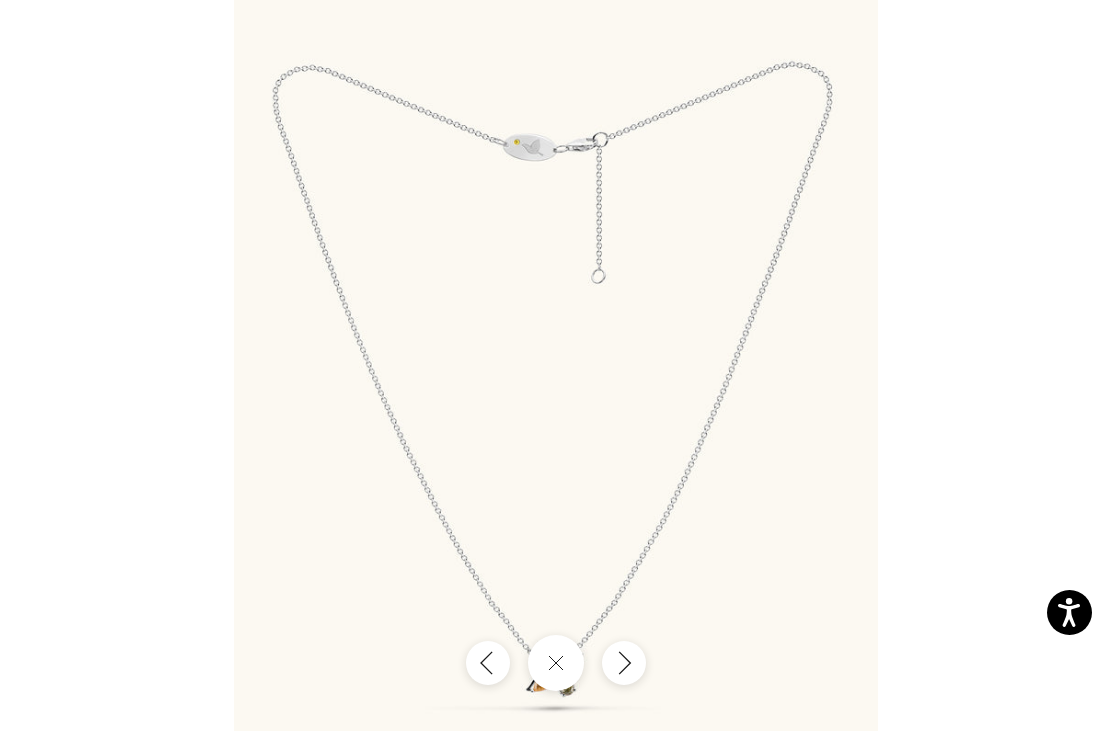 click 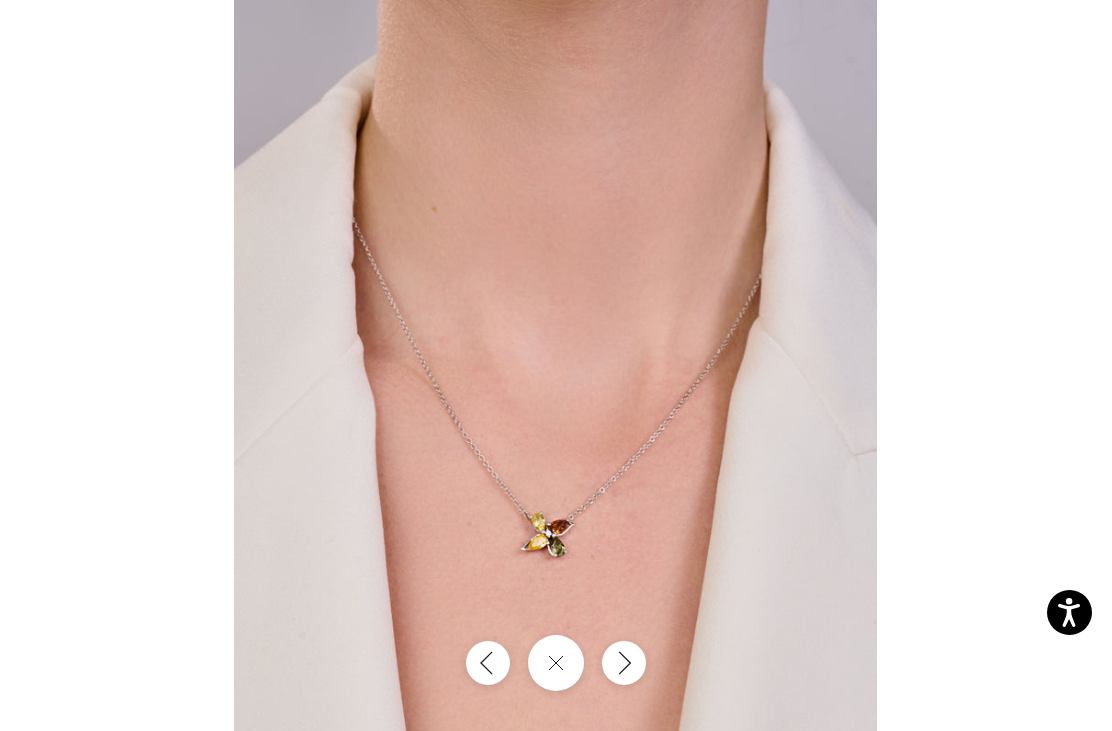 click at bounding box center (624, 663) 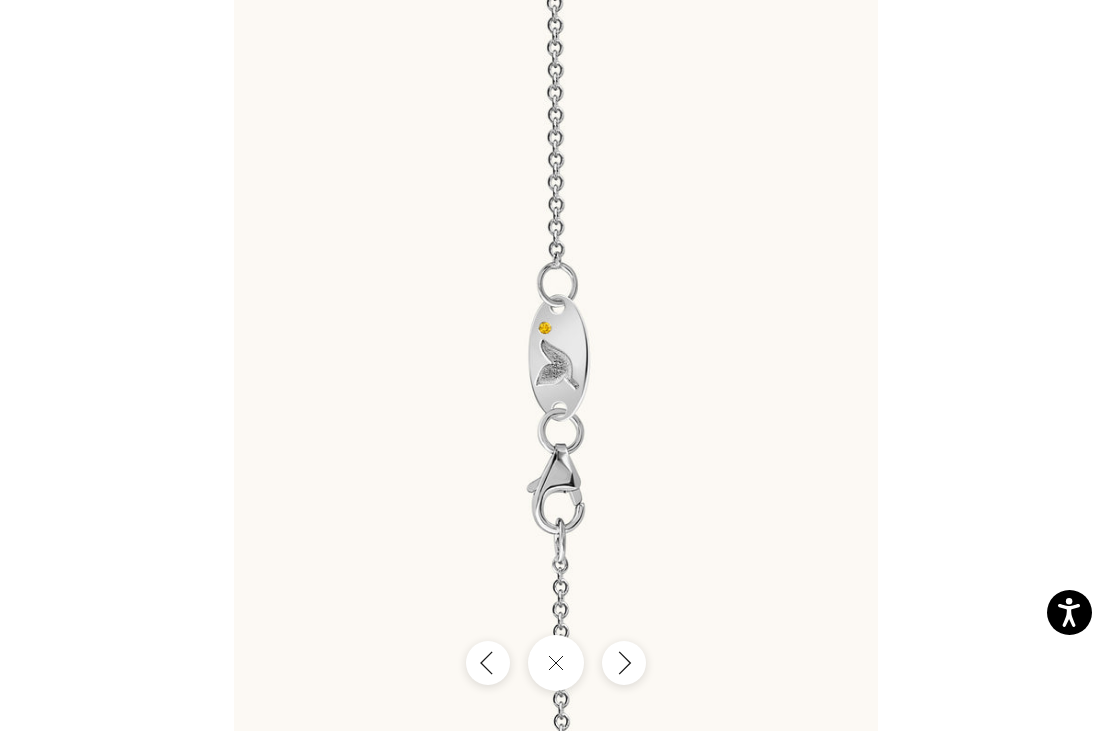 click at bounding box center (624, 663) 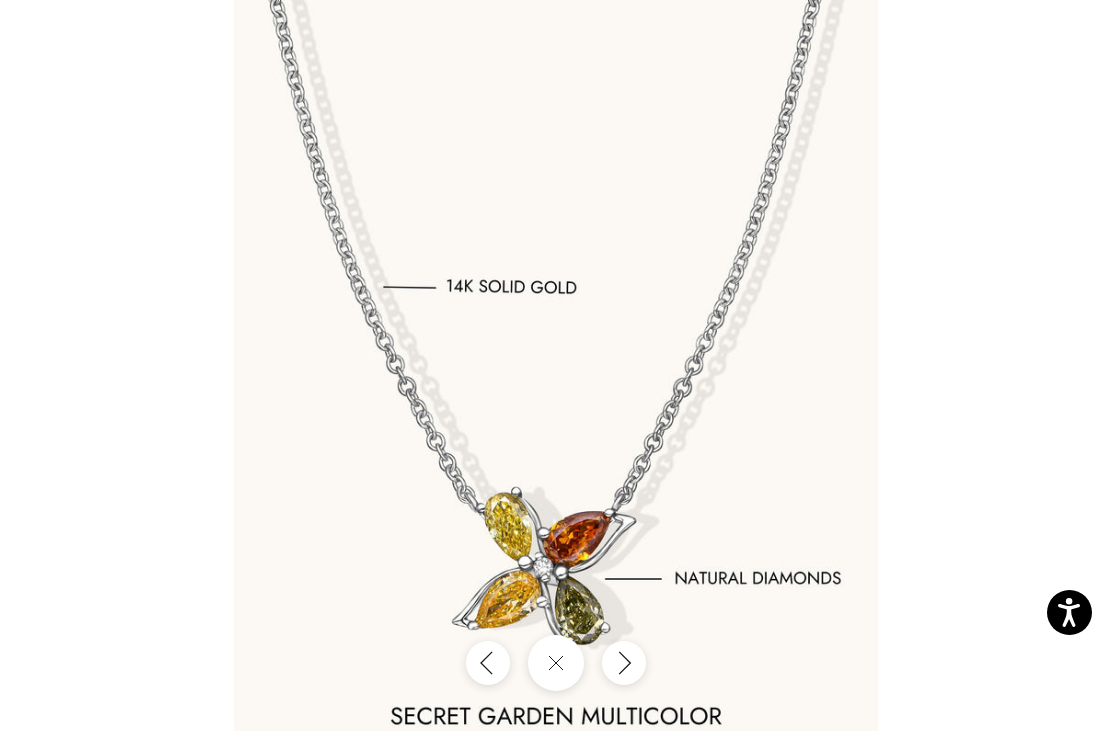 click at bounding box center (624, 663) 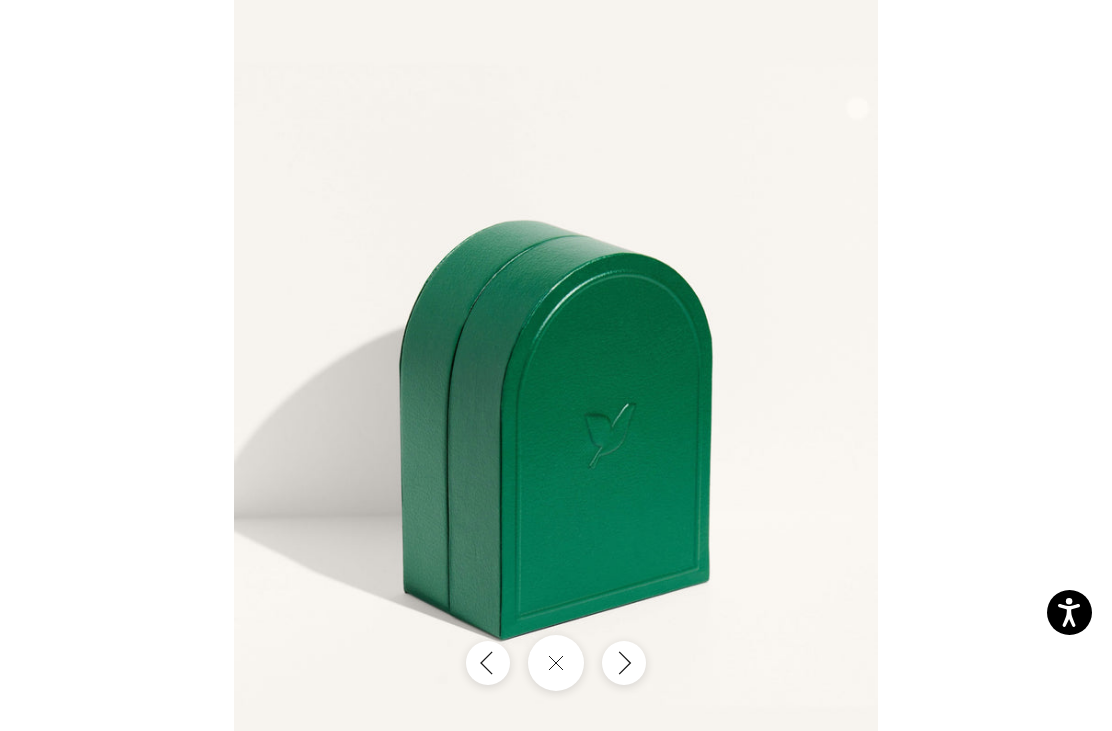 click at bounding box center (624, 663) 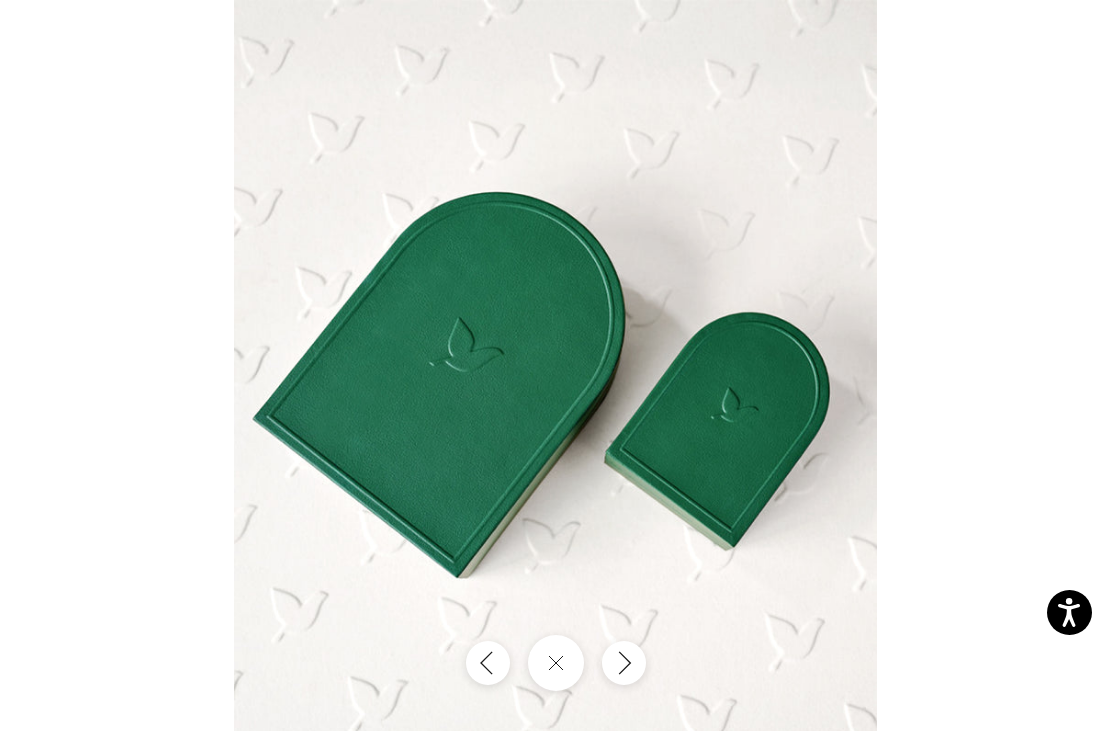 click 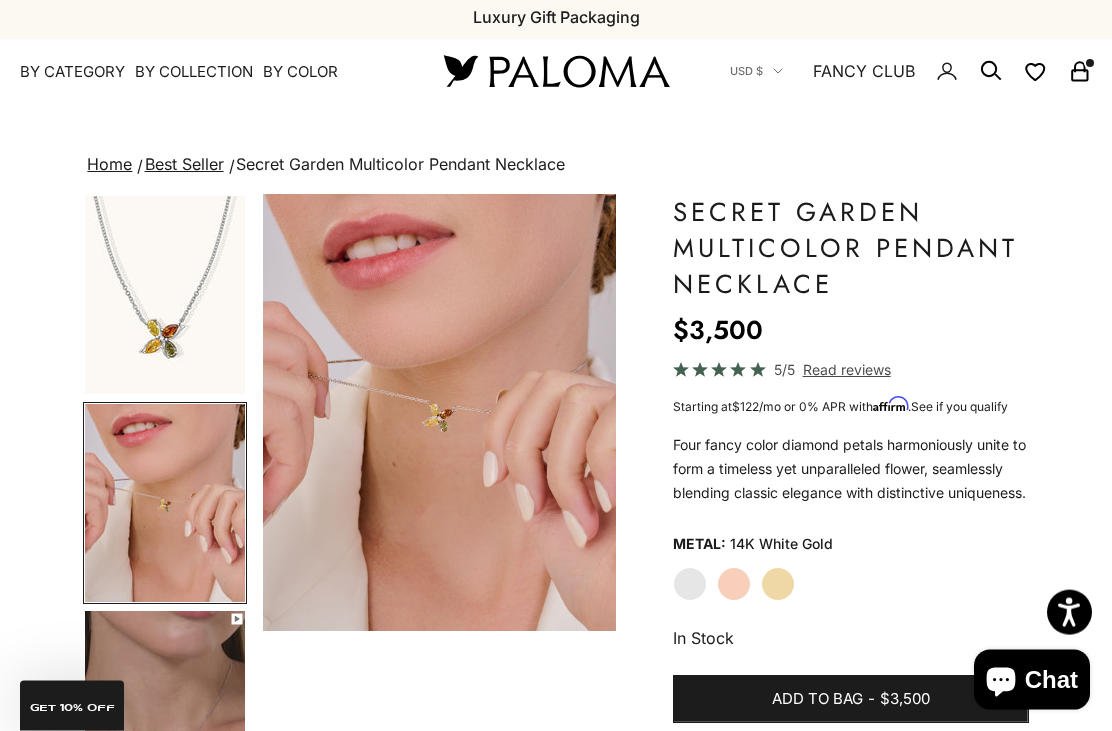 scroll, scrollTop: 69, scrollLeft: 0, axis: vertical 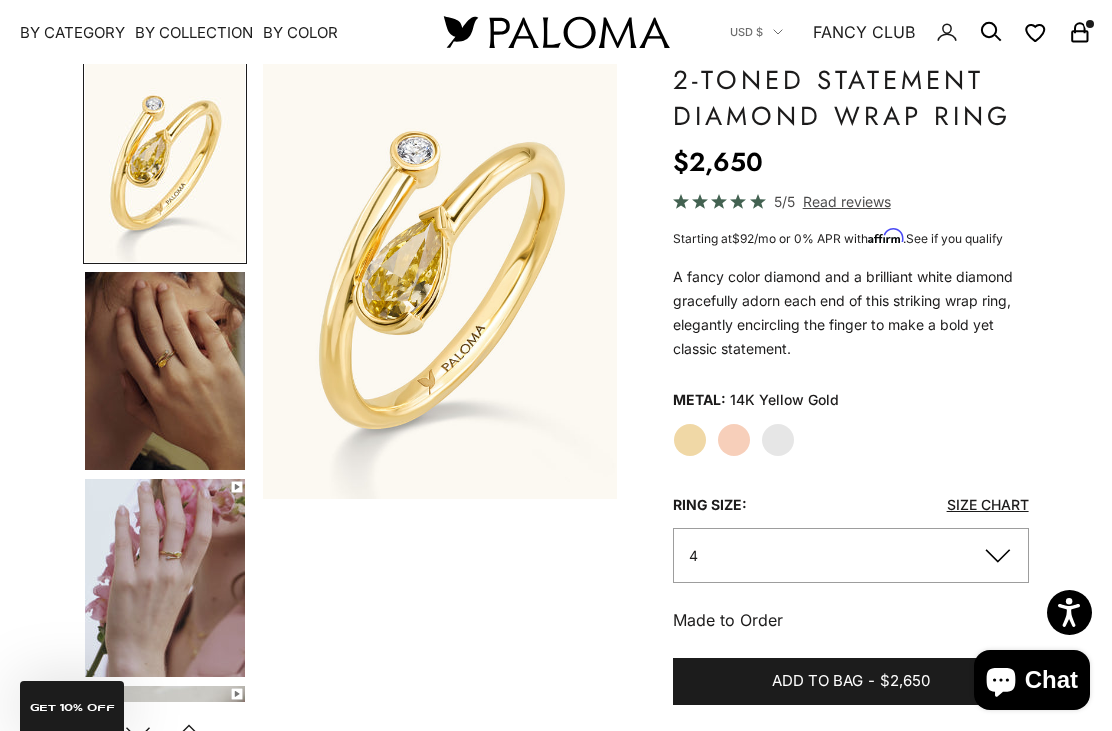 click at bounding box center (165, 578) 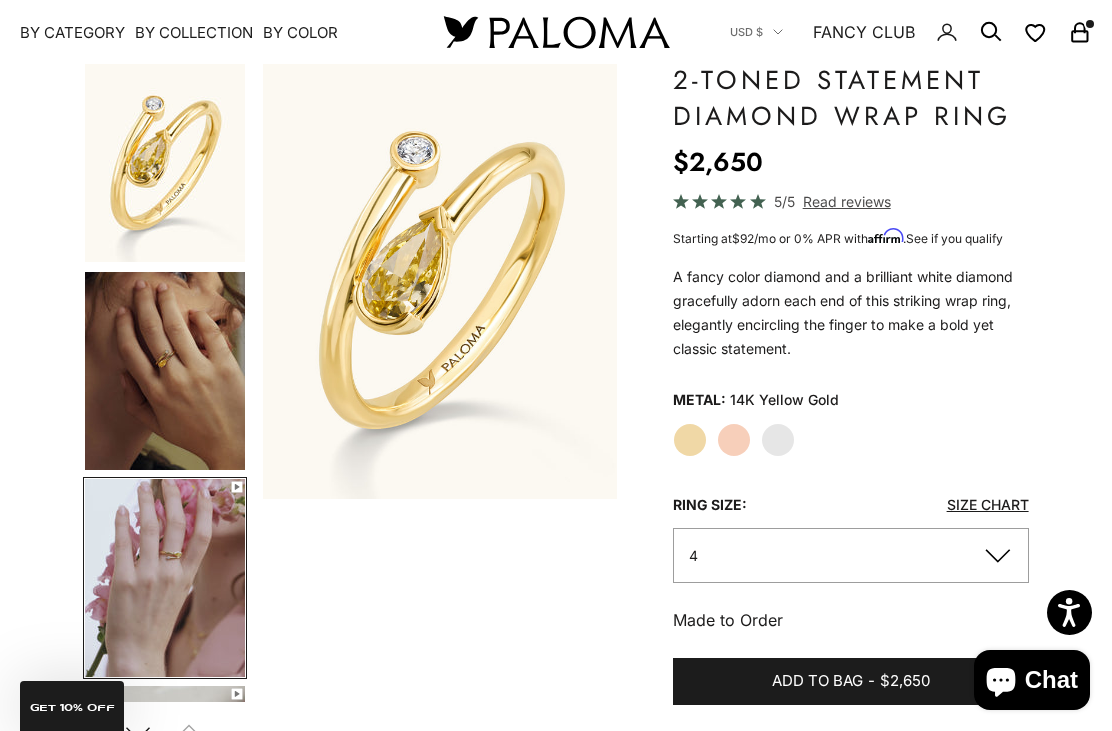 scroll, scrollTop: 0, scrollLeft: 400, axis: horizontal 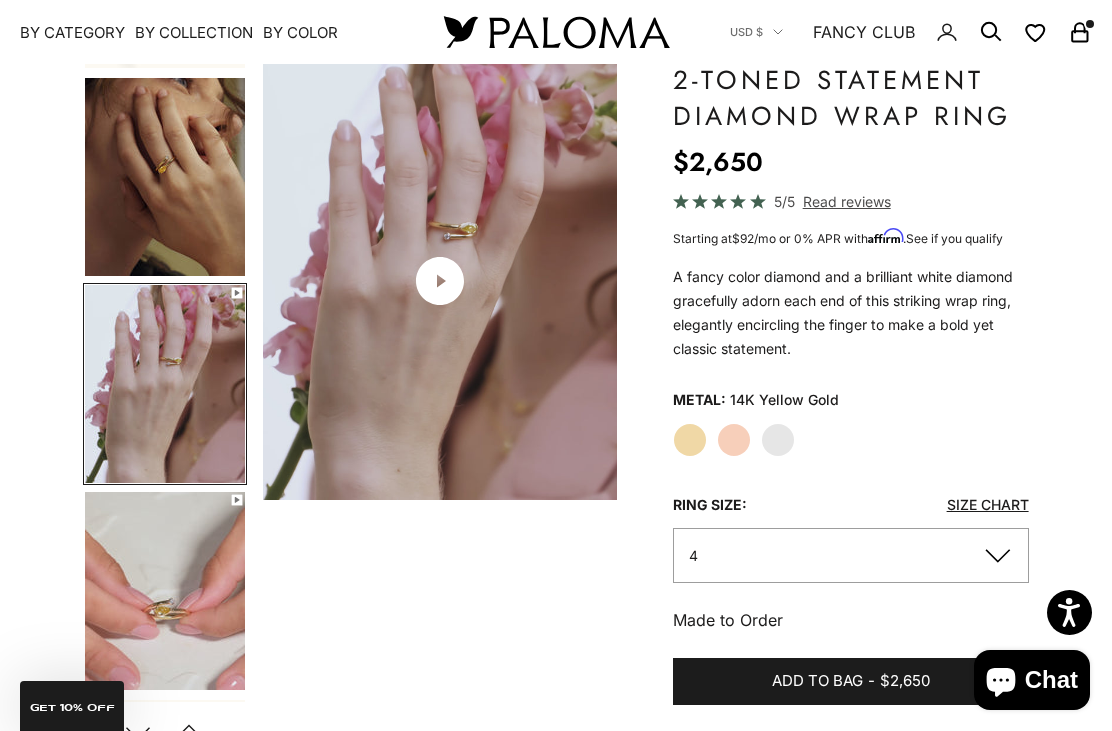click at bounding box center (440, 281) 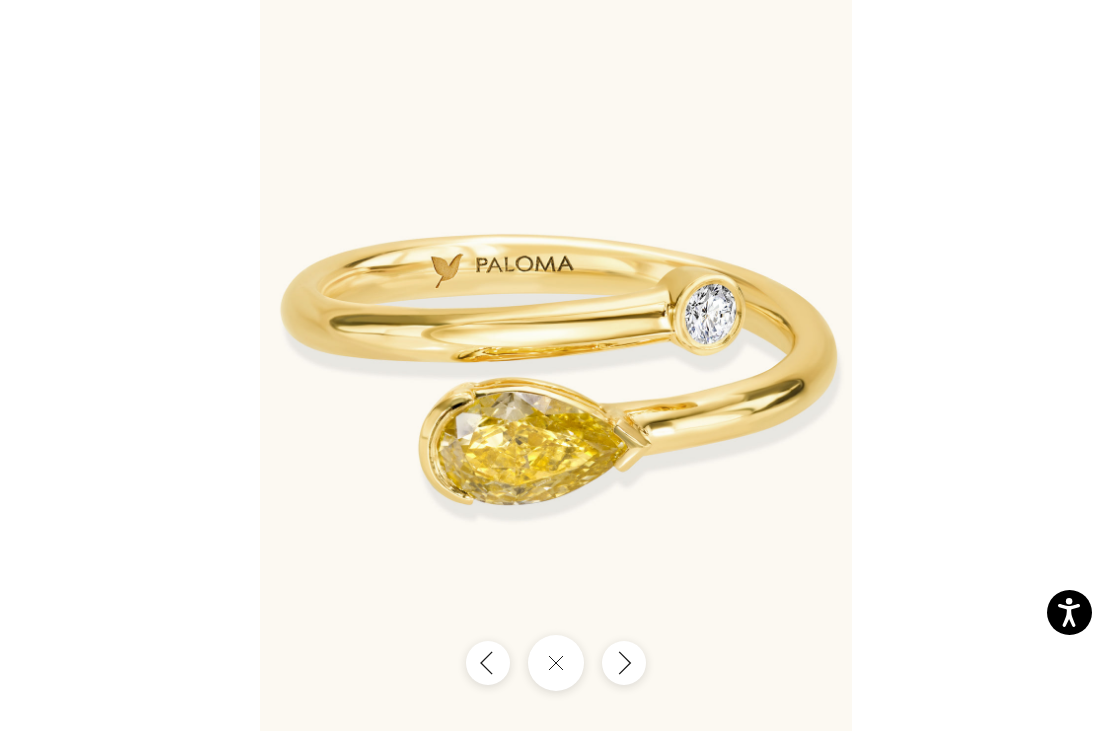 click 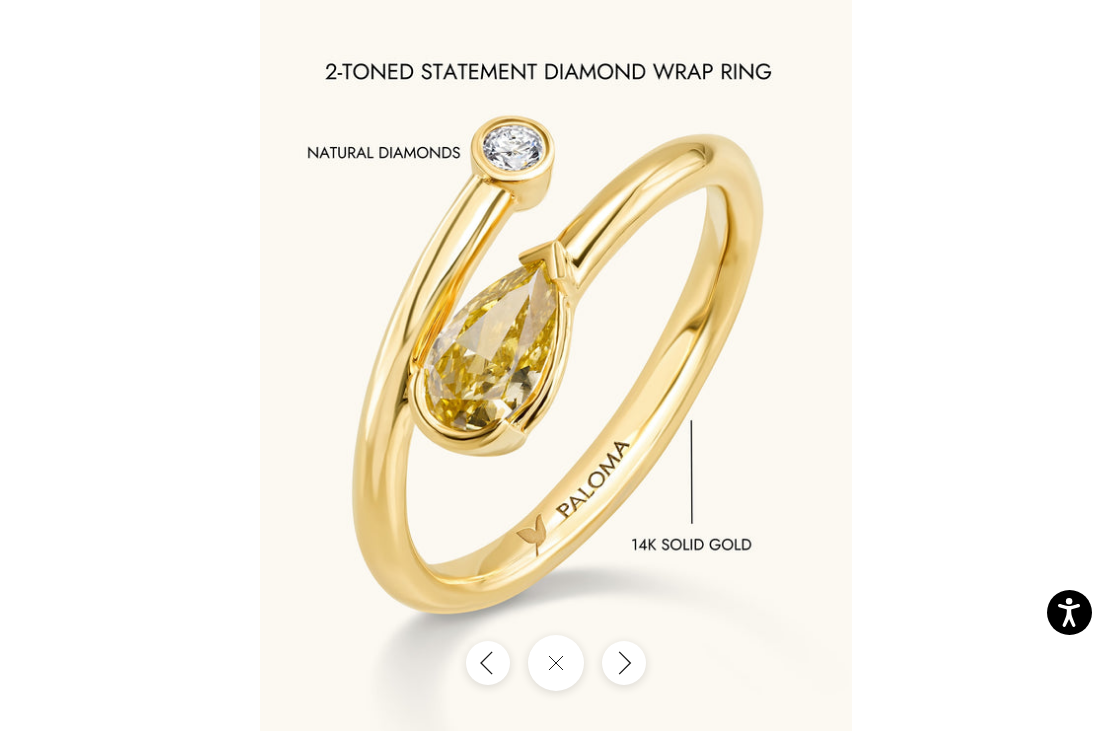 click 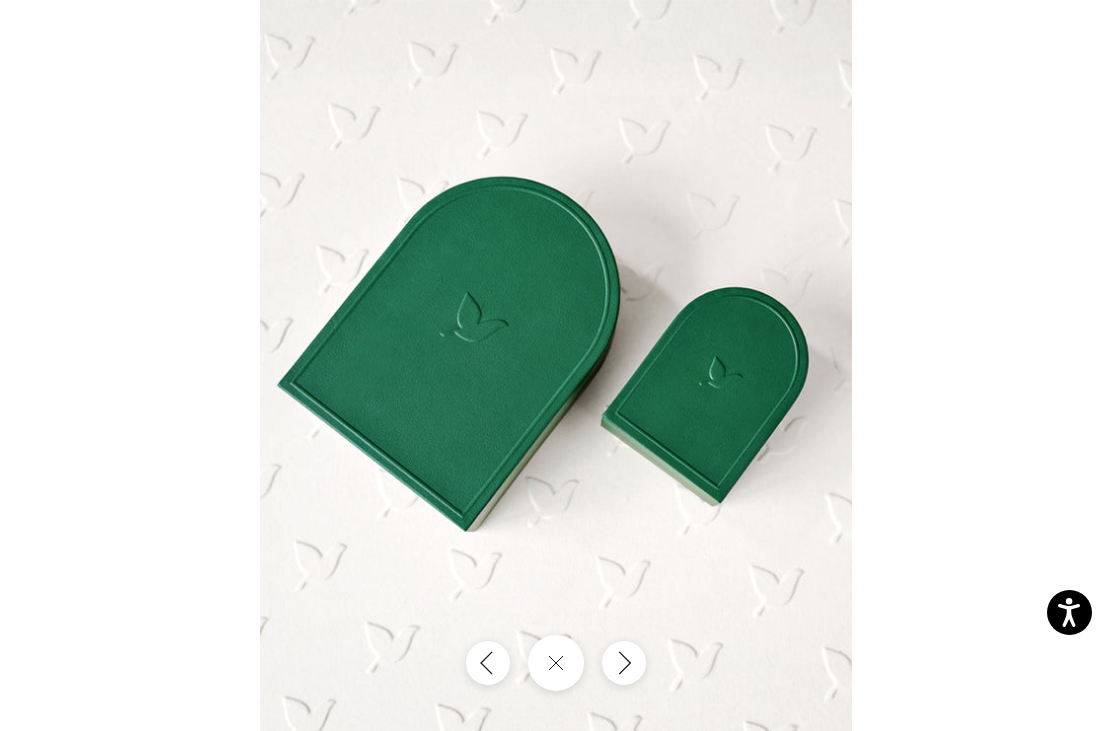 click 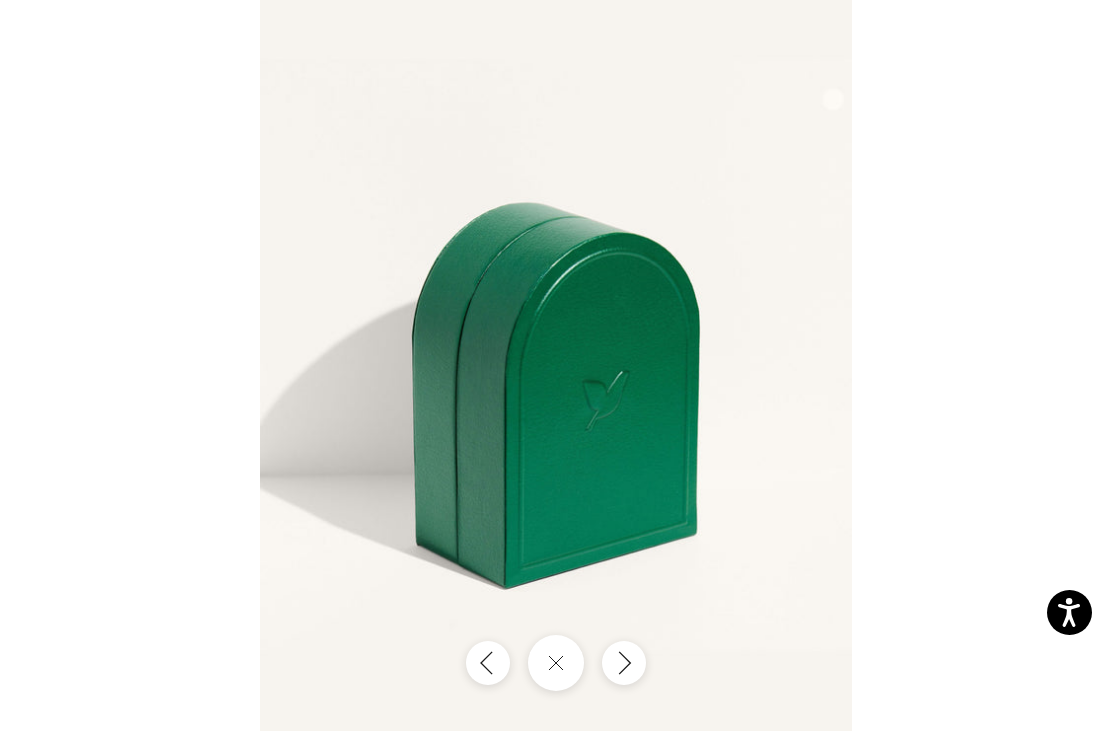 click 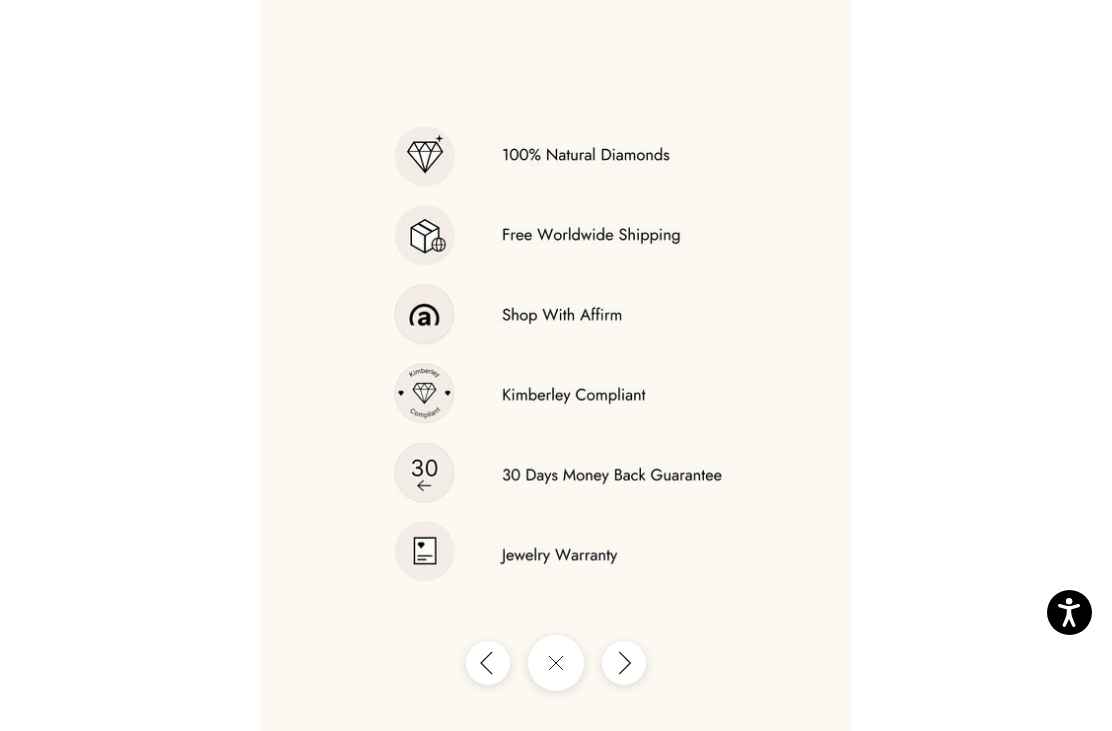 click 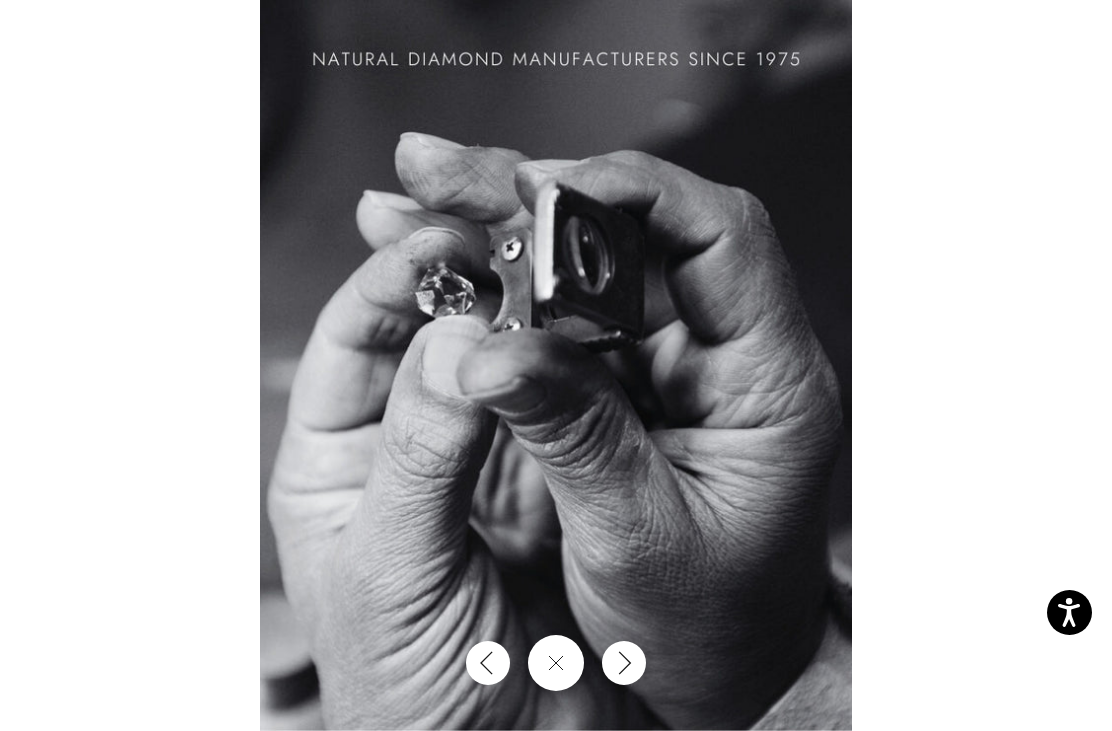 click 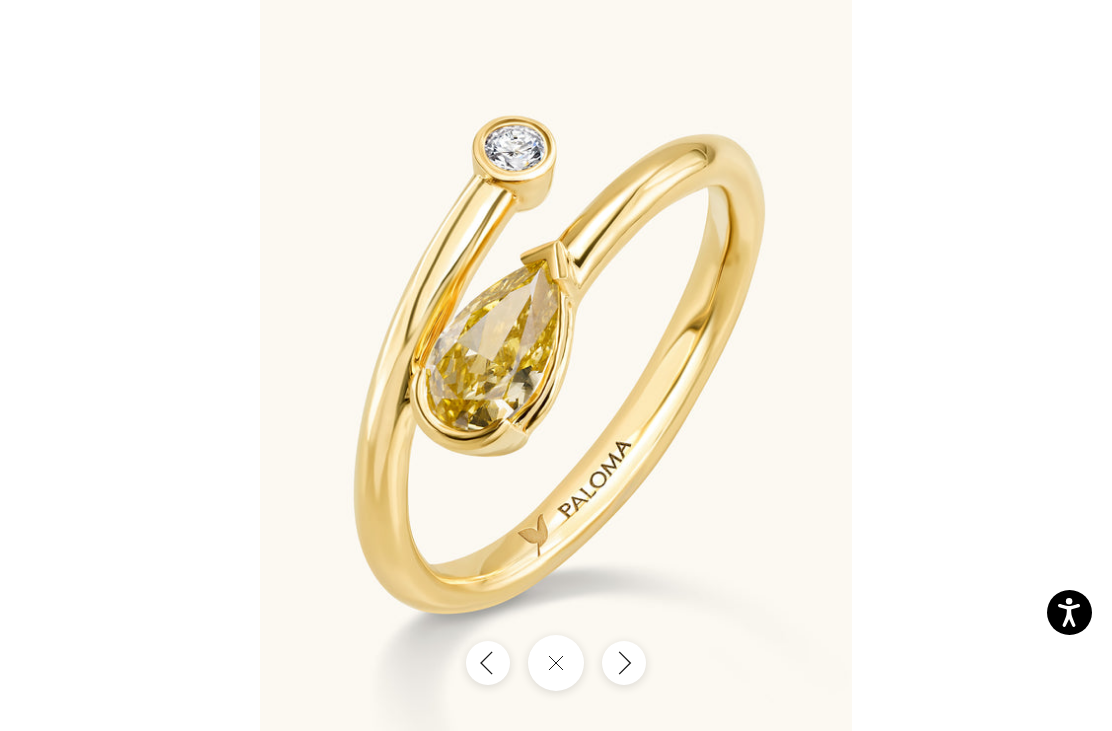click 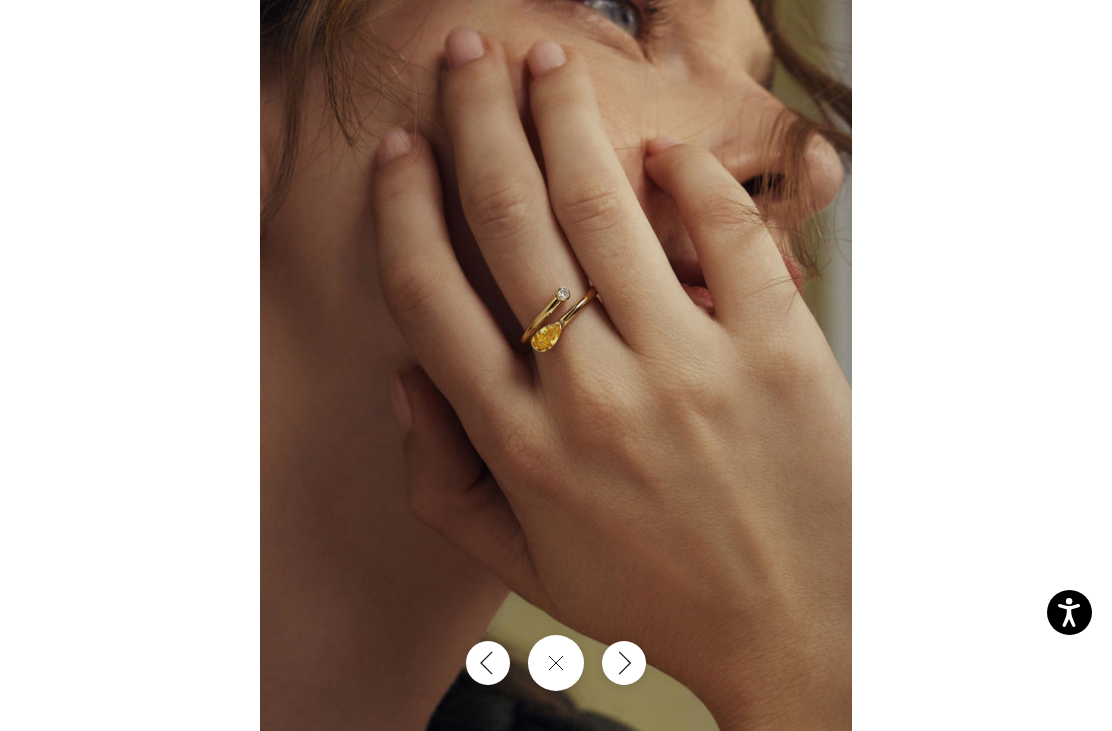 click 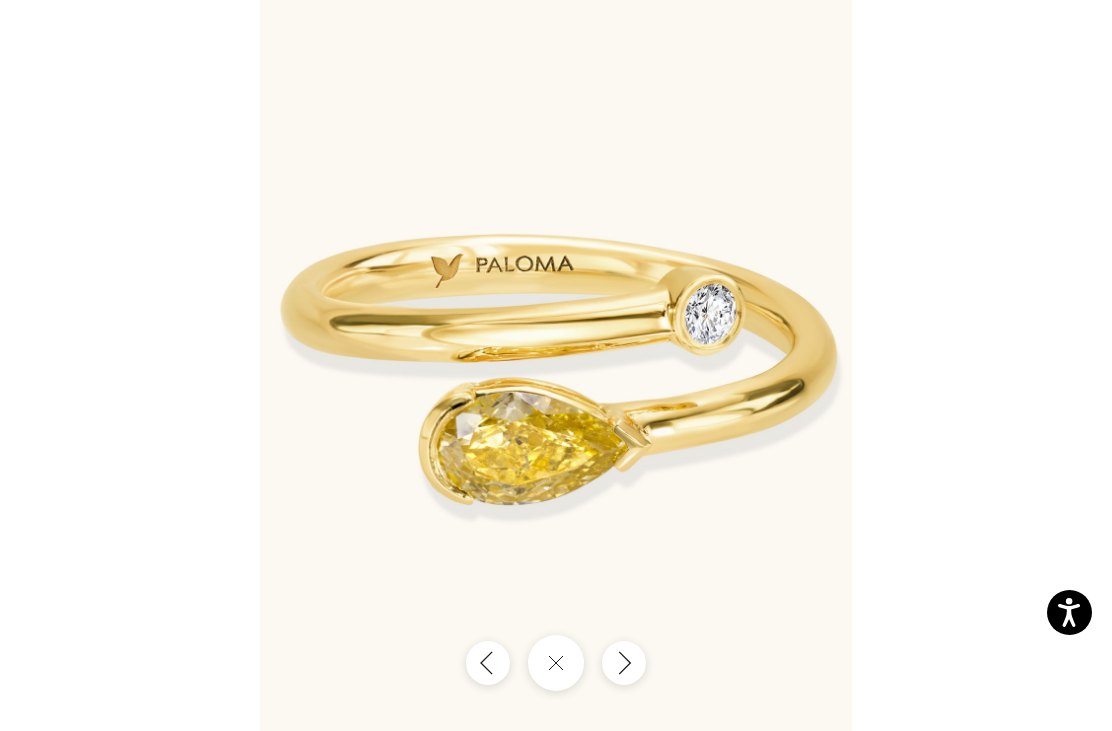 click 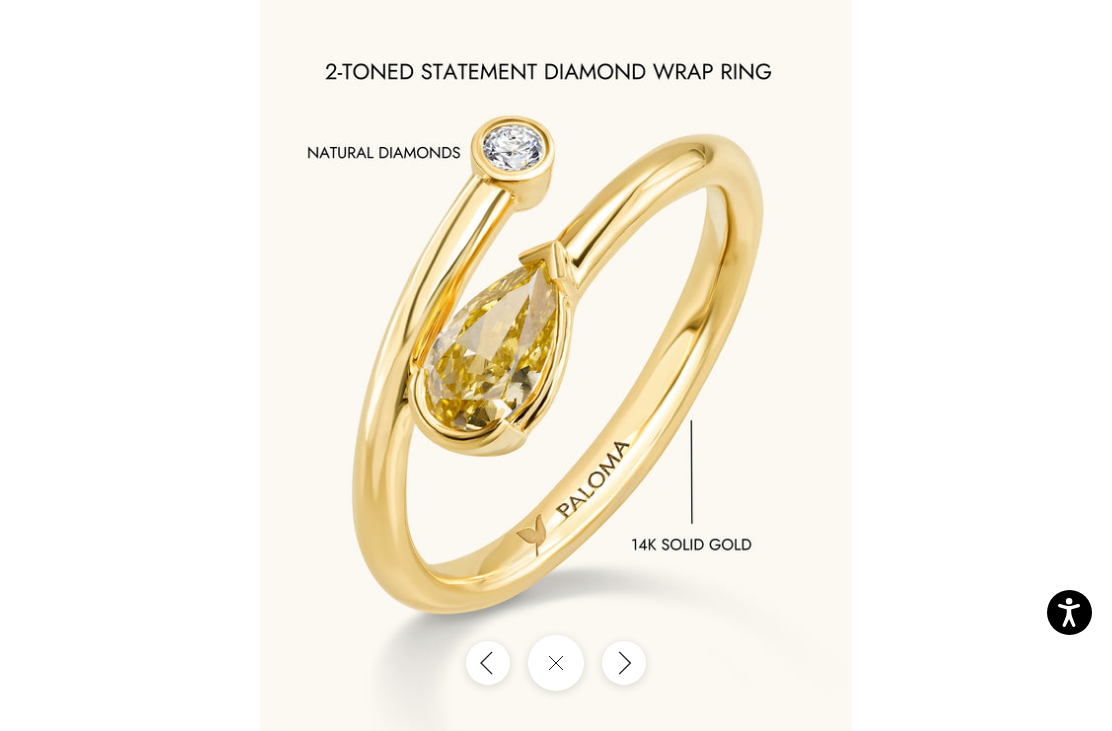 click 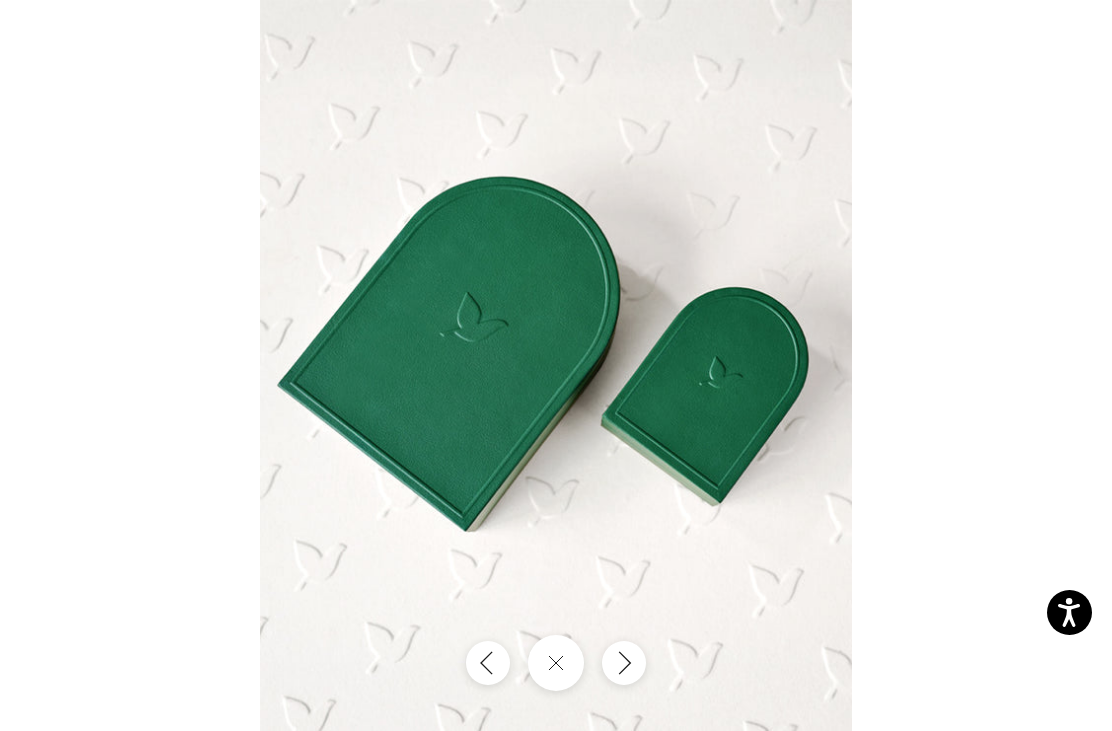 click 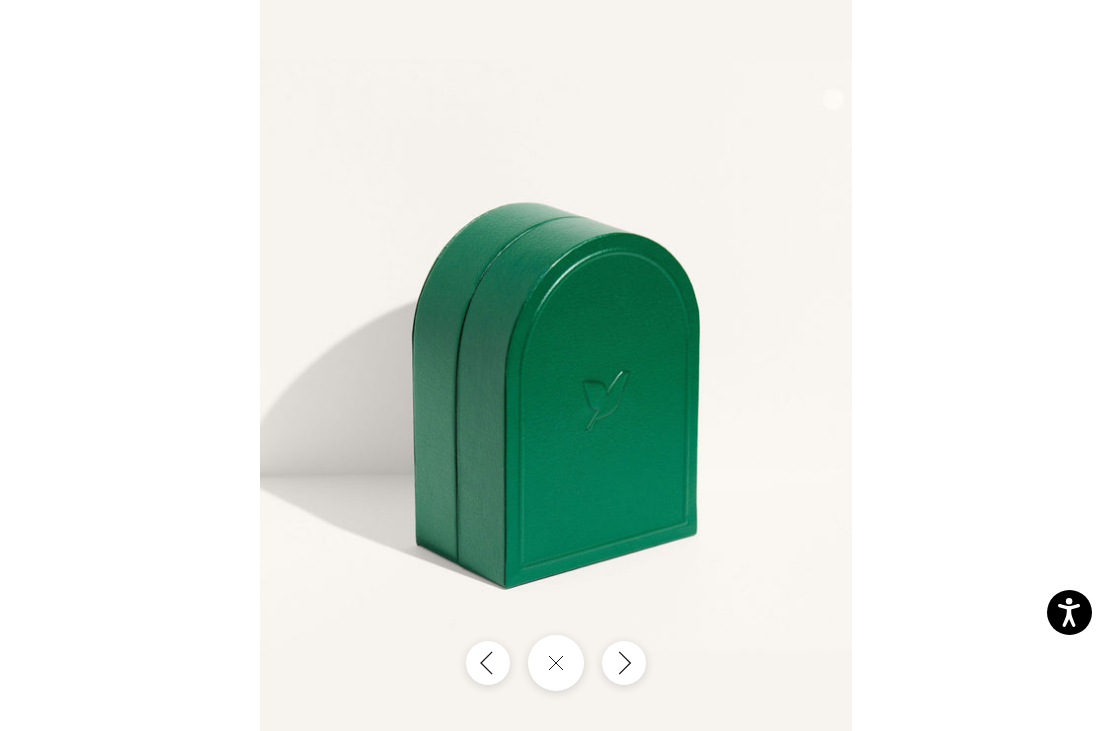 click at bounding box center [556, 365] 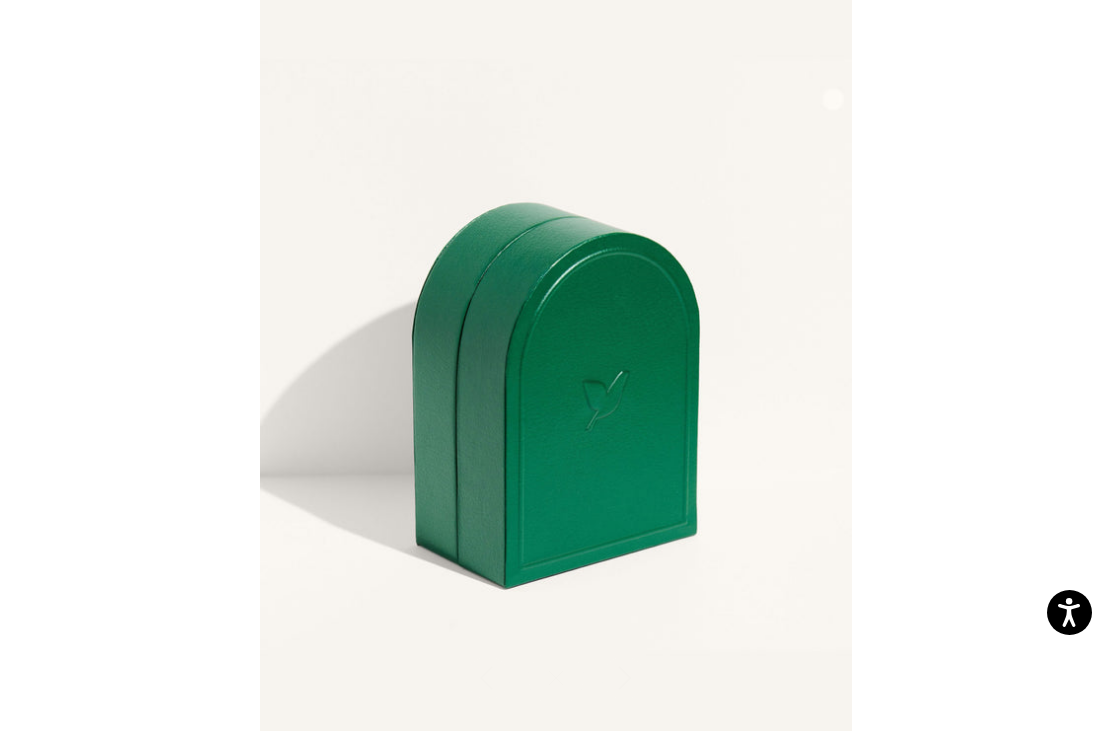 click at bounding box center (556, 365) 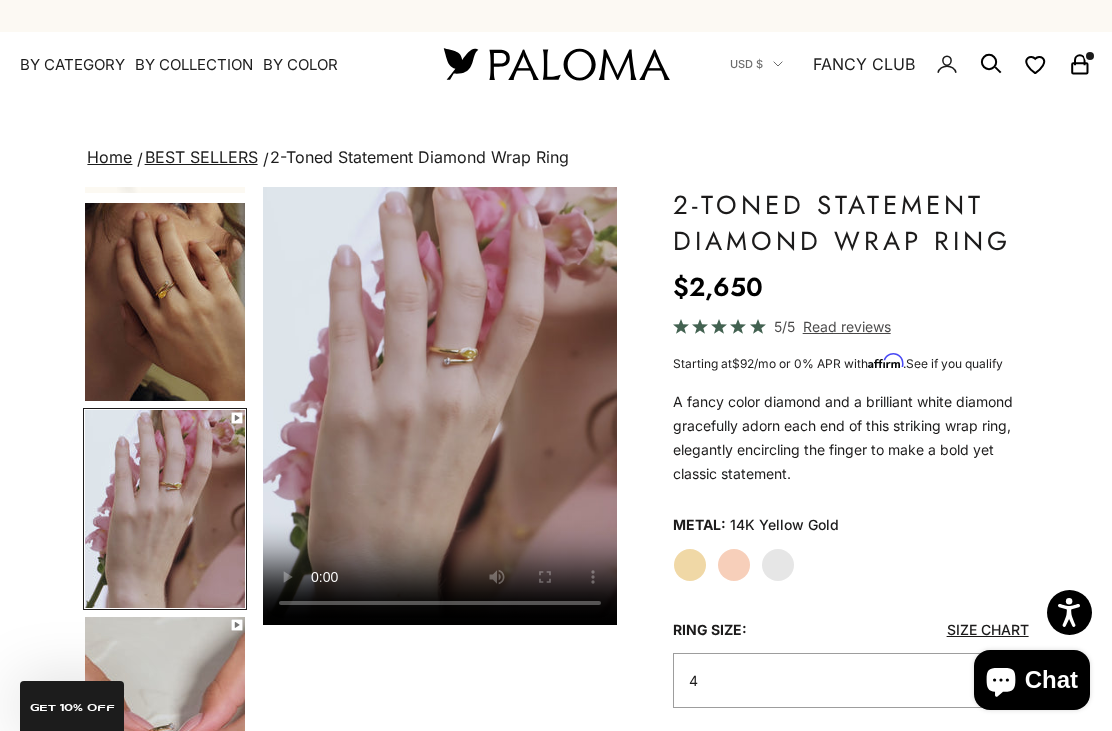 scroll, scrollTop: 13, scrollLeft: 0, axis: vertical 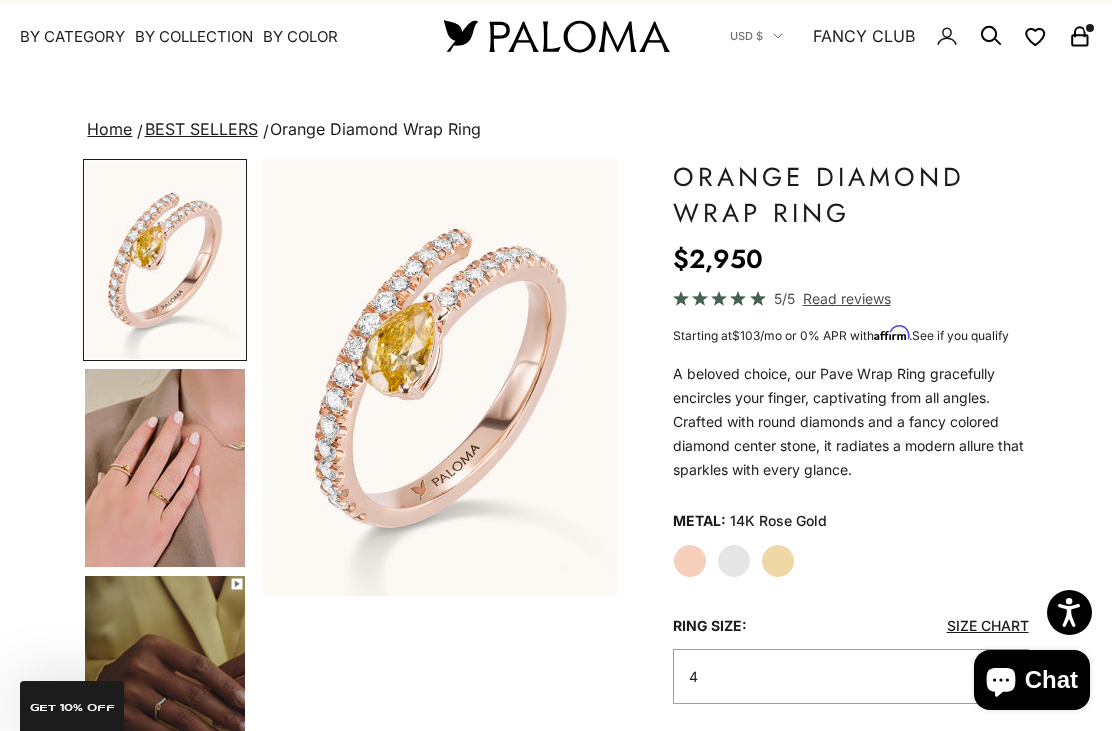 click at bounding box center [165, 468] 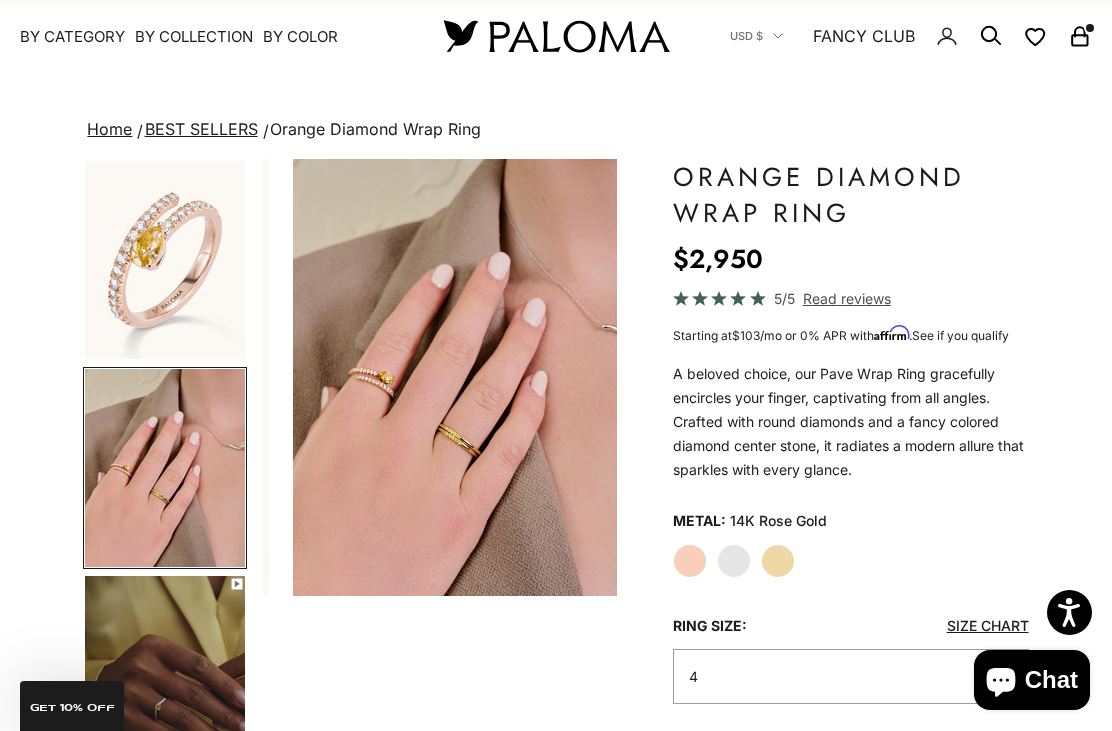 scroll, scrollTop: 0, scrollLeft: 378, axis: horizontal 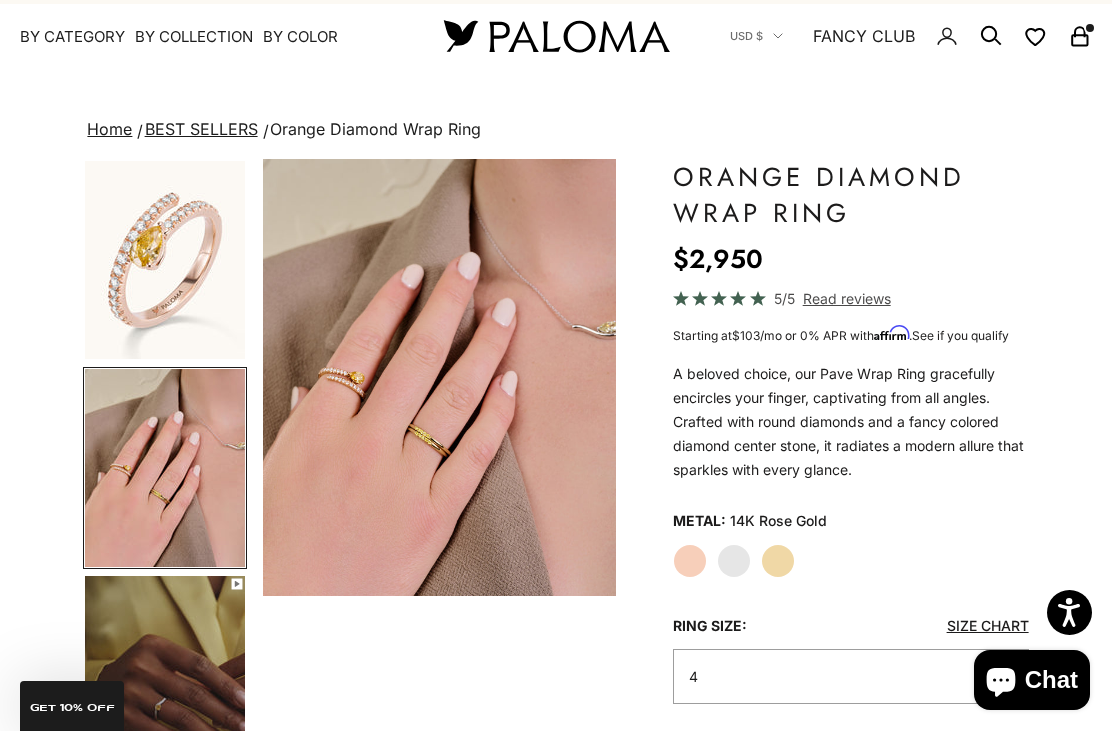 click at bounding box center [440, 377] 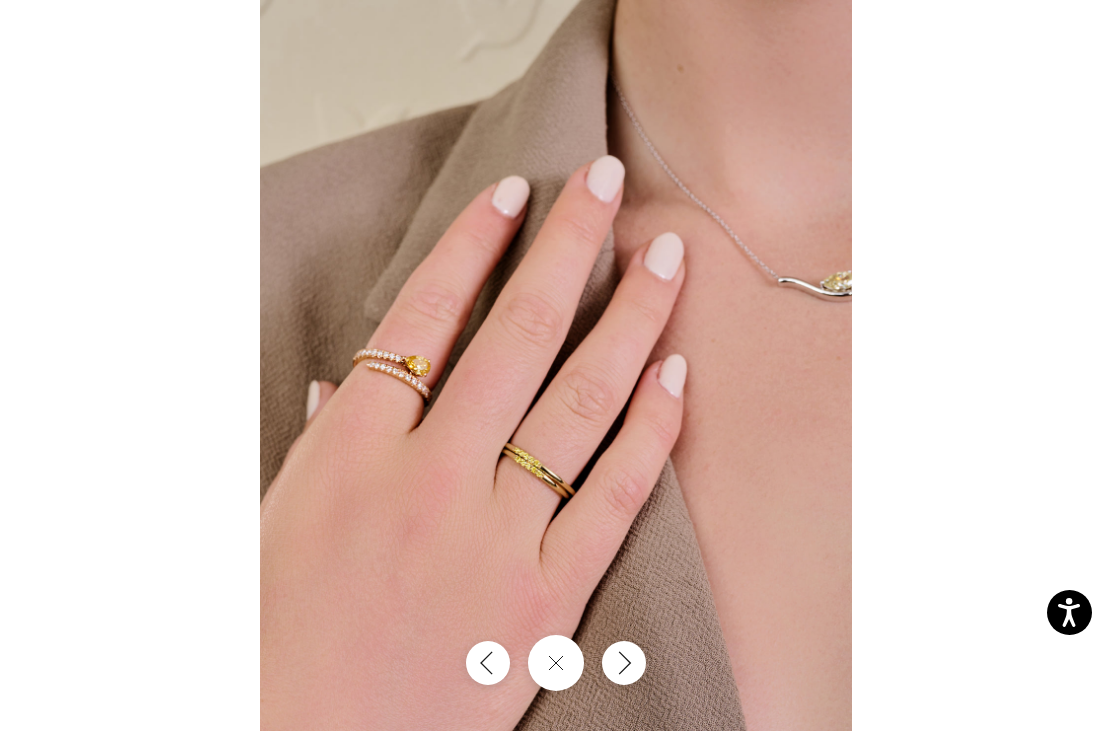 click 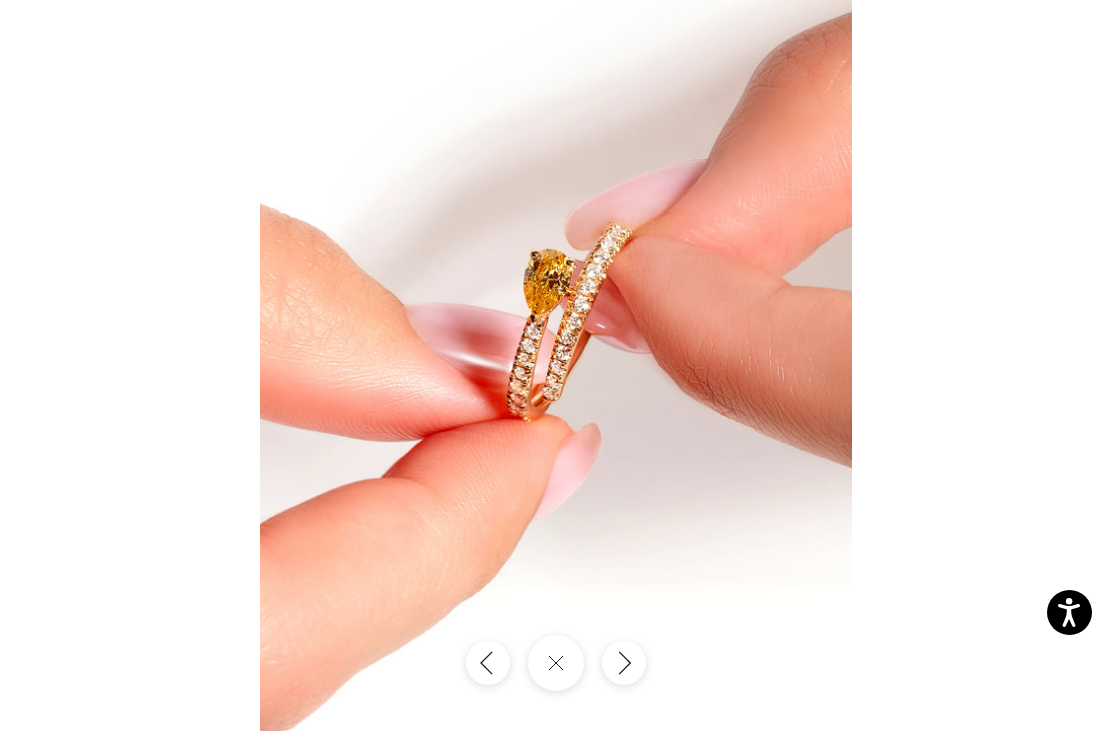 click 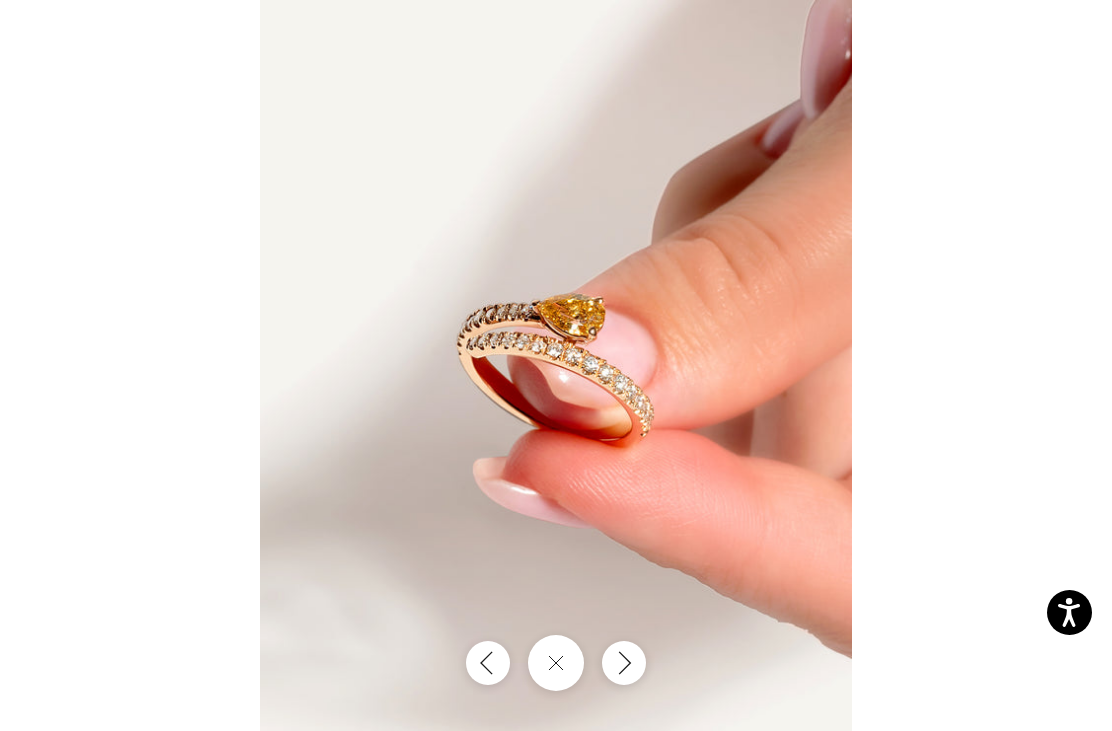 click at bounding box center [624, 663] 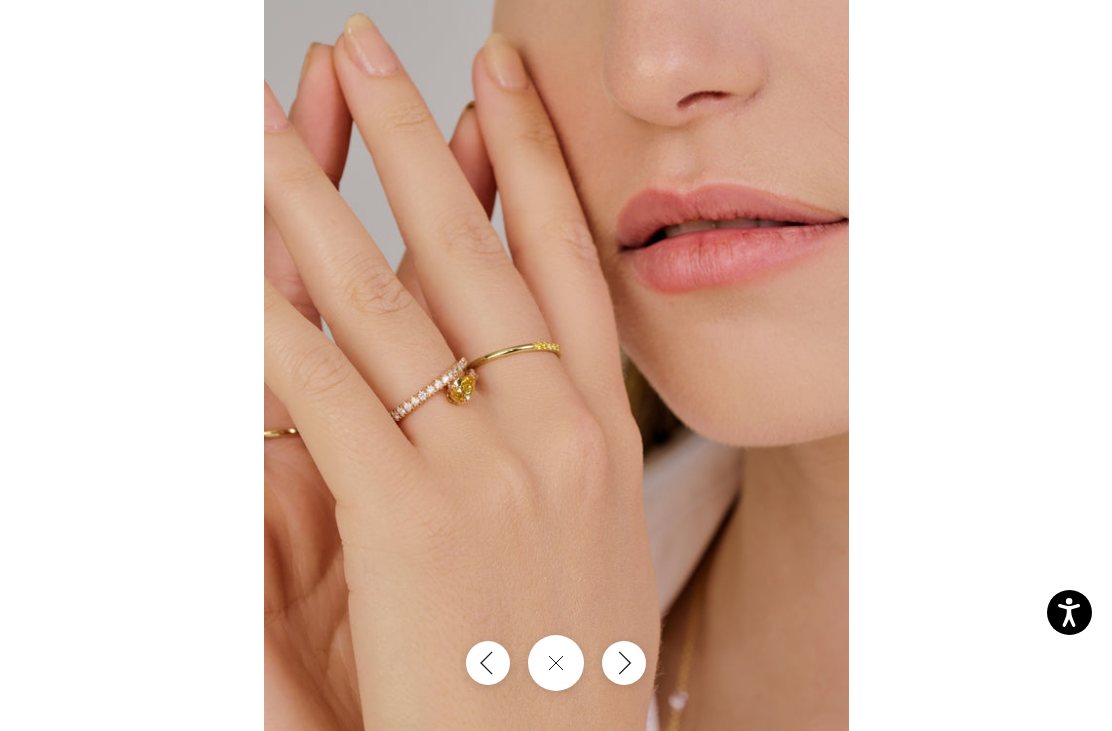 click 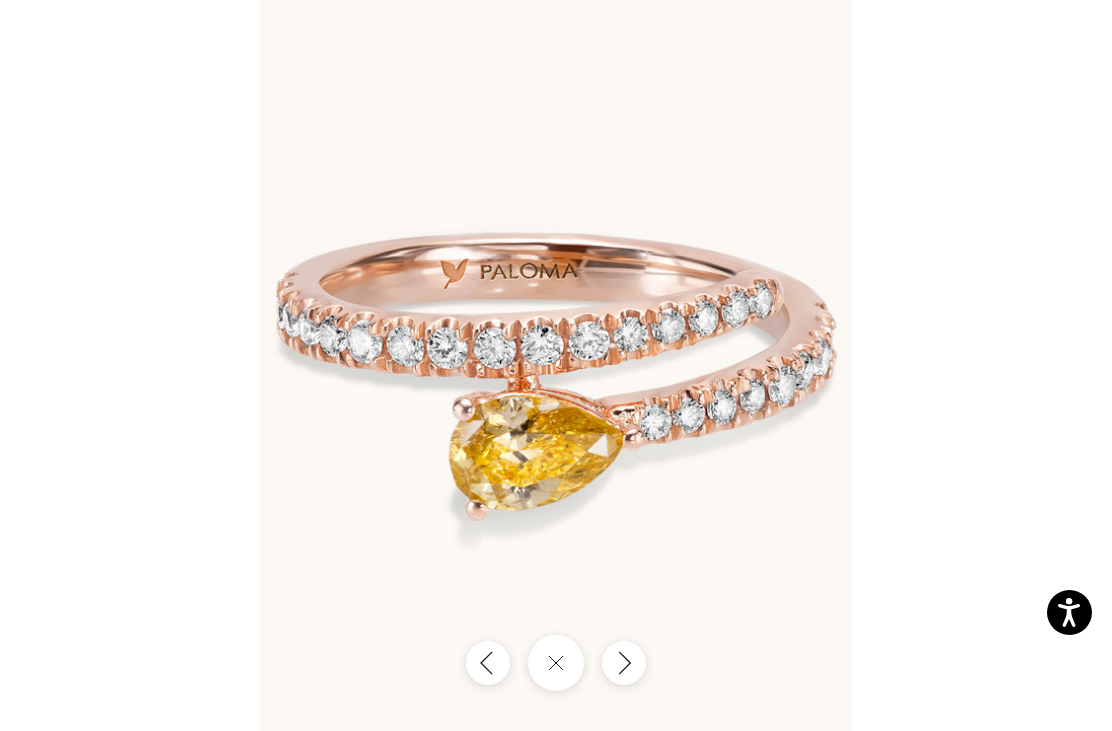 click at bounding box center (624, 663) 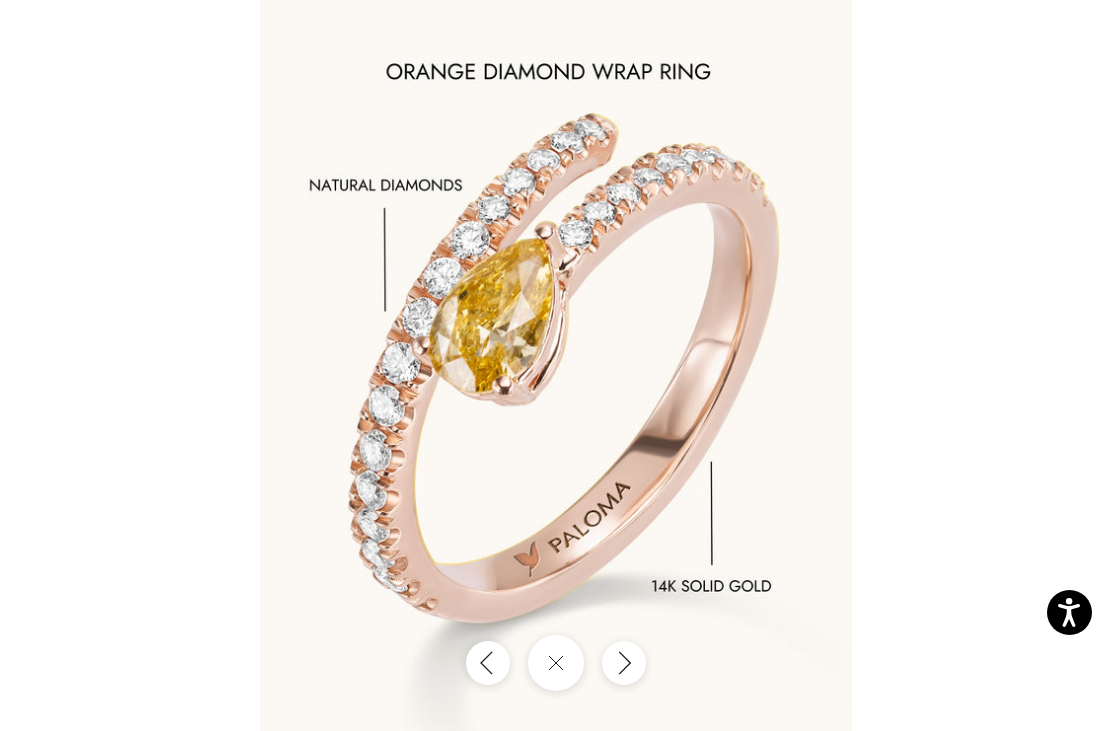 click at bounding box center [556, 365] 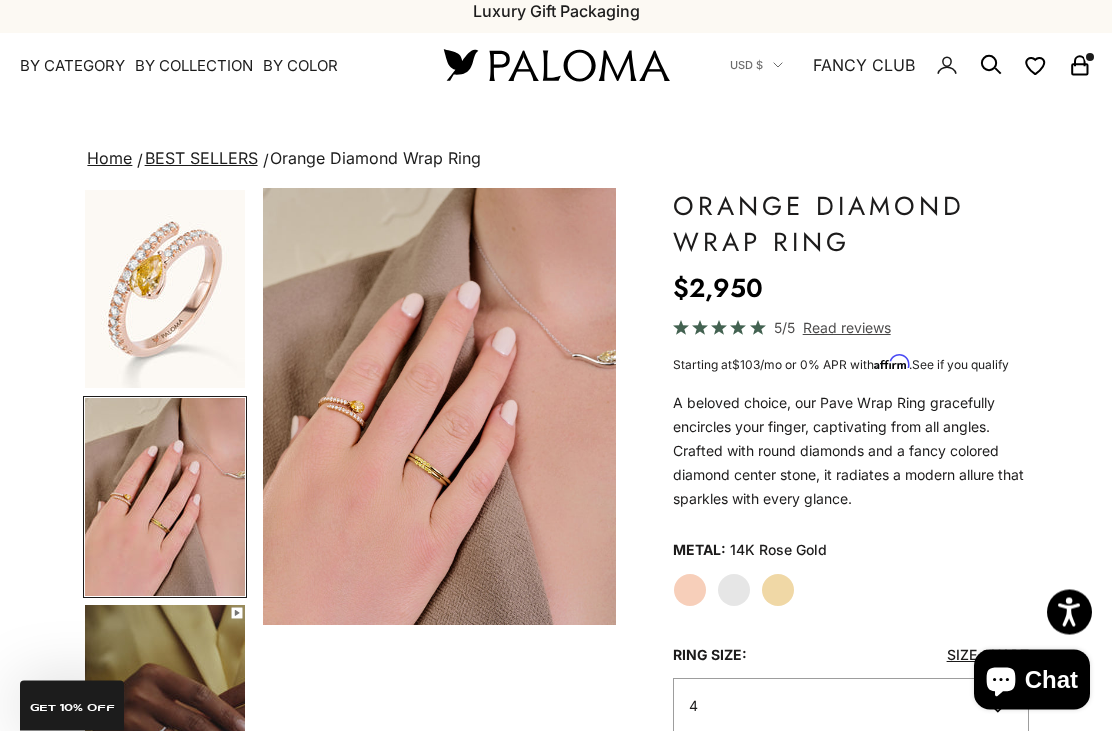 scroll, scrollTop: 0, scrollLeft: 0, axis: both 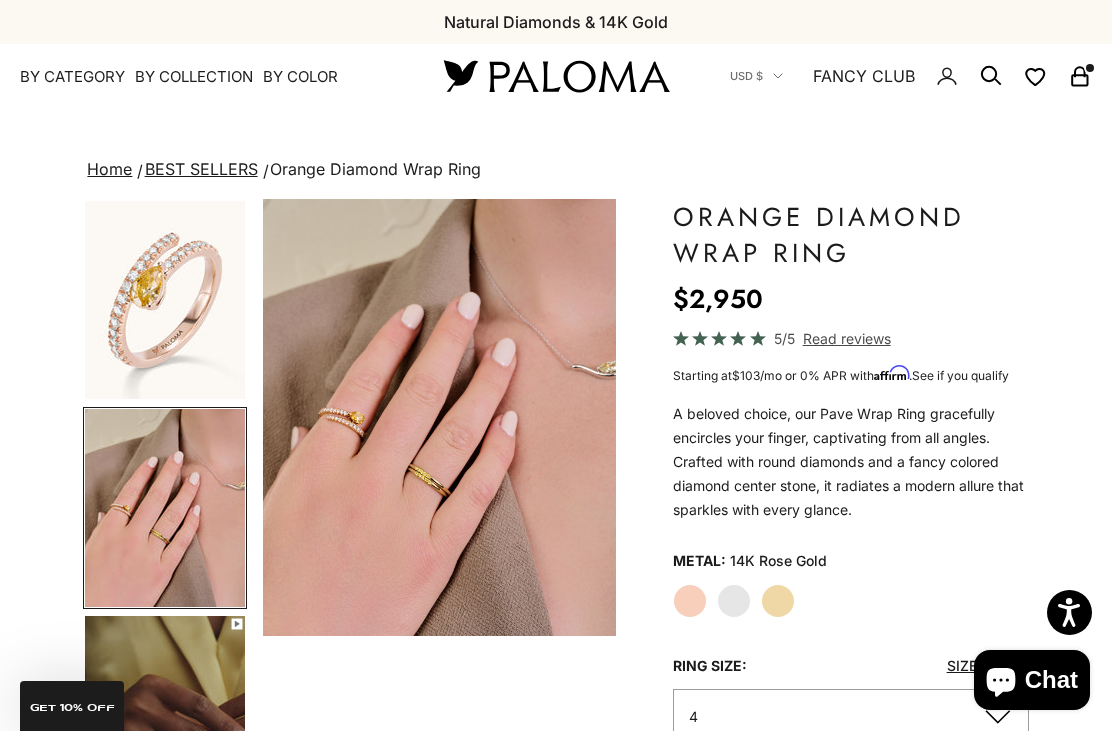 click on "FANCY CLUB" at bounding box center [864, 76] 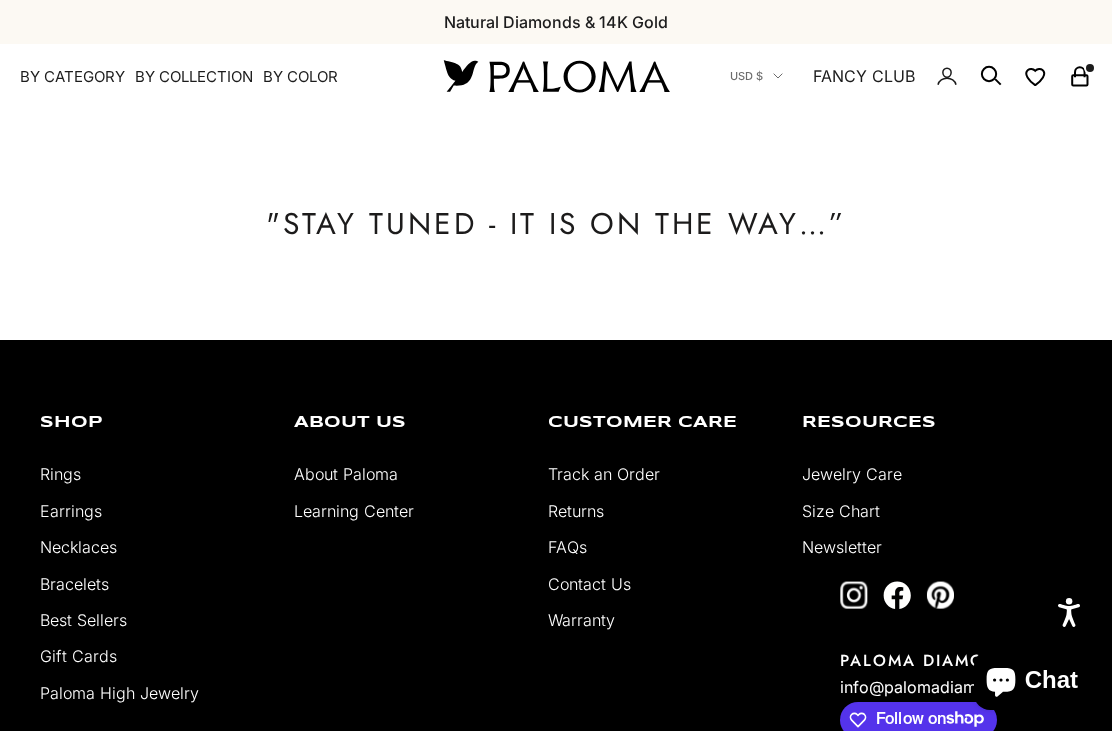 scroll, scrollTop: 0, scrollLeft: 0, axis: both 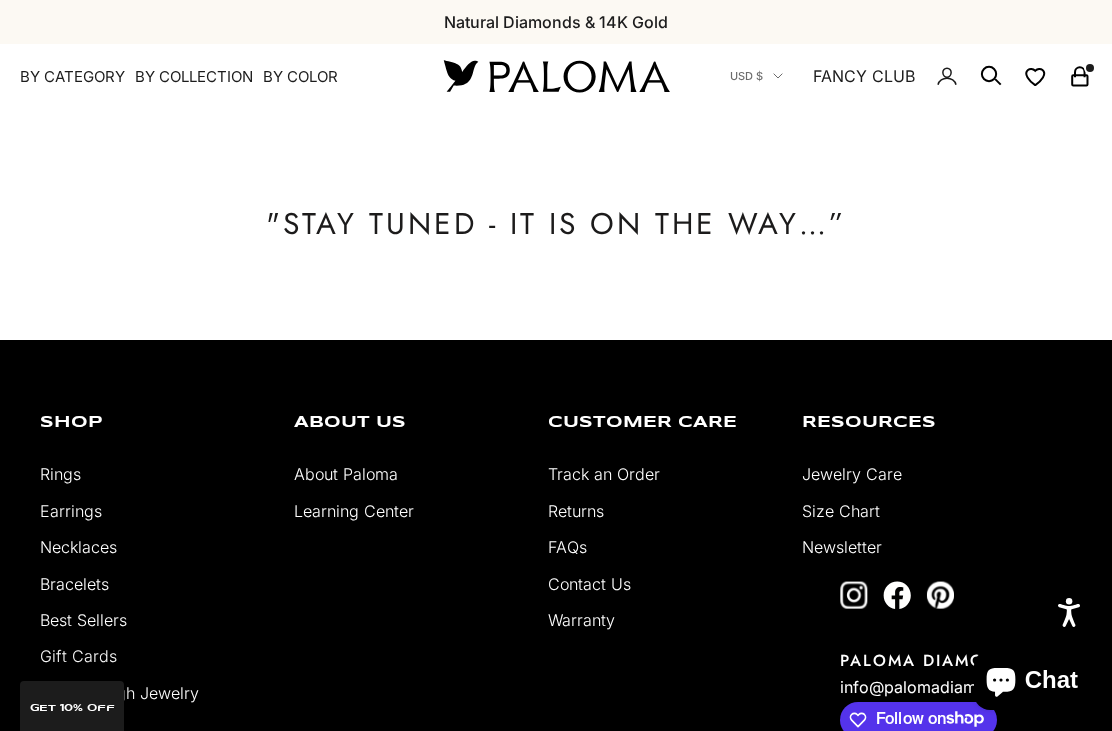 click on "By Collection" at bounding box center [194, 77] 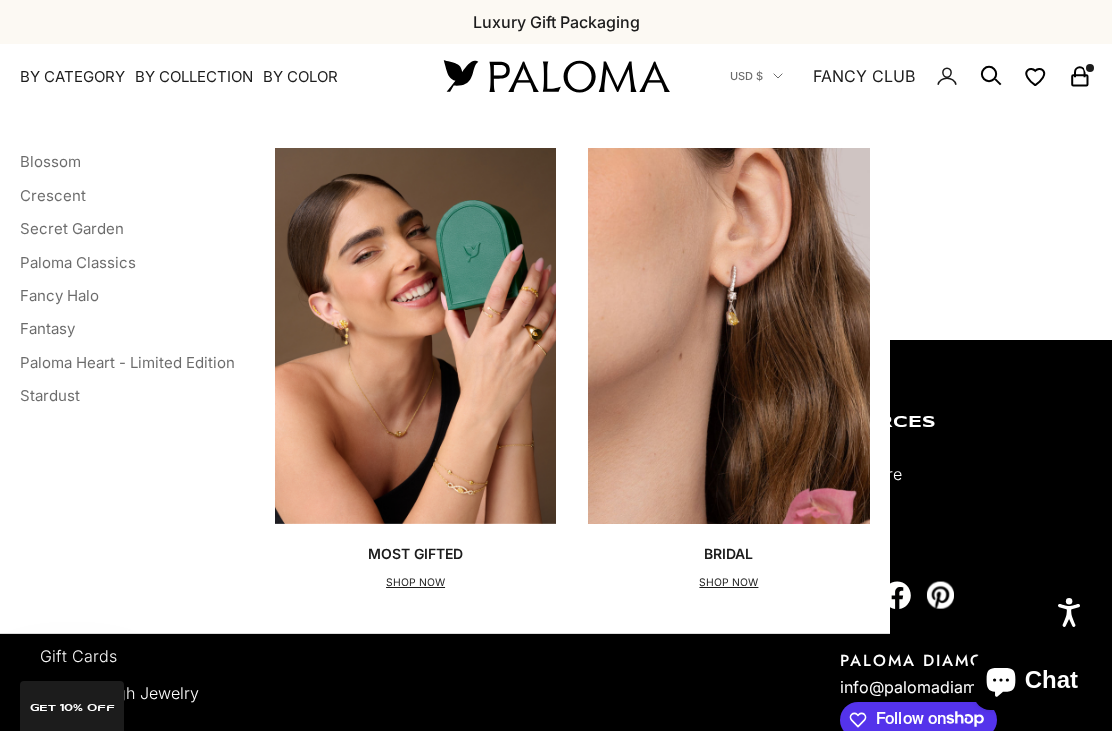 click on "Paloma Heart - Limited Edition" at bounding box center [127, 362] 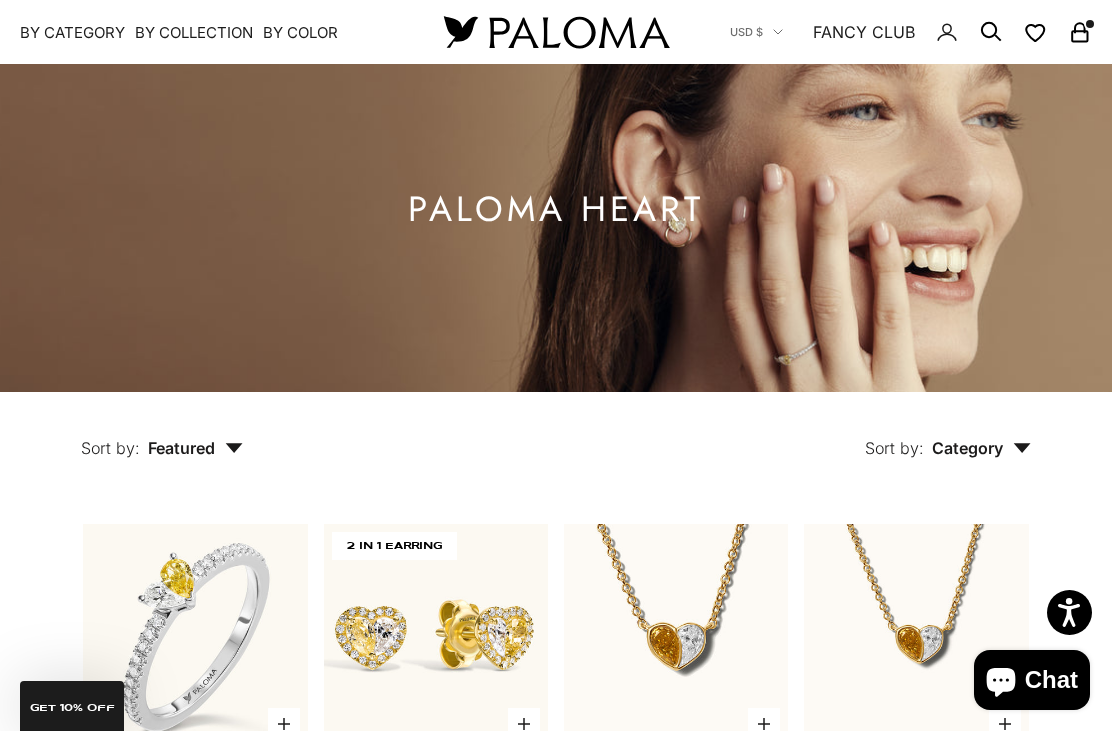 scroll, scrollTop: 0, scrollLeft: 0, axis: both 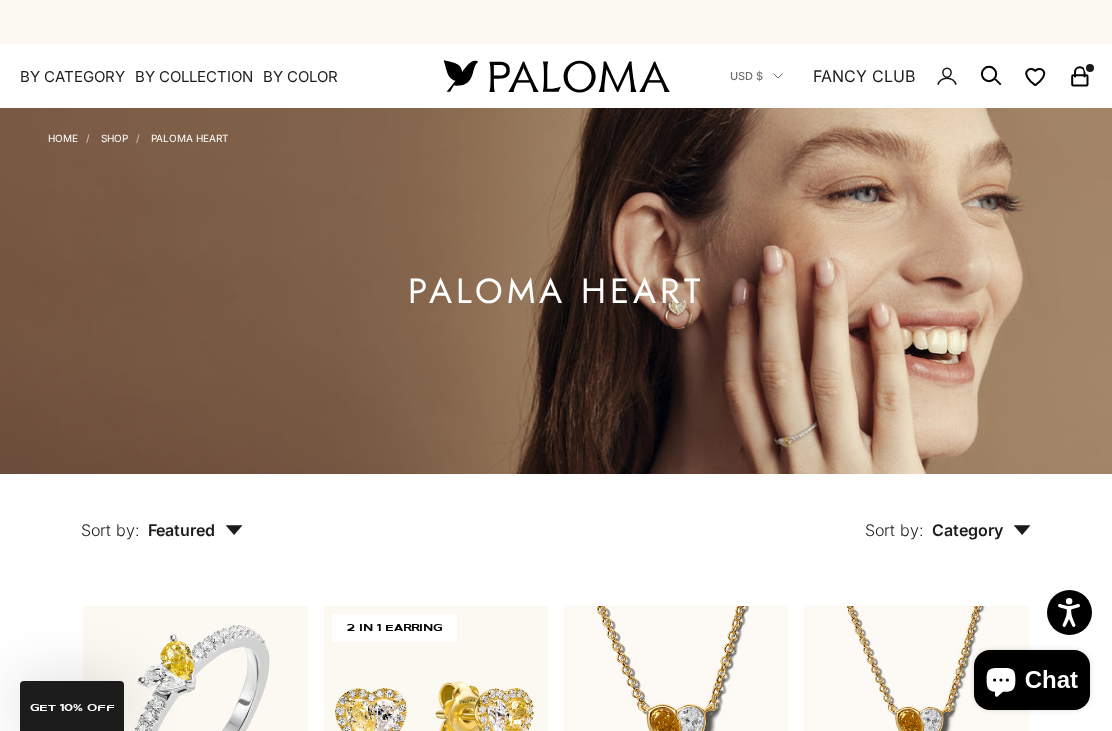click on "Shop" at bounding box center [114, 138] 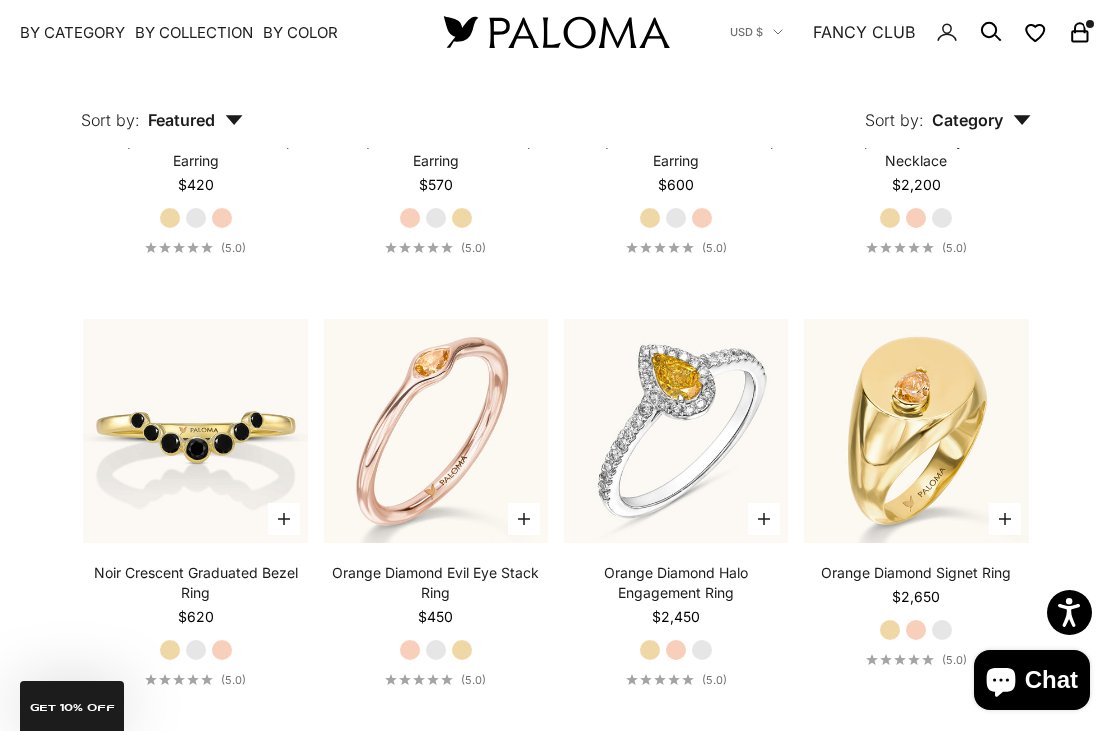 scroll, scrollTop: 8698, scrollLeft: 0, axis: vertical 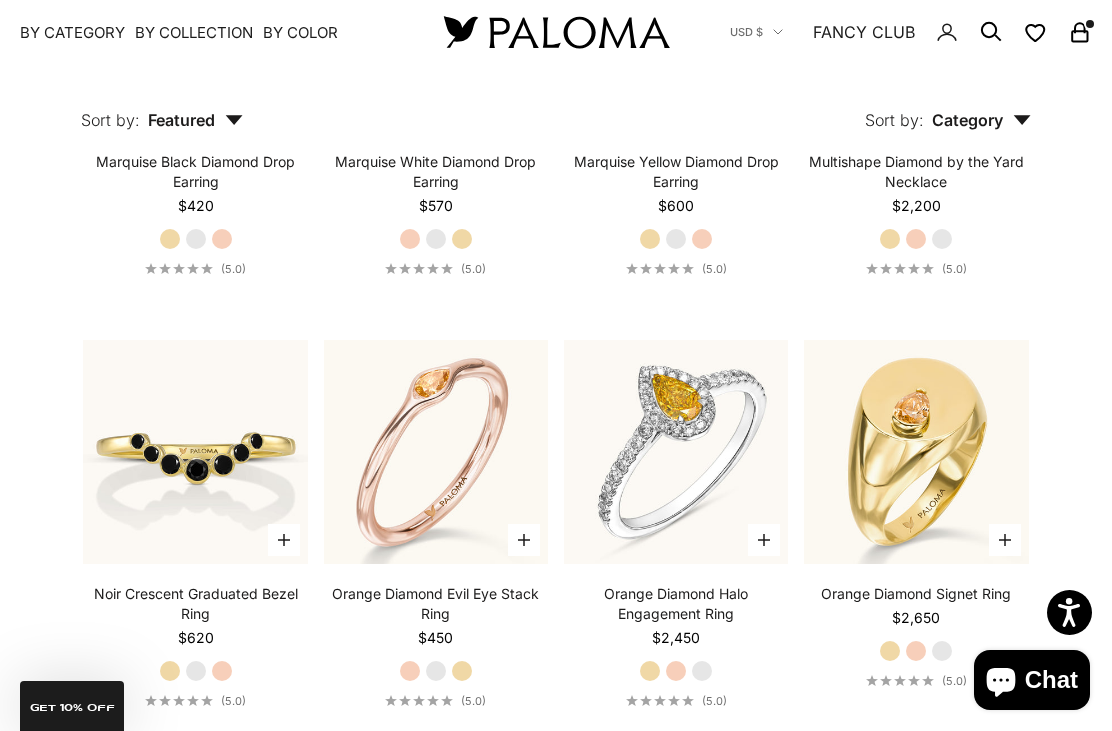 click at bounding box center [676, 452] 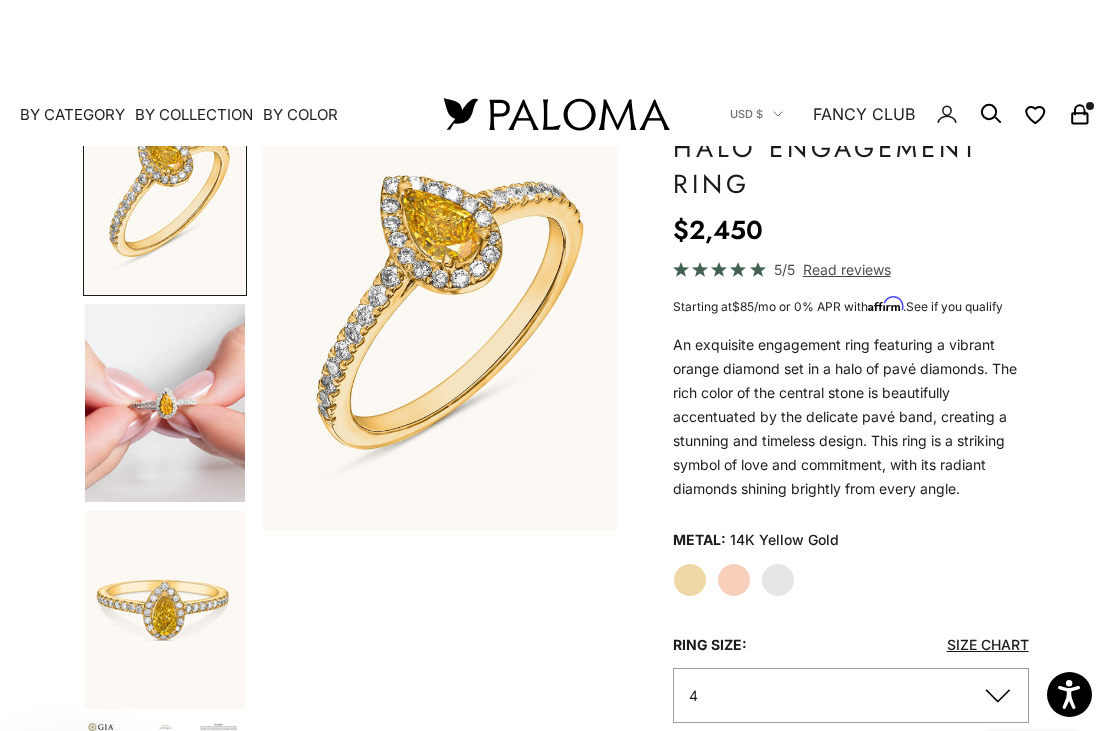 scroll, scrollTop: 0, scrollLeft: 0, axis: both 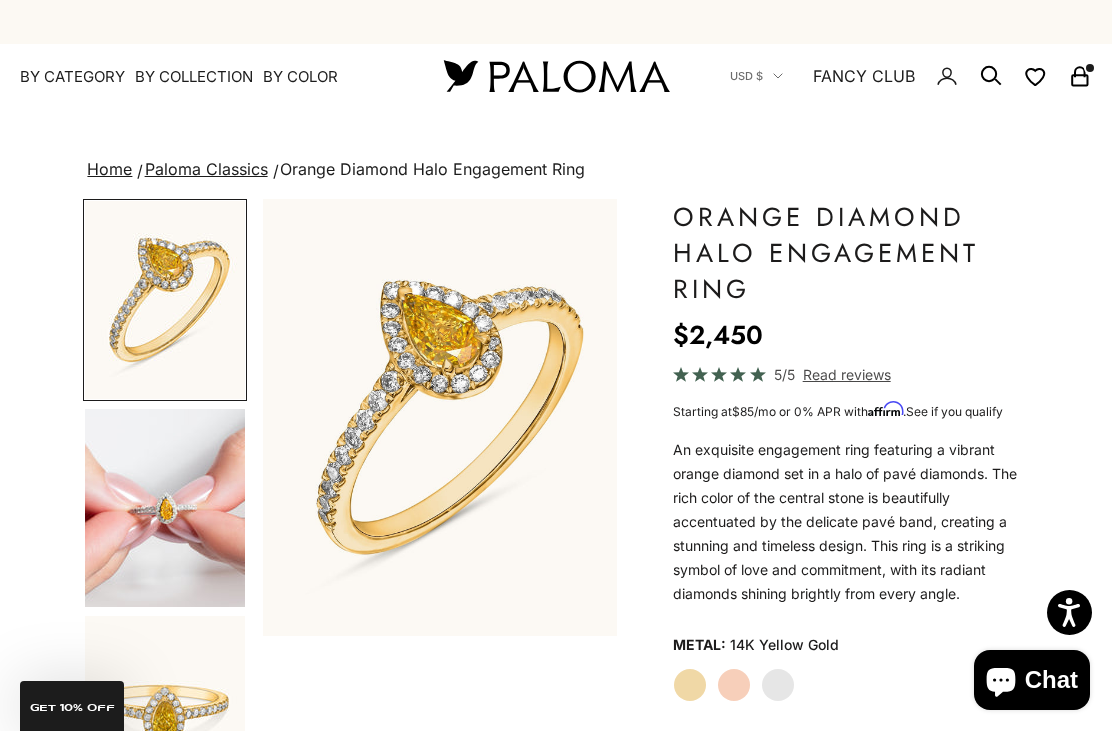 click at bounding box center (440, 417) 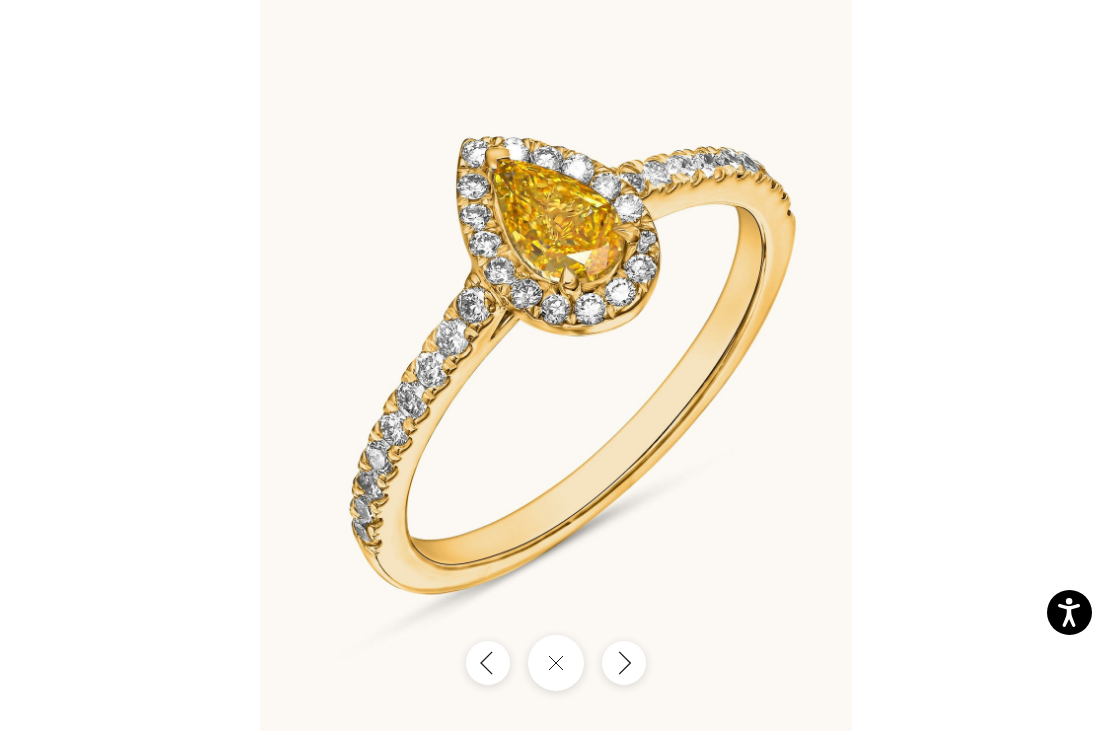 click 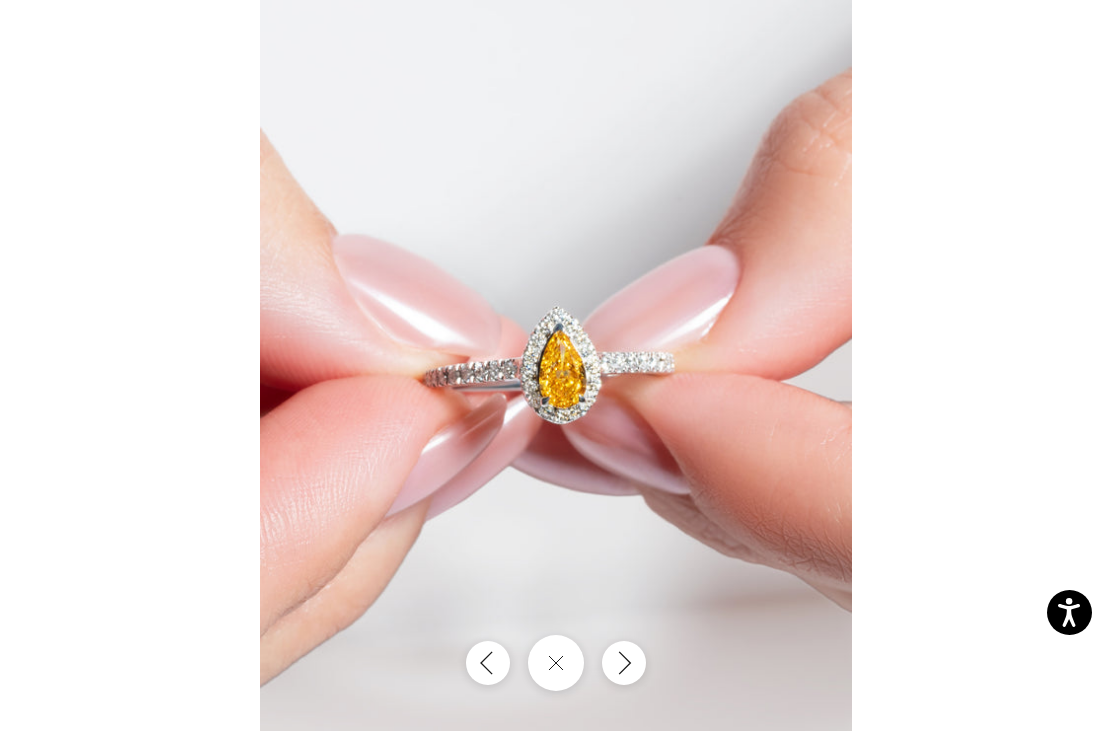 click at bounding box center (624, 663) 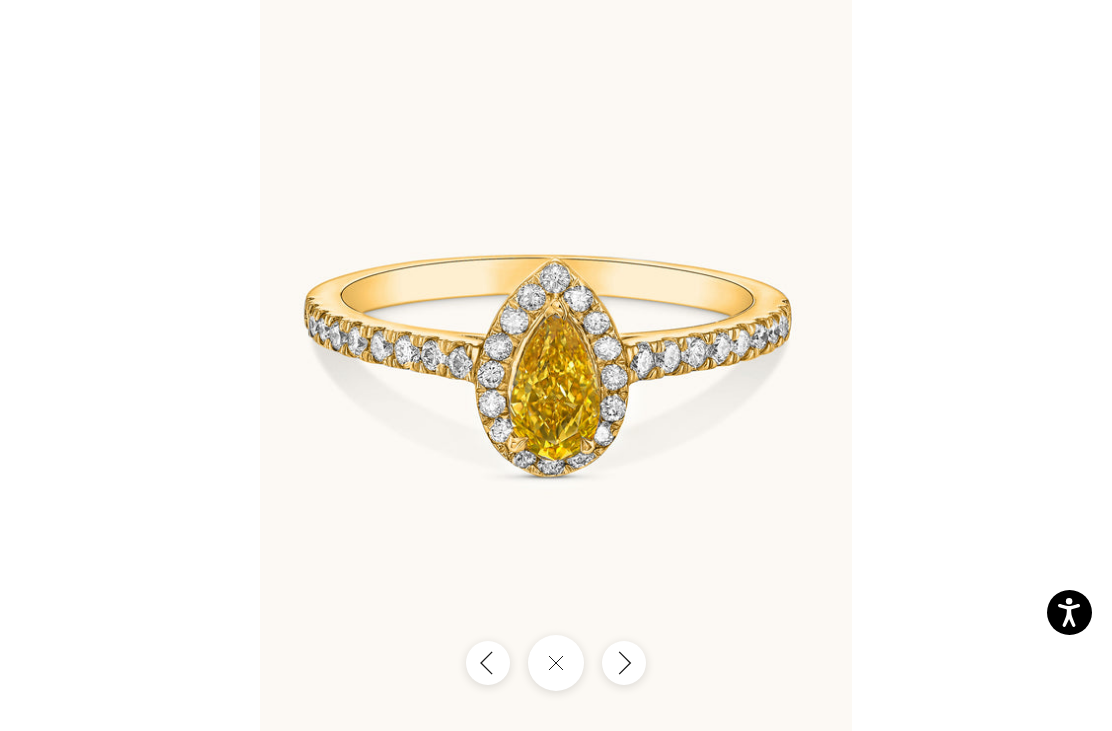 click at bounding box center (624, 663) 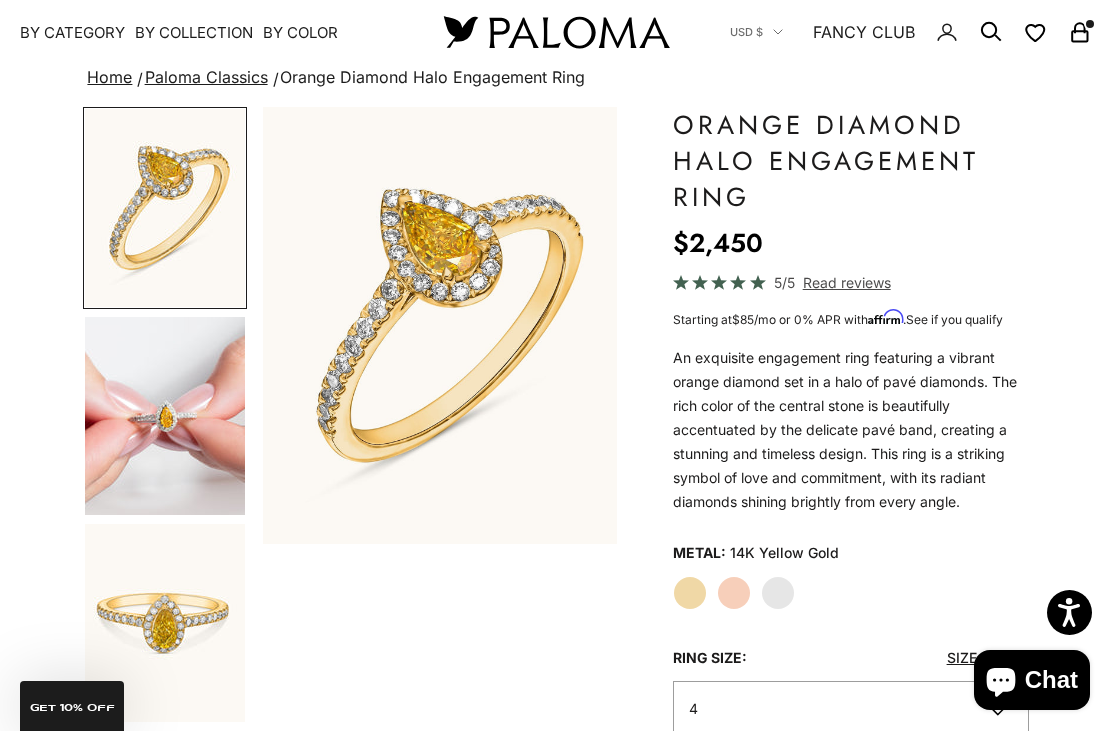 scroll, scrollTop: 0, scrollLeft: 0, axis: both 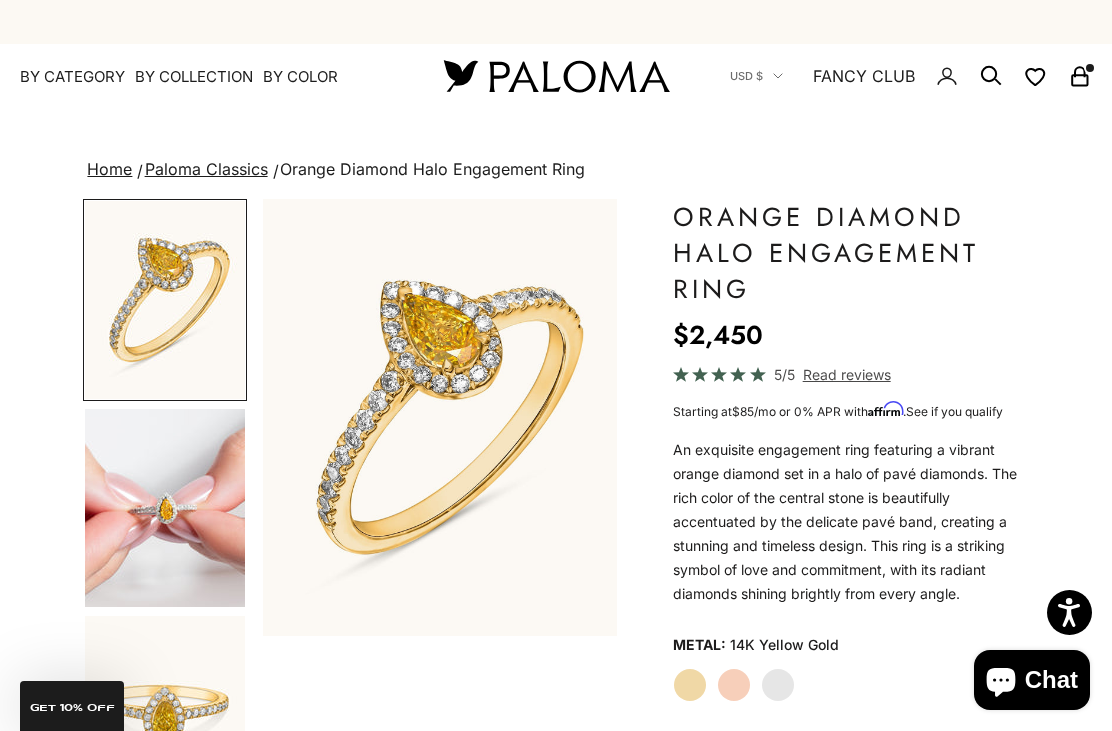 click on "Paloma Classics" at bounding box center (206, 169) 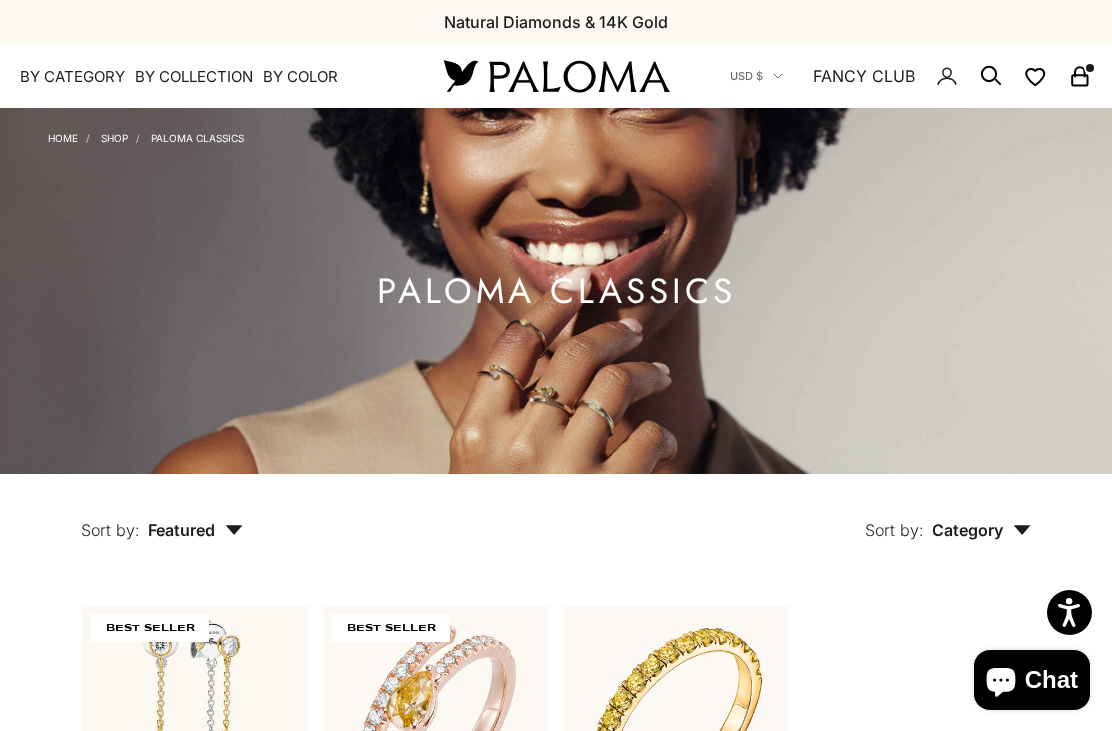 scroll, scrollTop: 0, scrollLeft: 0, axis: both 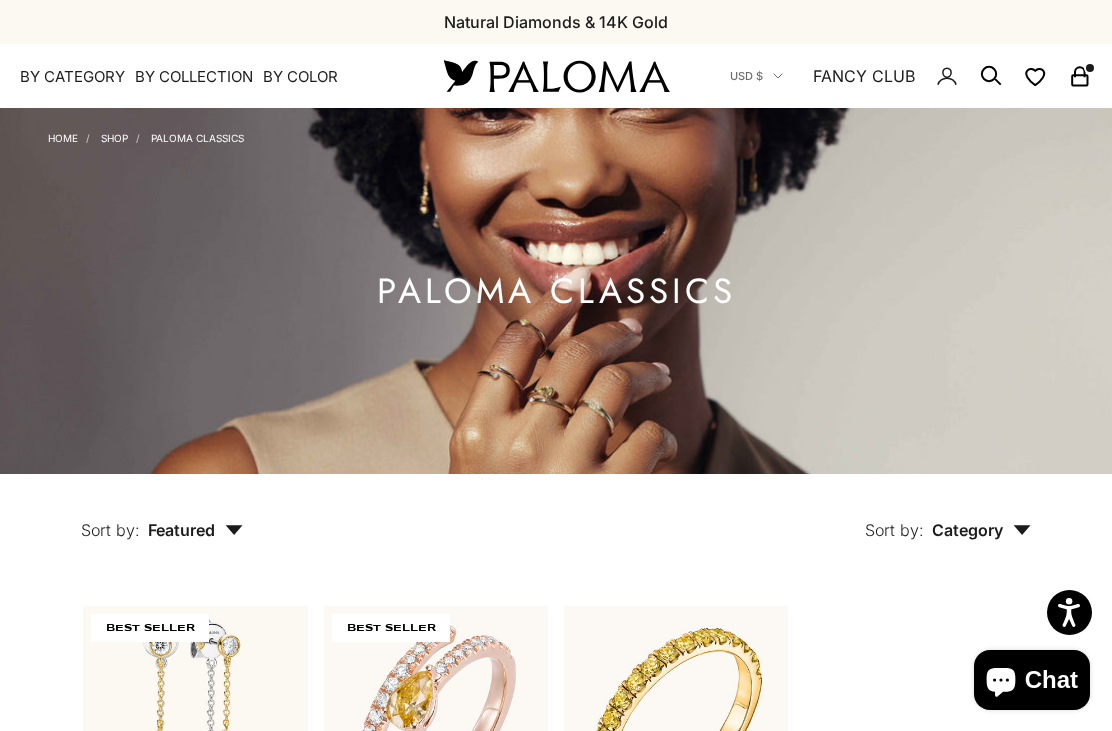 click 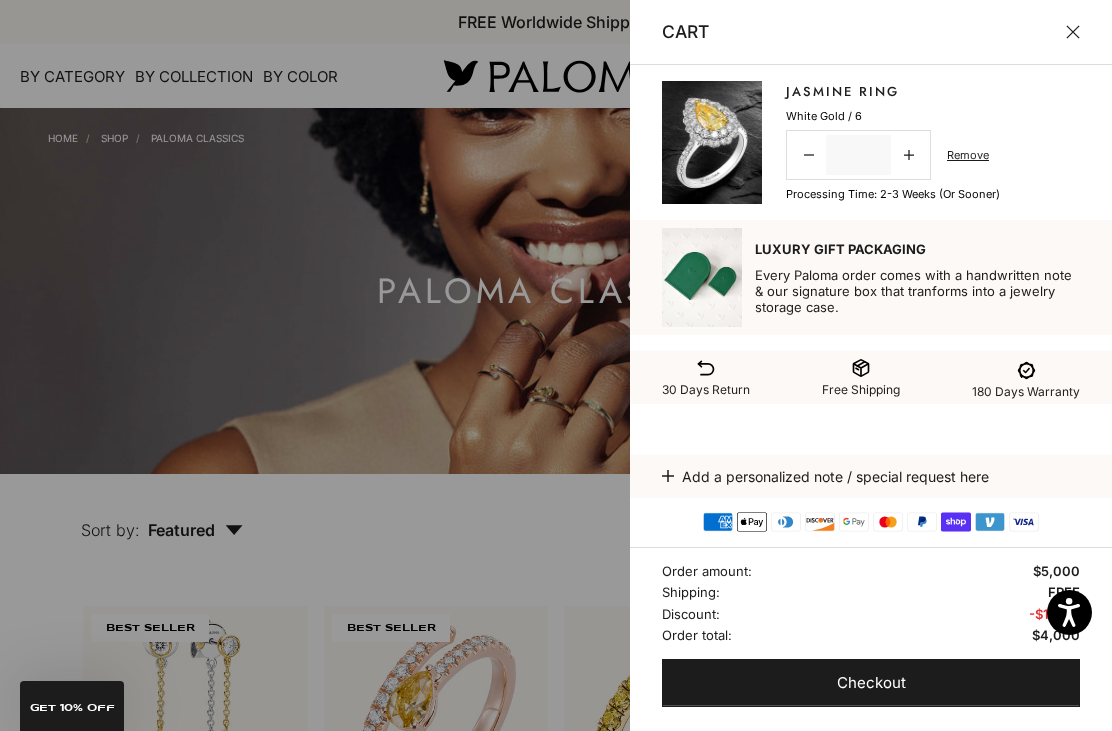 click on "Jasmine Ring" at bounding box center (842, 92) 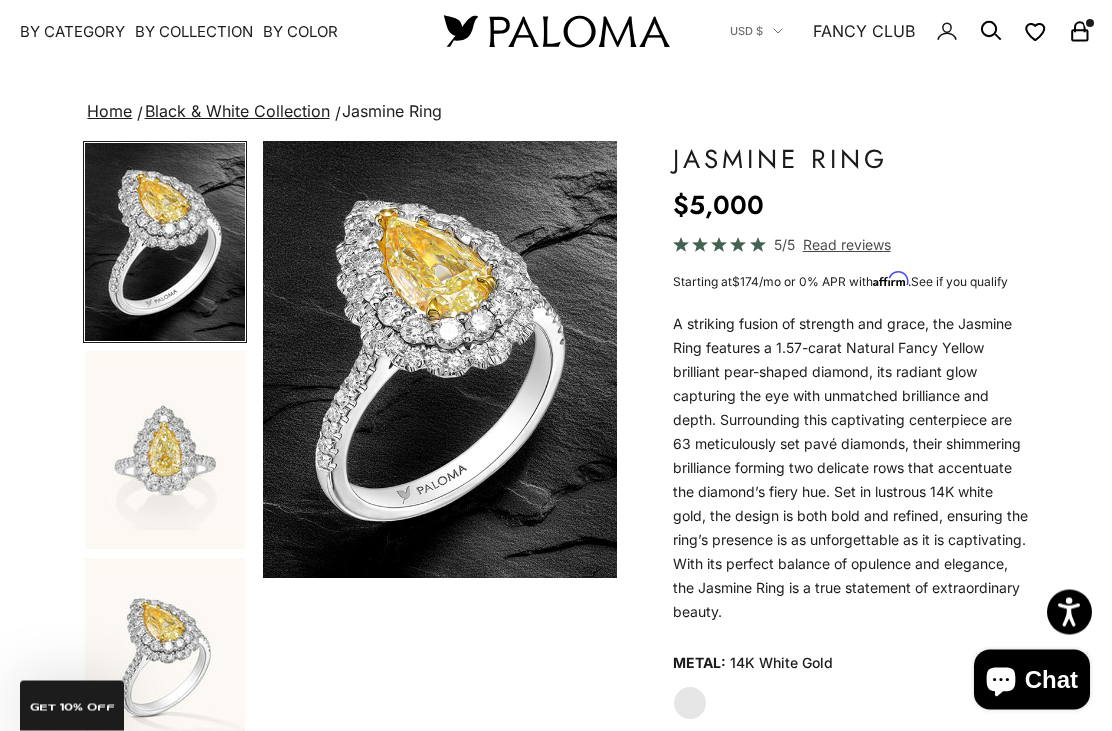scroll, scrollTop: 58, scrollLeft: 0, axis: vertical 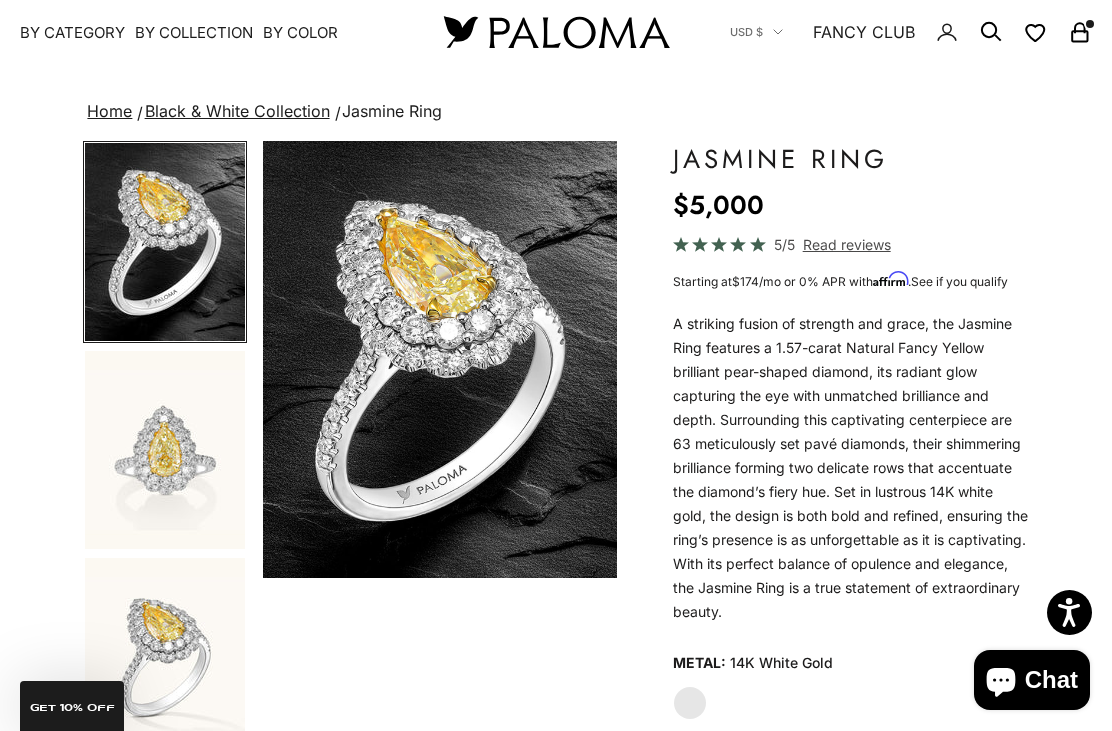 click at bounding box center [165, 450] 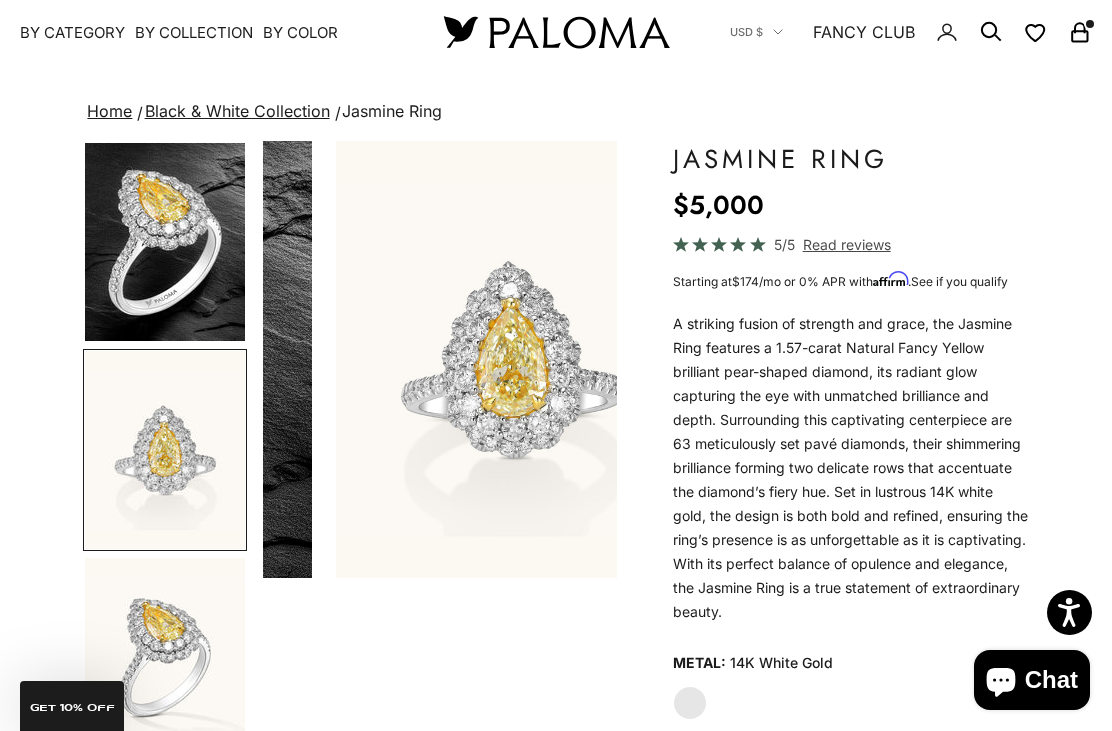 scroll, scrollTop: 0, scrollLeft: 378, axis: horizontal 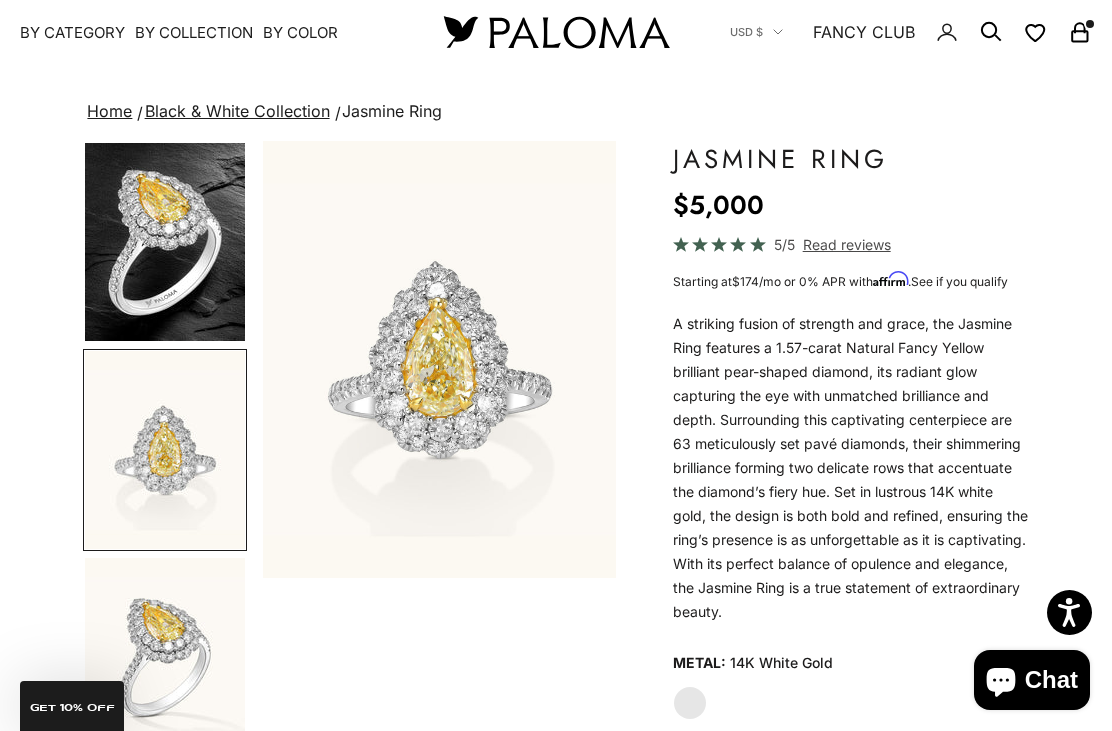 click at bounding box center [440, 359] 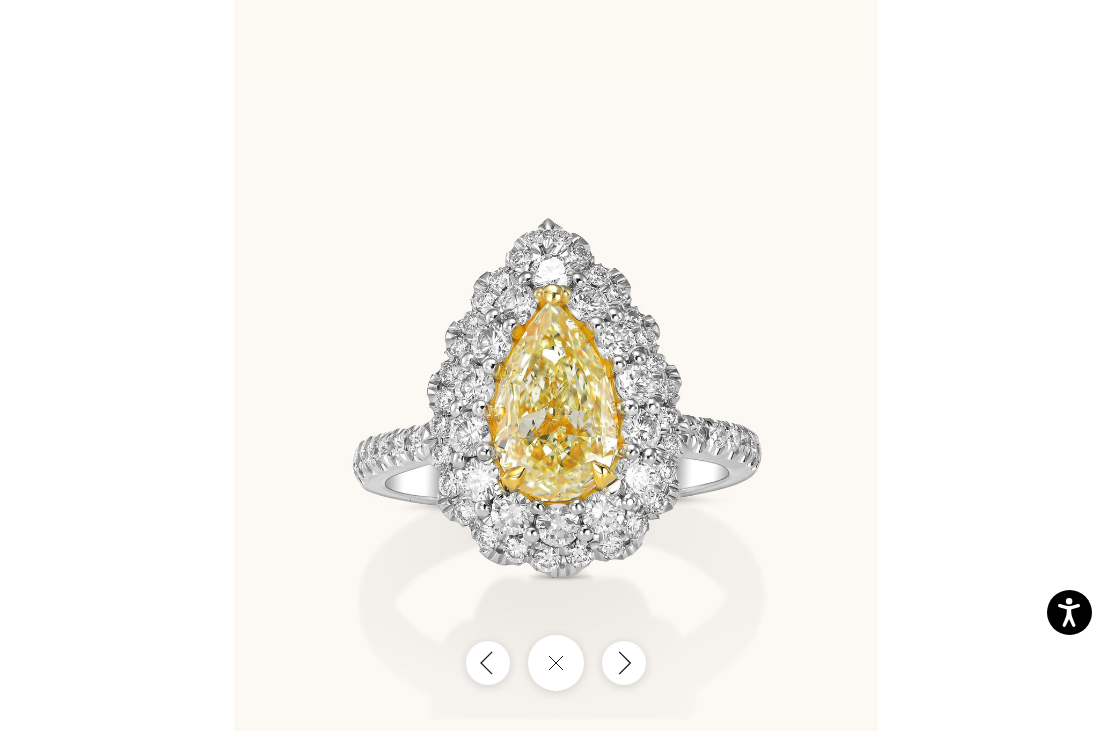 click at bounding box center (624, 663) 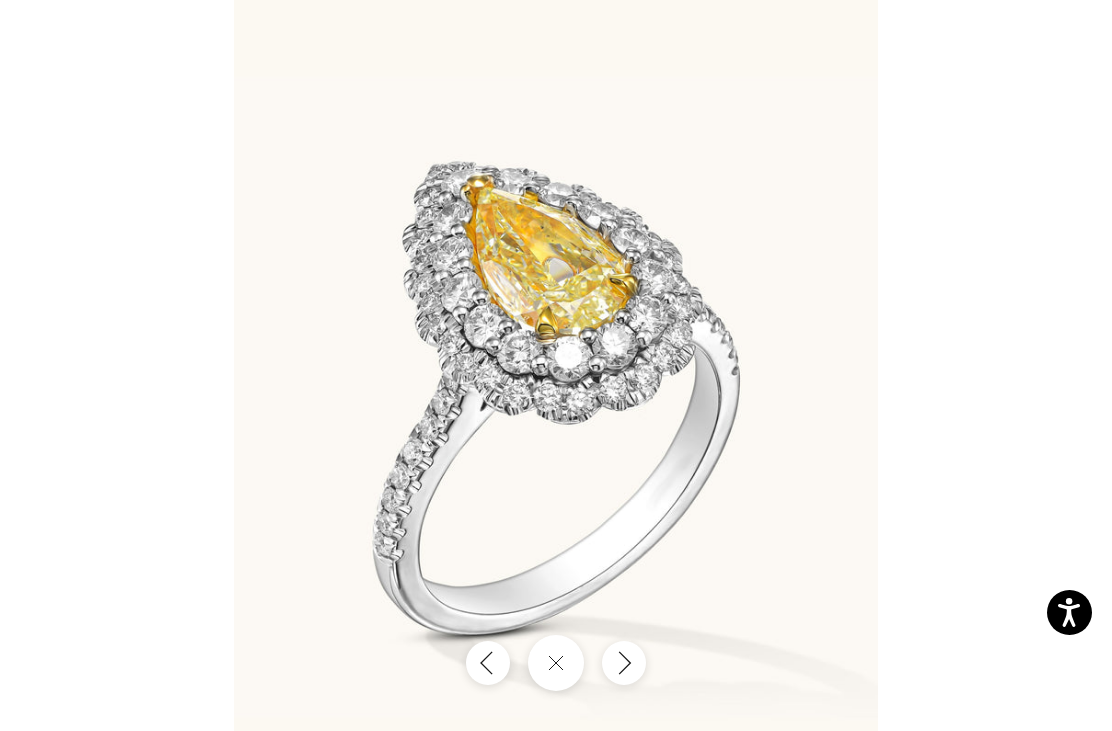 click at bounding box center [624, 663] 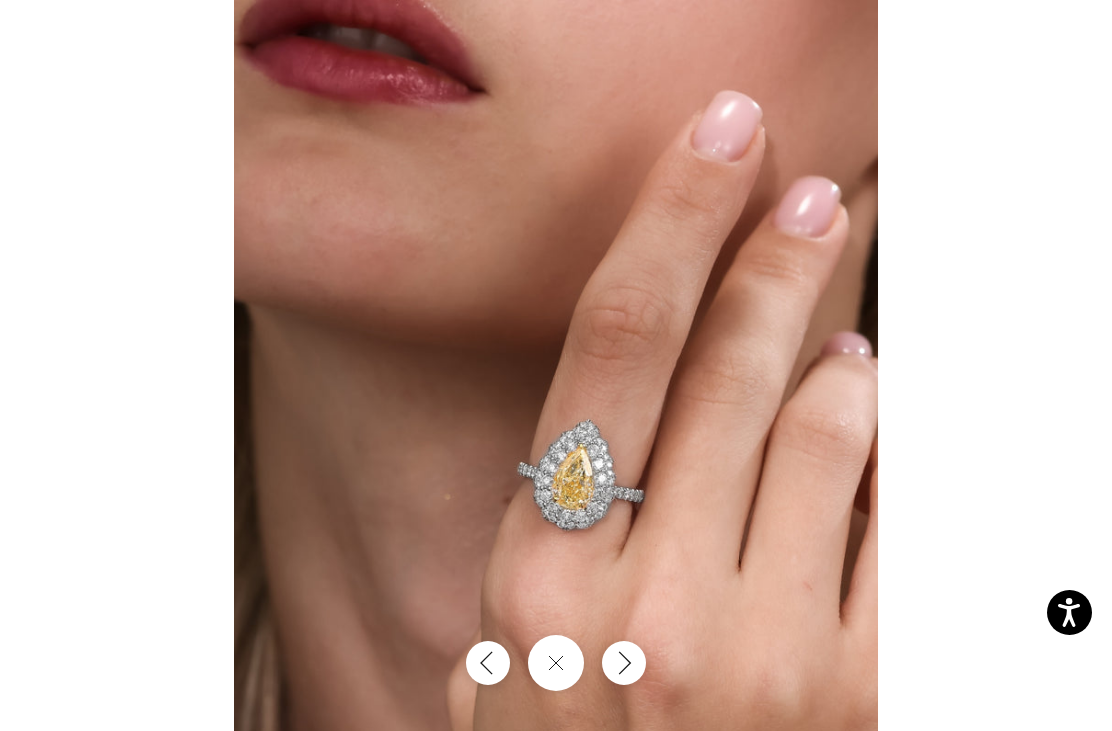 click at bounding box center (624, 663) 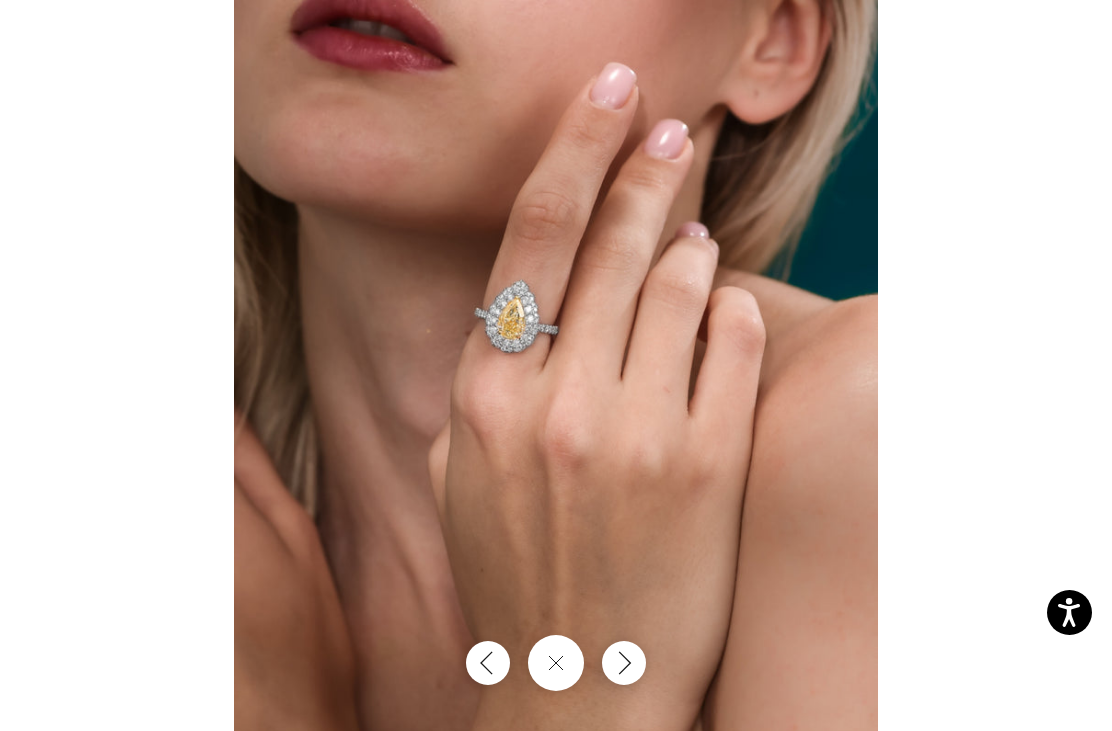 click 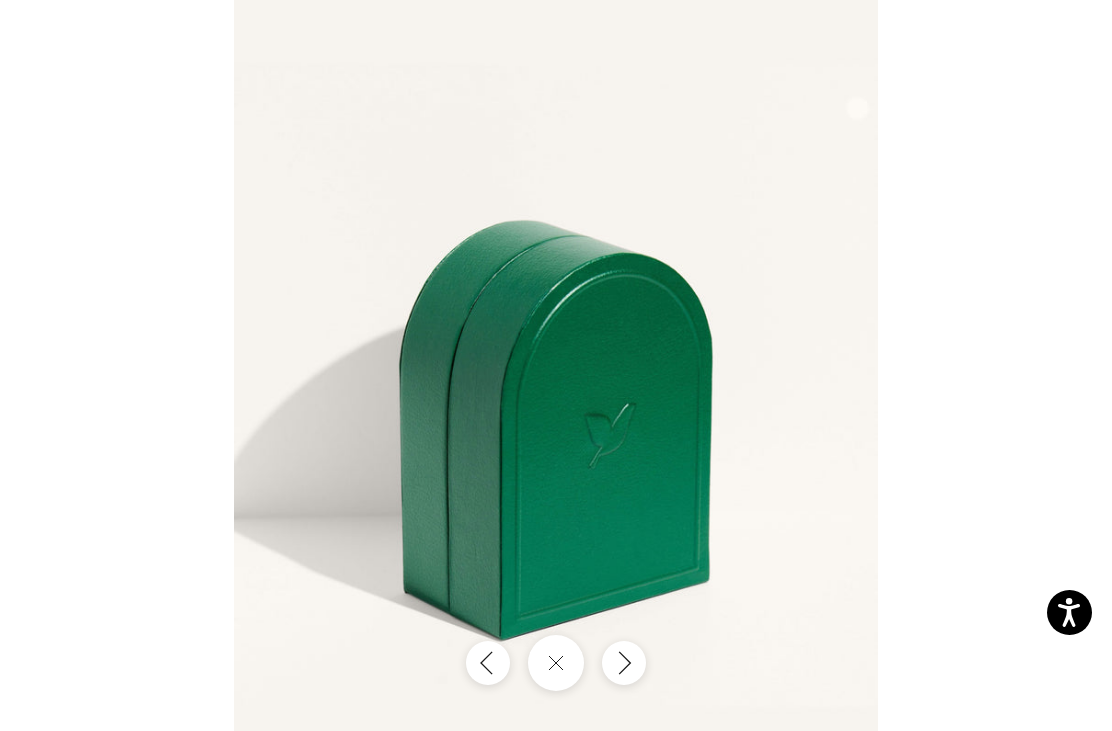 click at bounding box center (624, 663) 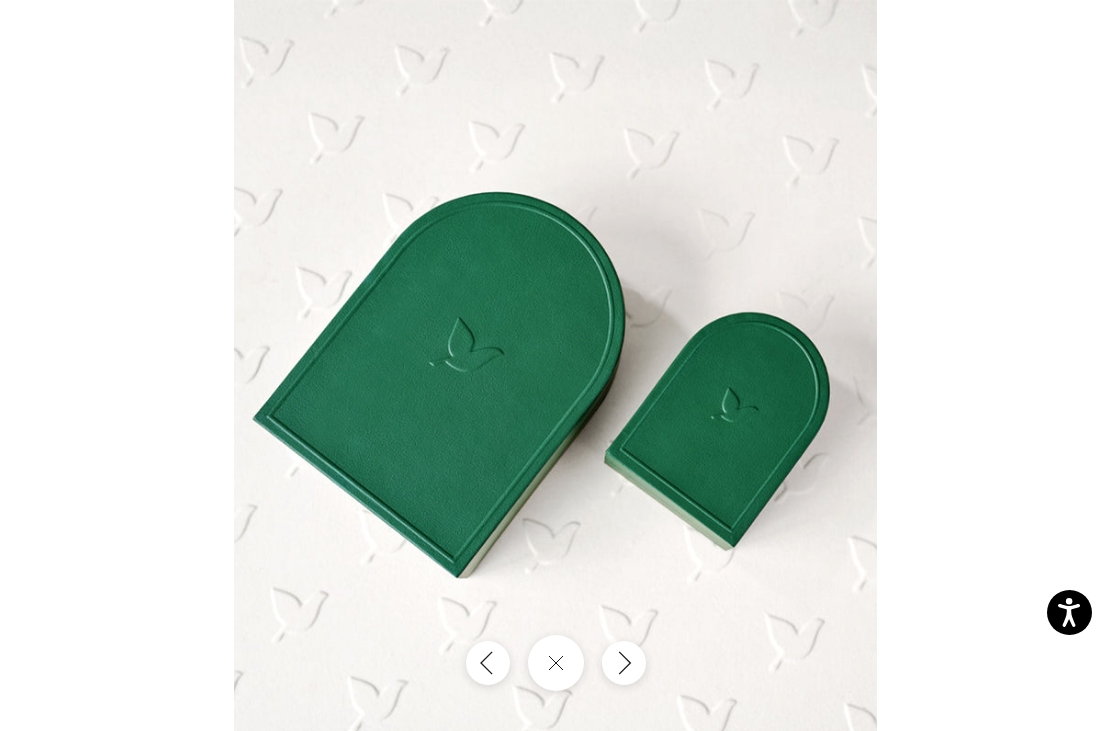 click at bounding box center [624, 663] 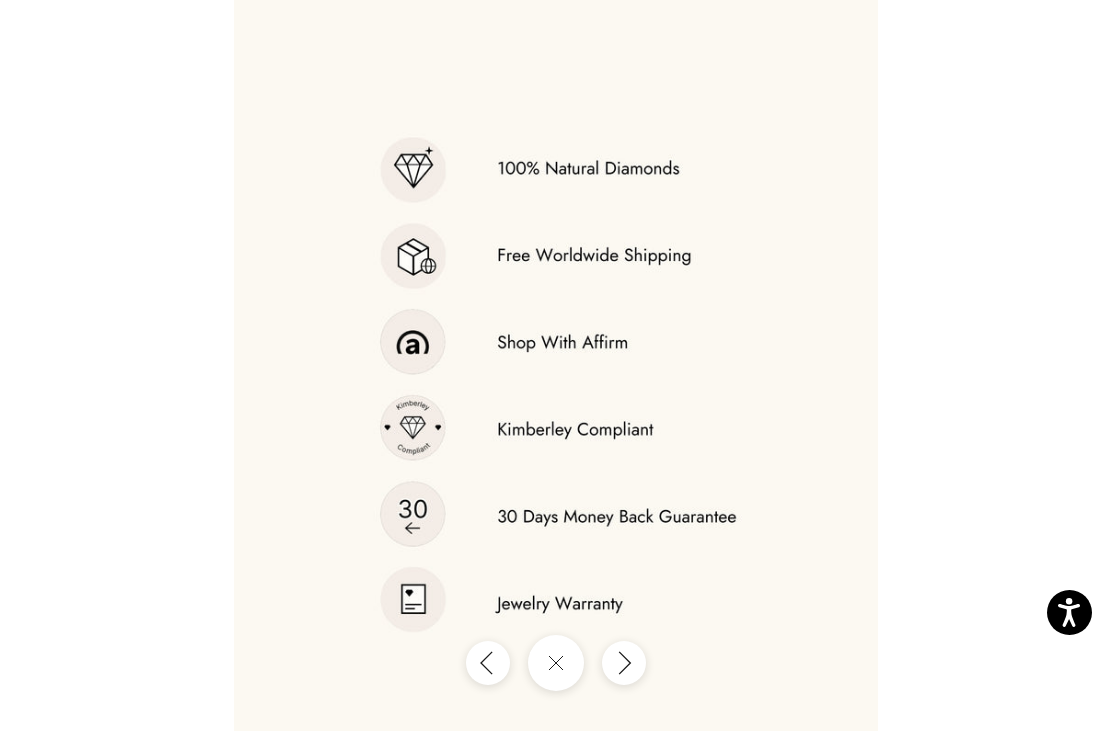 click 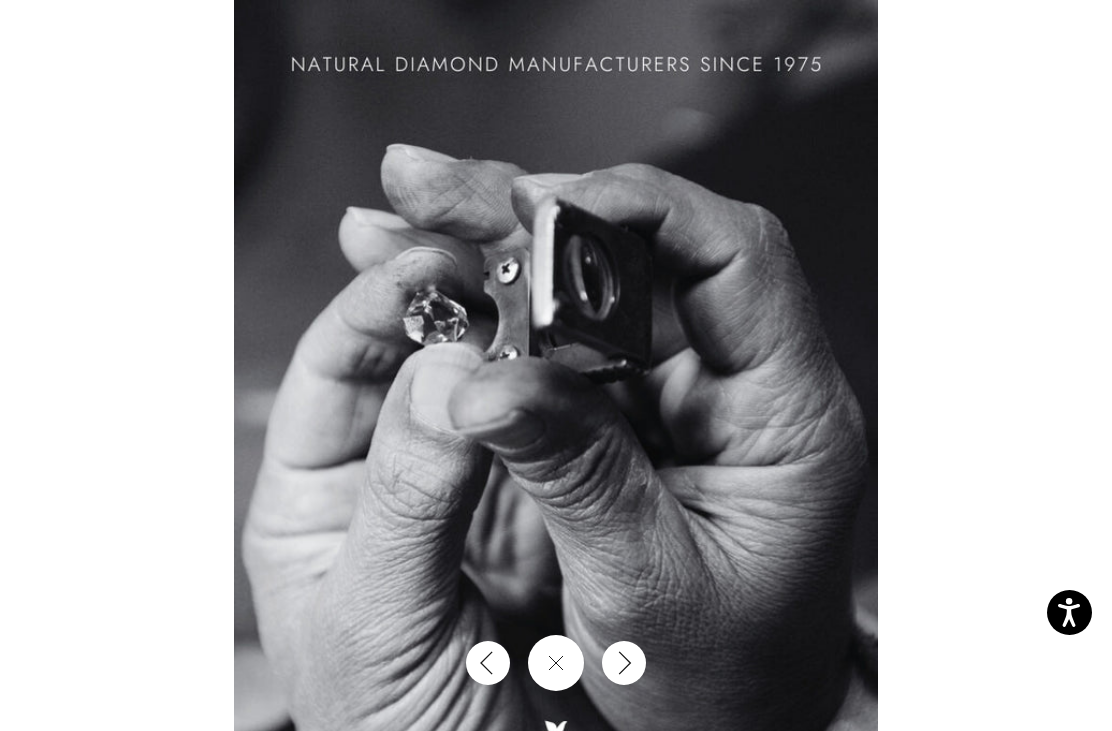 click 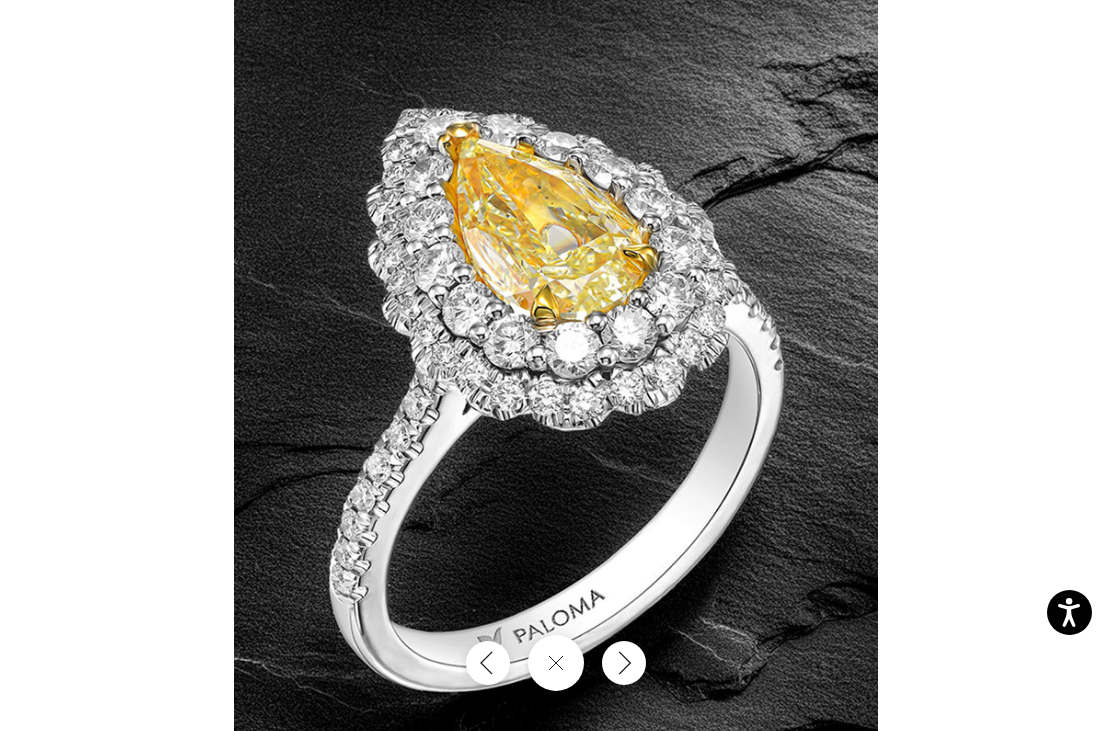 click 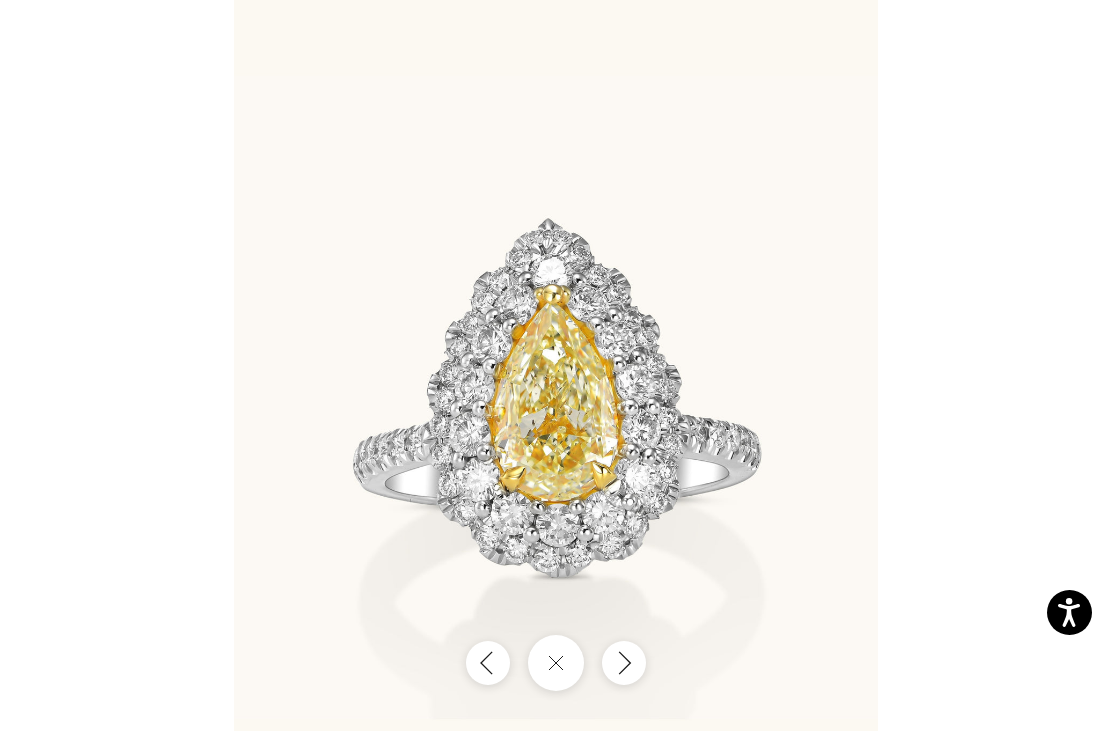click at bounding box center [624, 663] 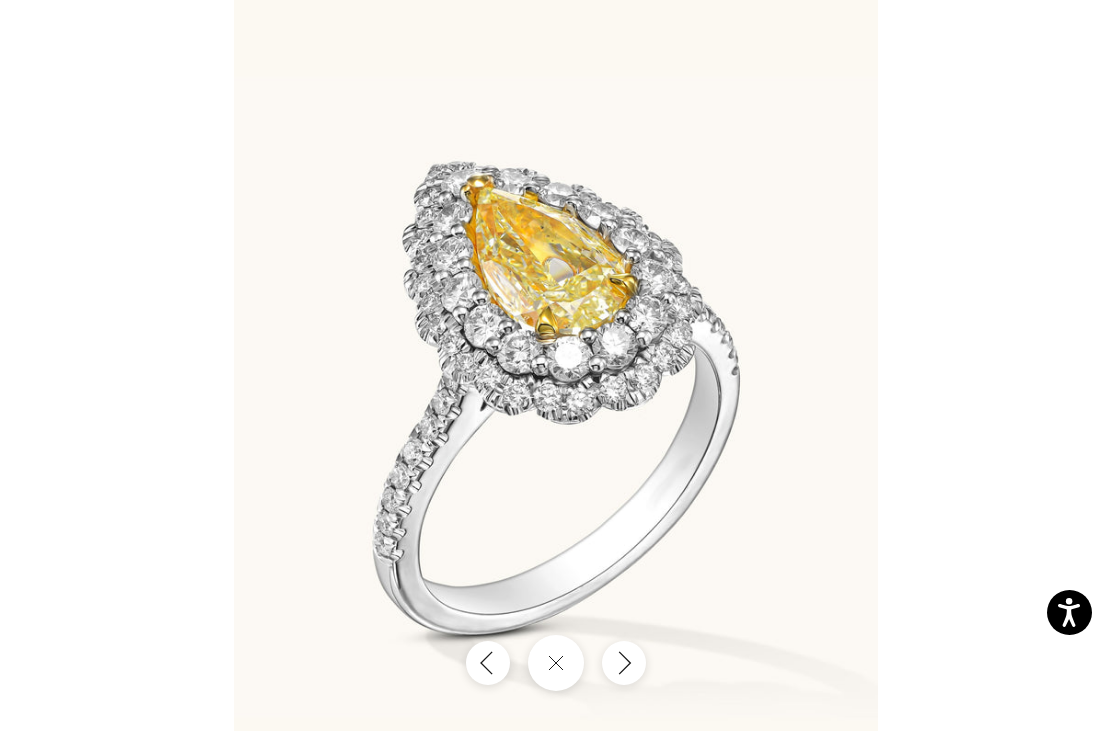 click at bounding box center (624, 663) 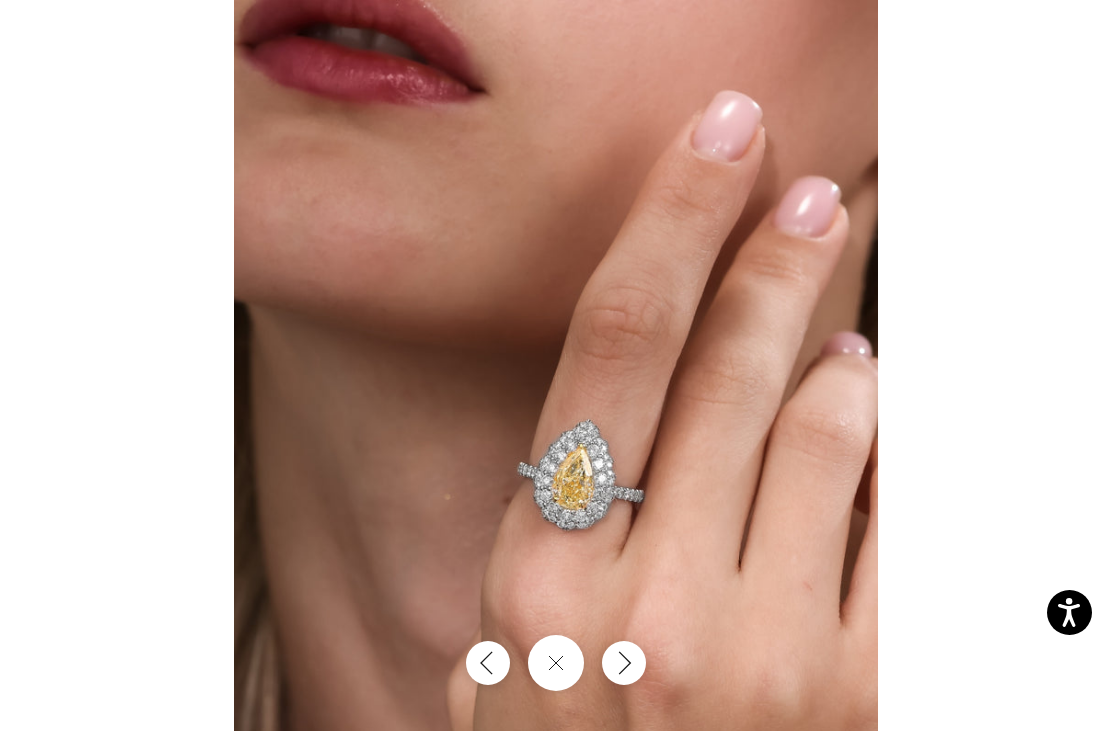 click at bounding box center [624, 663] 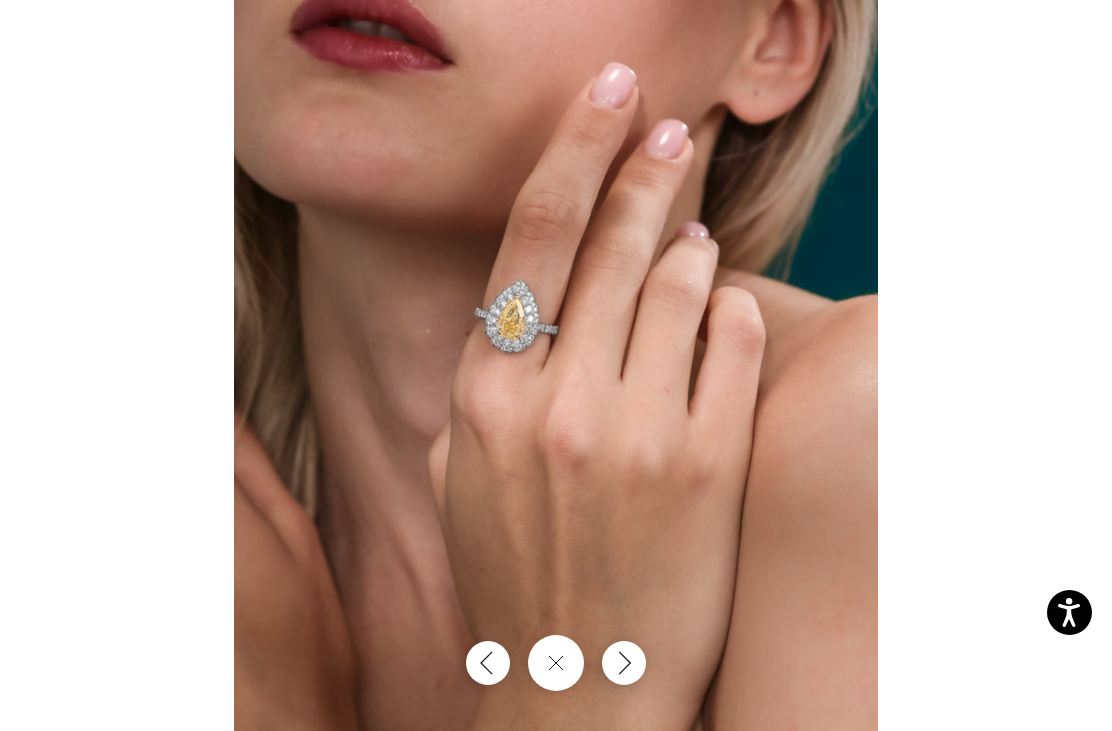 click at bounding box center [624, 663] 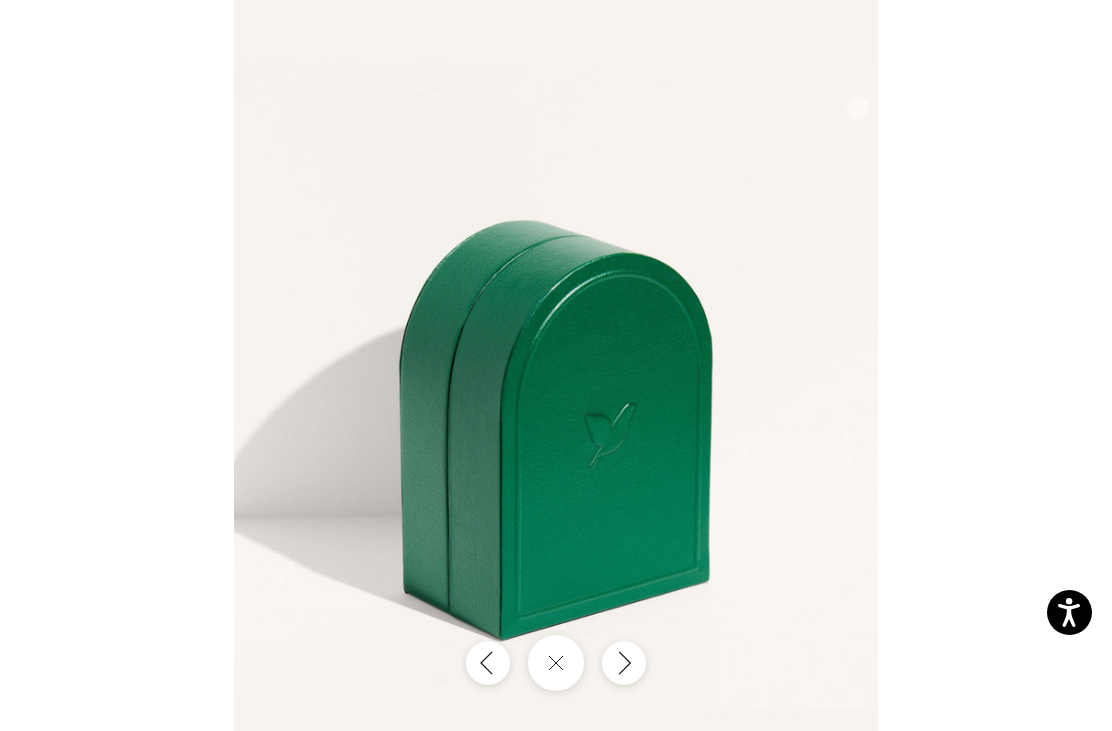 click at bounding box center (556, 365) 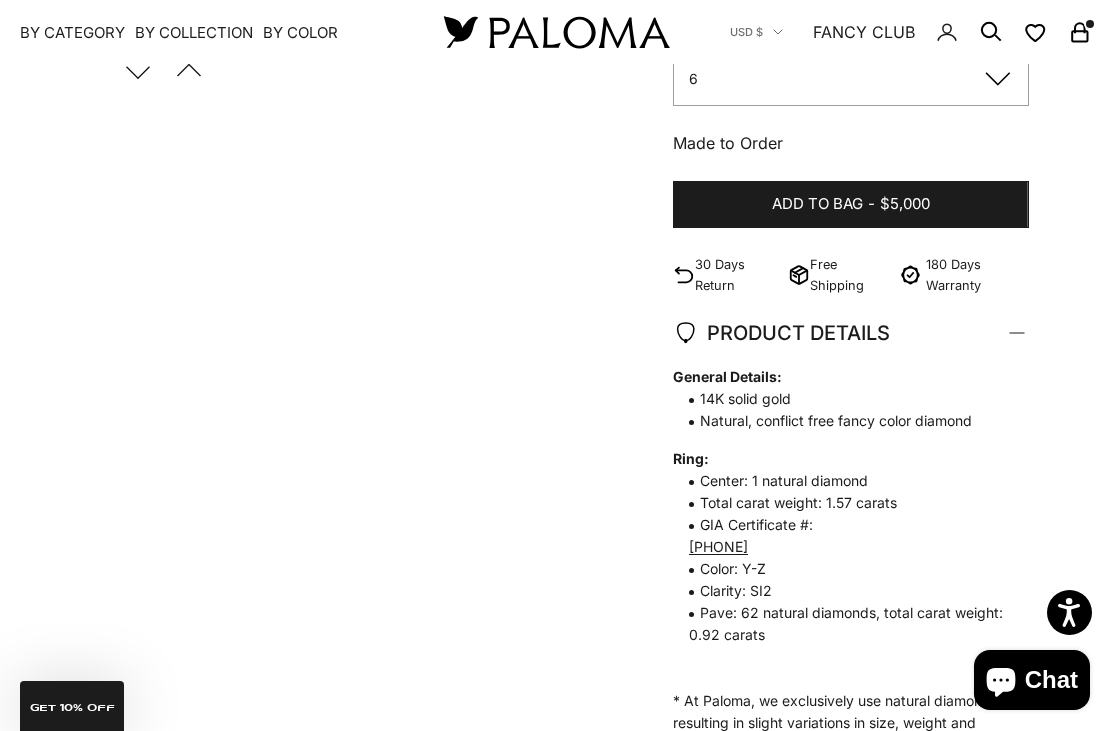 scroll, scrollTop: 813, scrollLeft: 0, axis: vertical 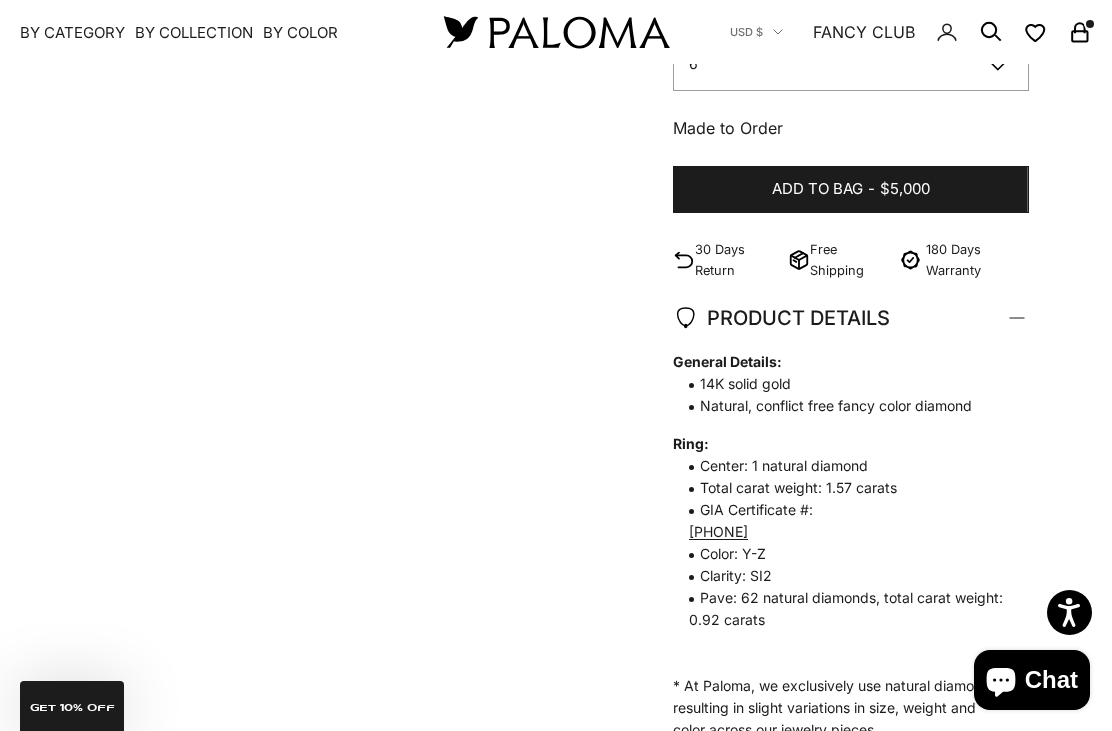 click on "[PHONE]" 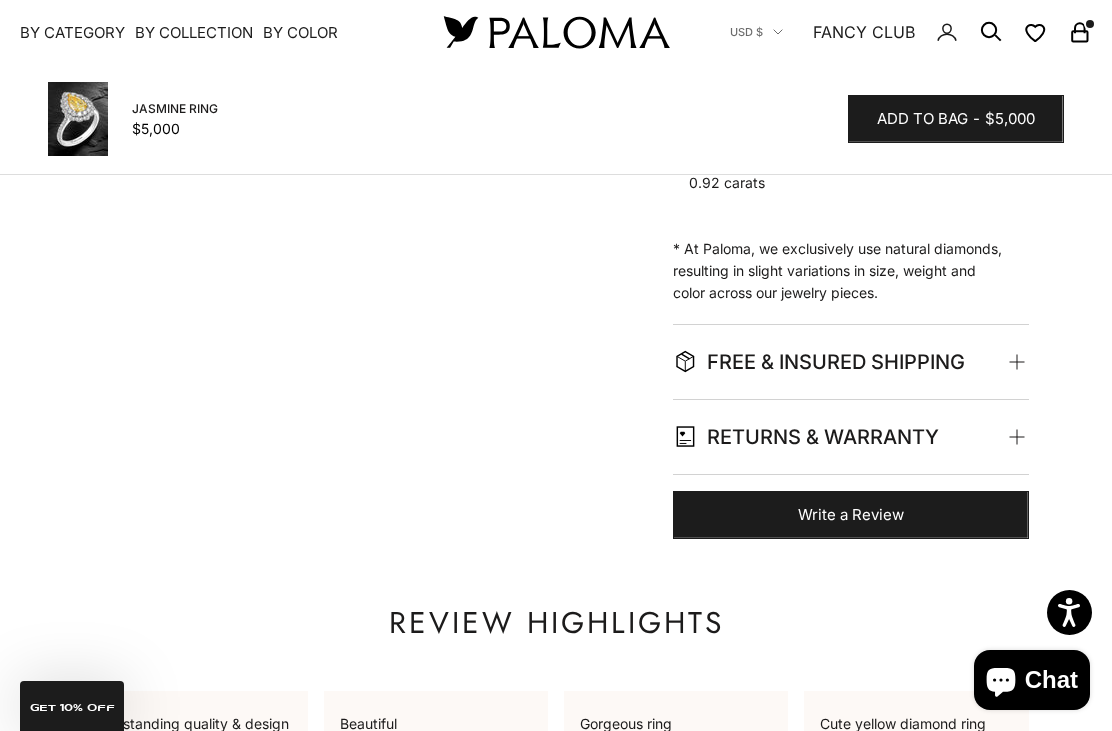 scroll, scrollTop: 1248, scrollLeft: 0, axis: vertical 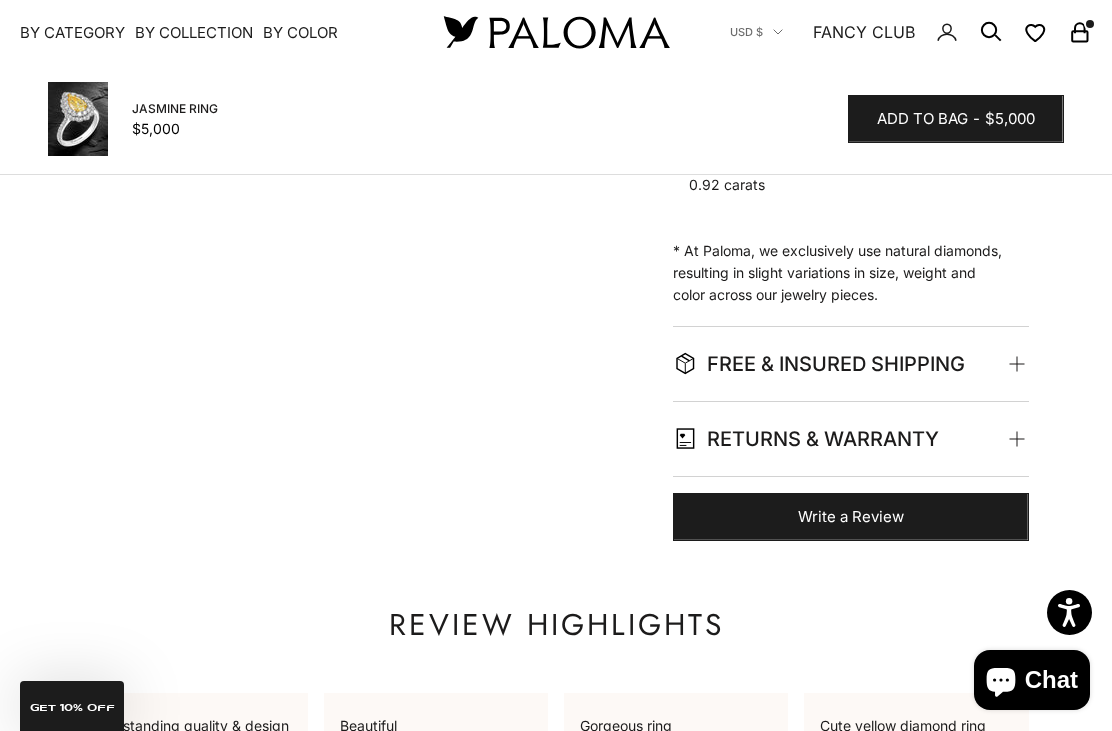 click on "RETURNS & WARRANTY" 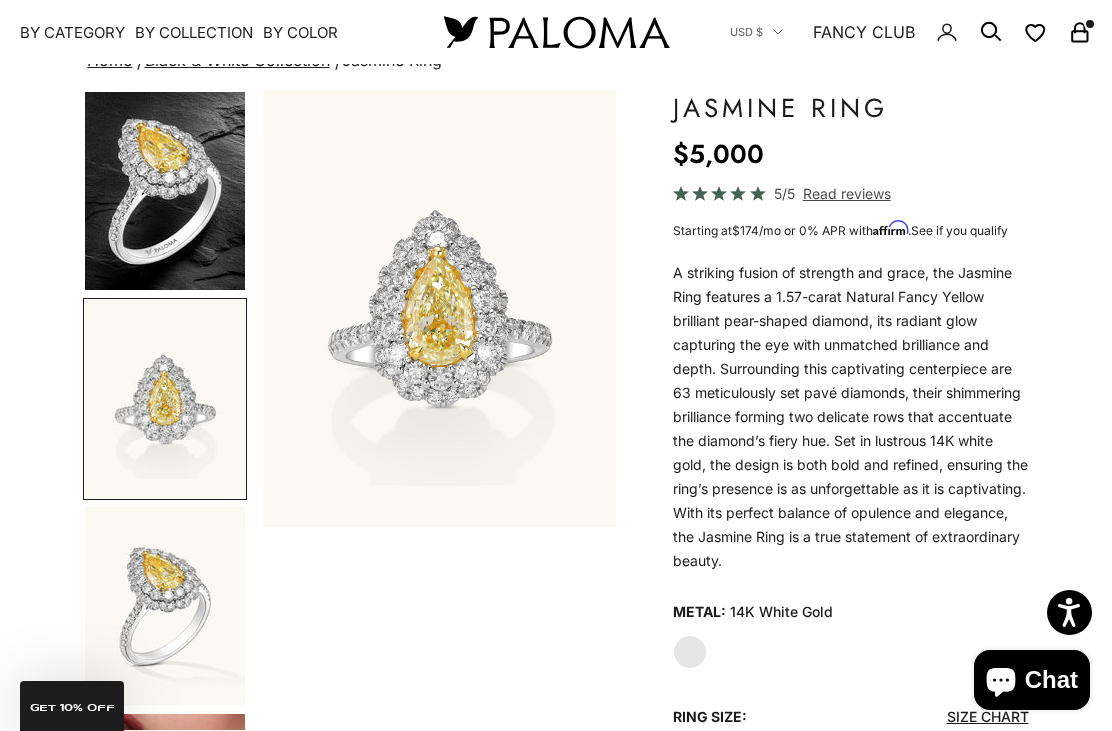 scroll, scrollTop: 108, scrollLeft: 0, axis: vertical 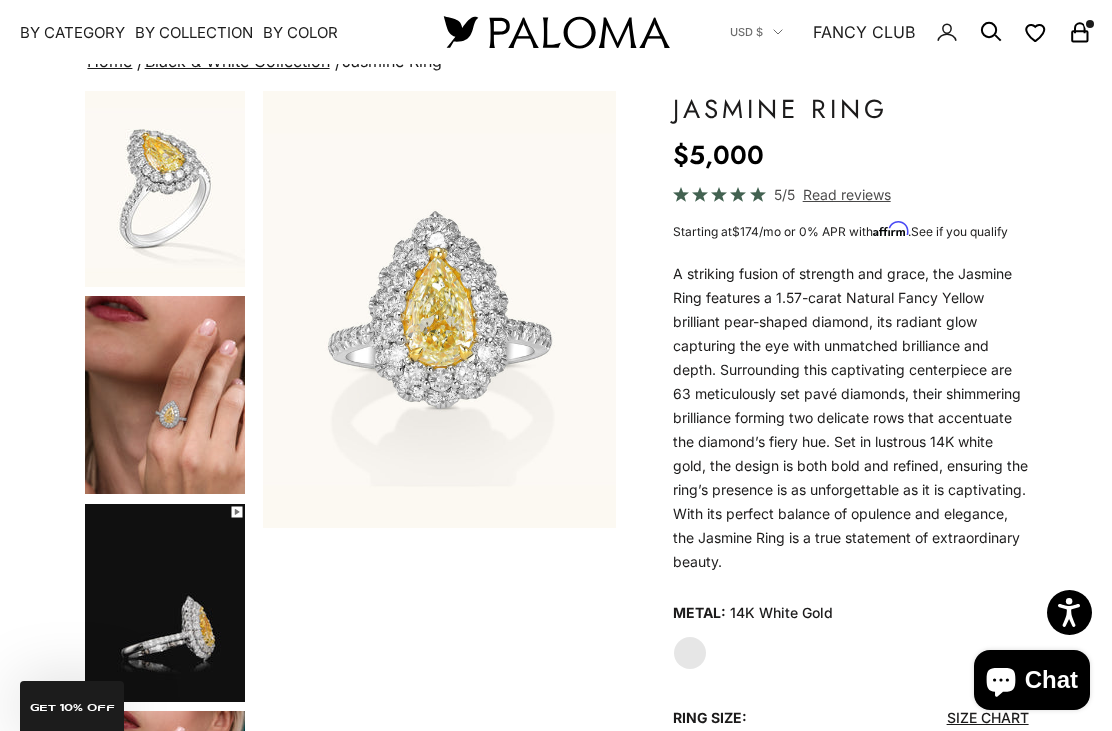 click at bounding box center (165, 395) 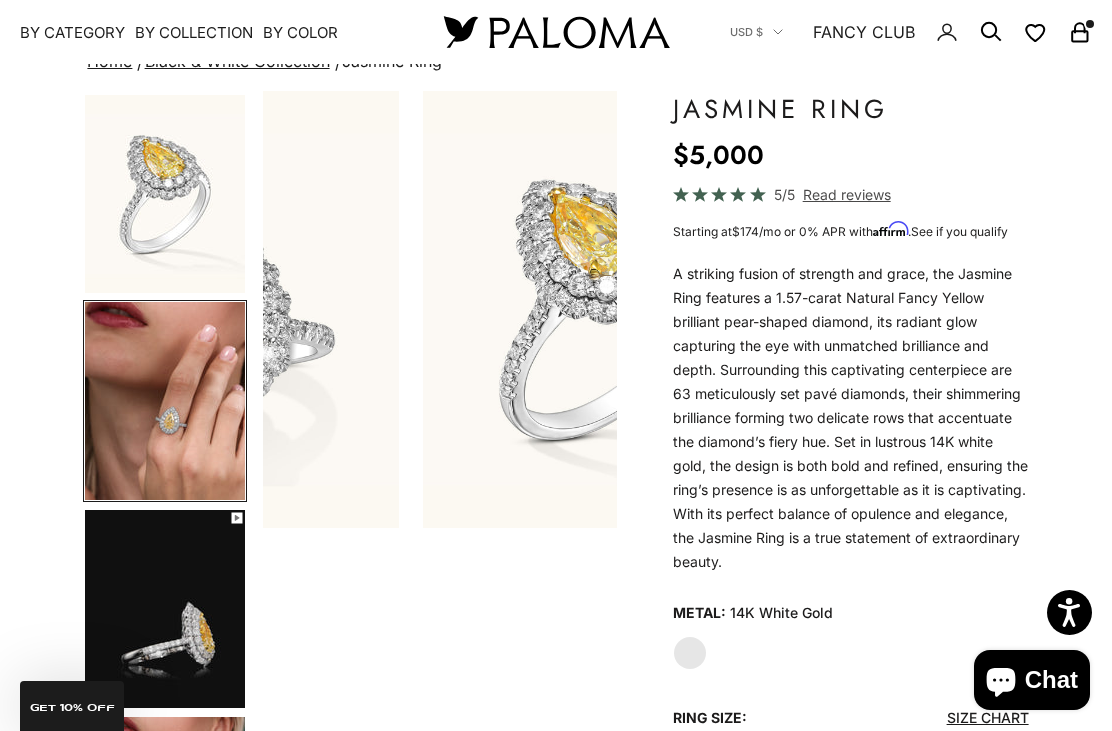 scroll, scrollTop: 0, scrollLeft: 853, axis: horizontal 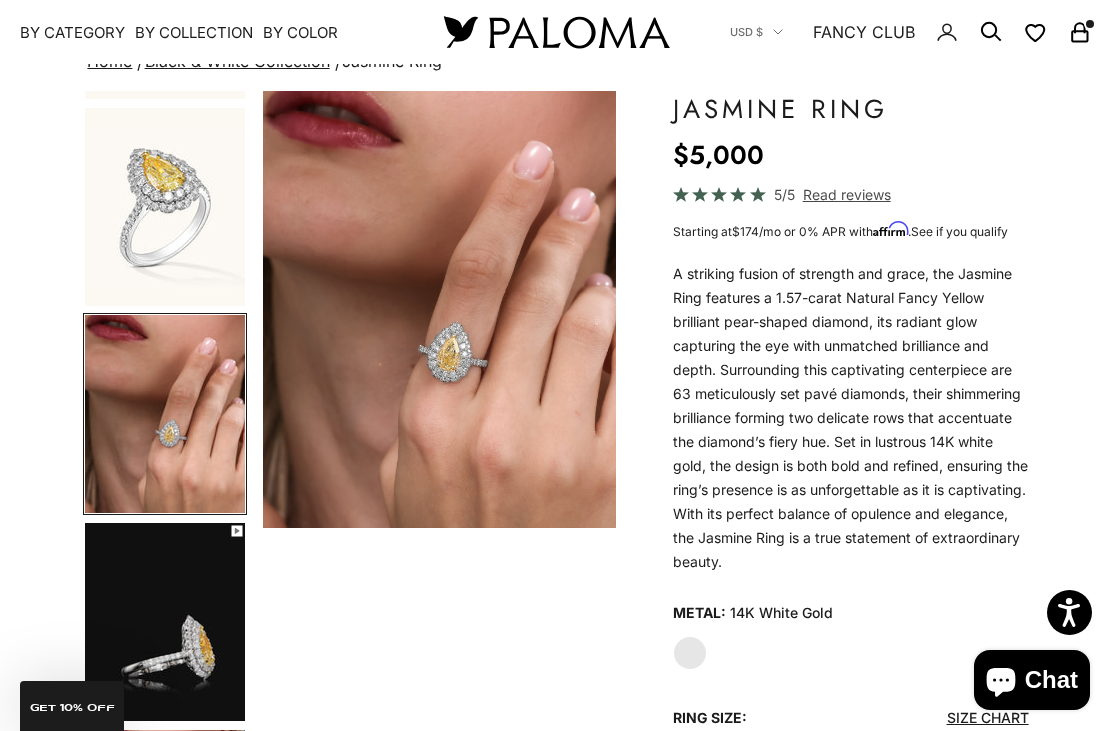 click at bounding box center (440, 309) 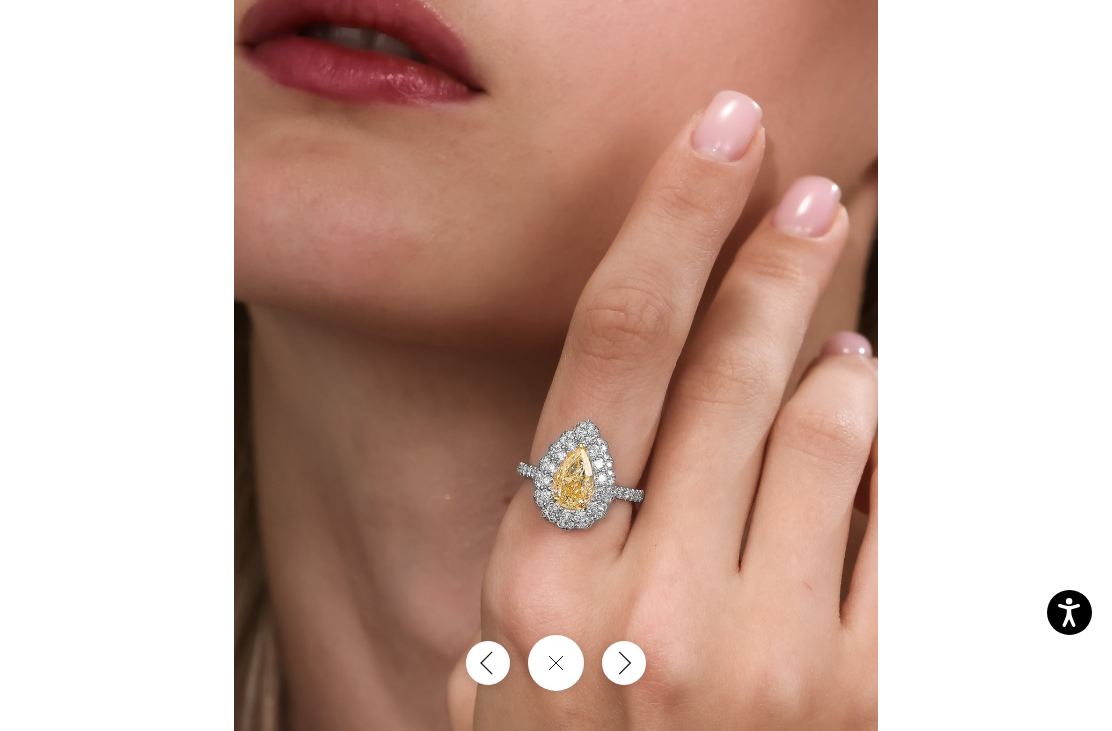 click at bounding box center (624, 663) 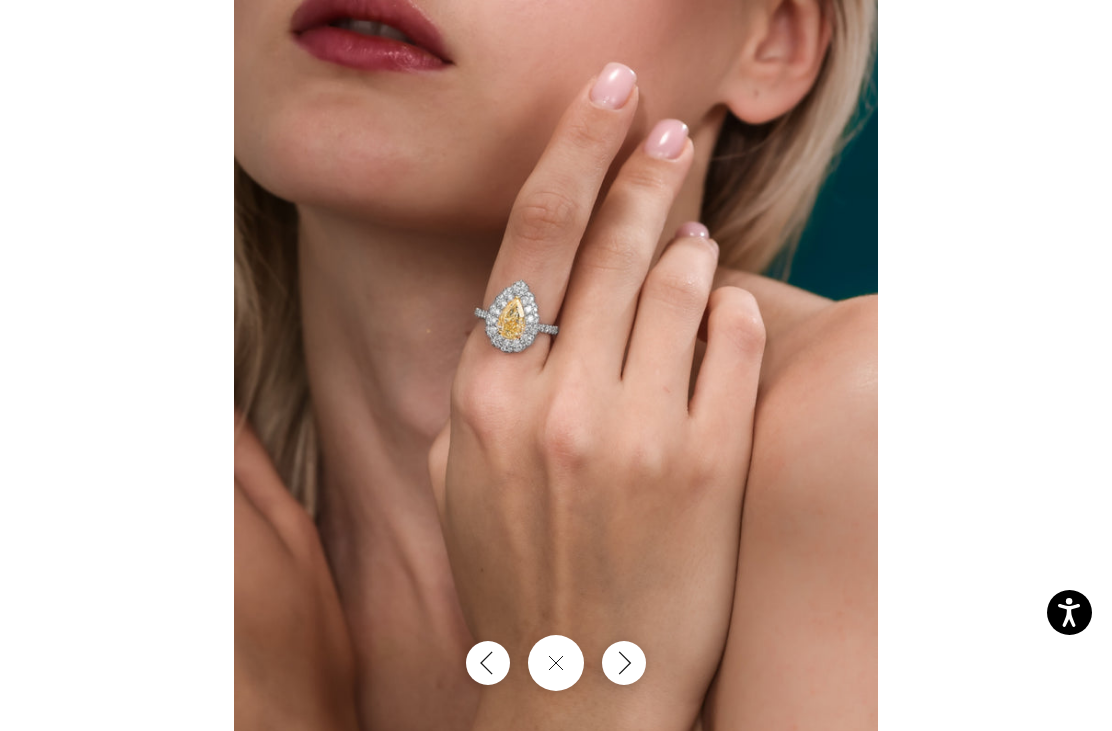 click at bounding box center (624, 663) 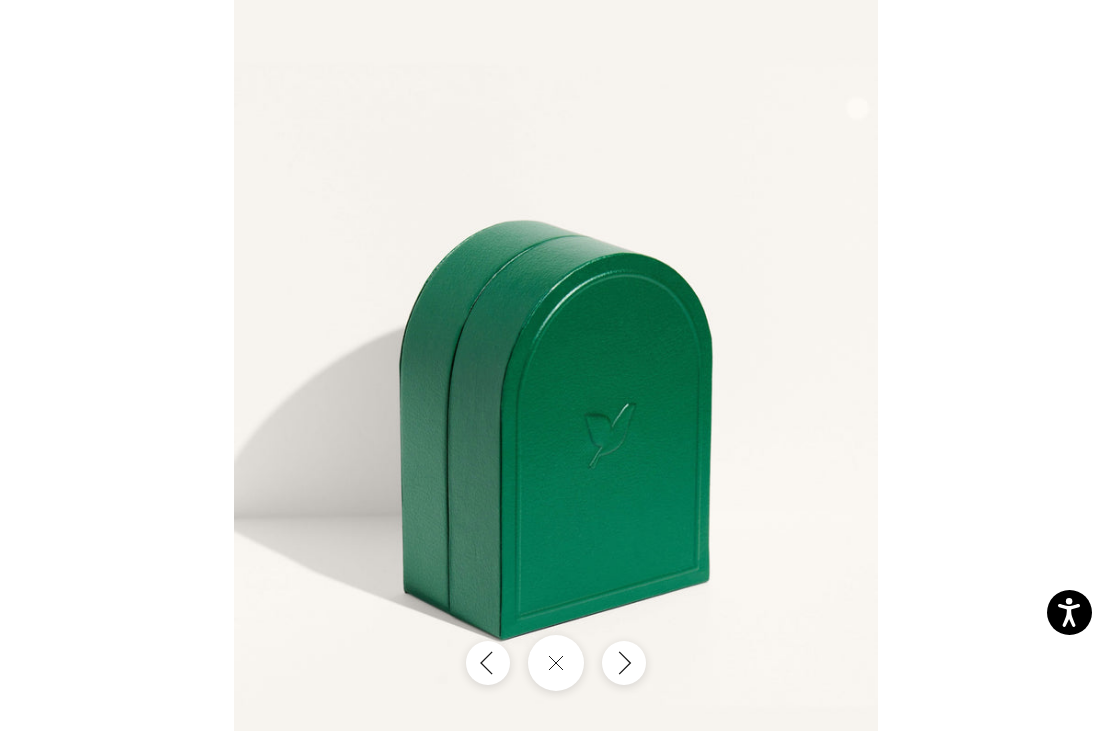 click 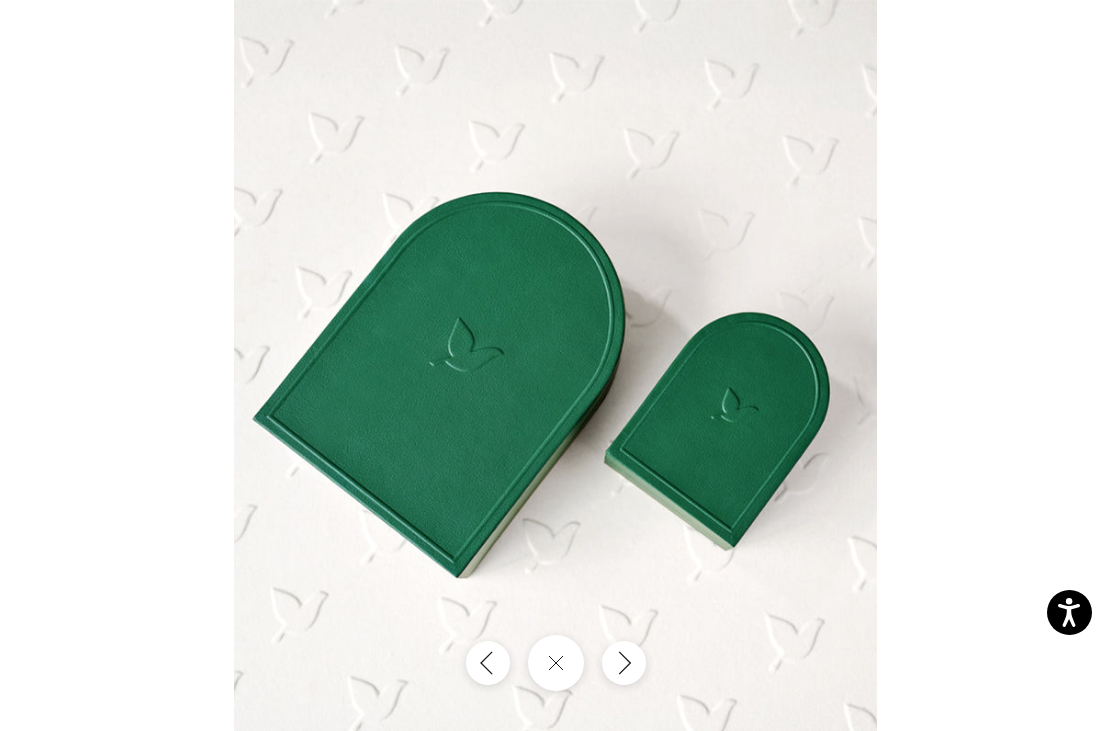 click 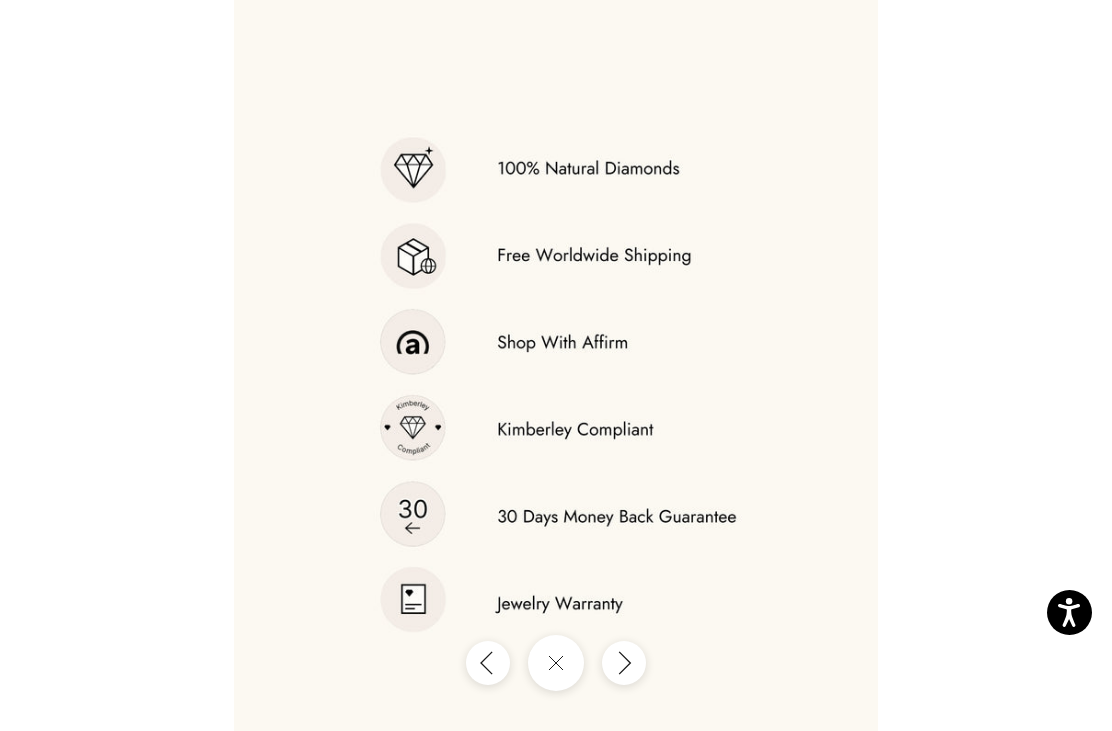 click 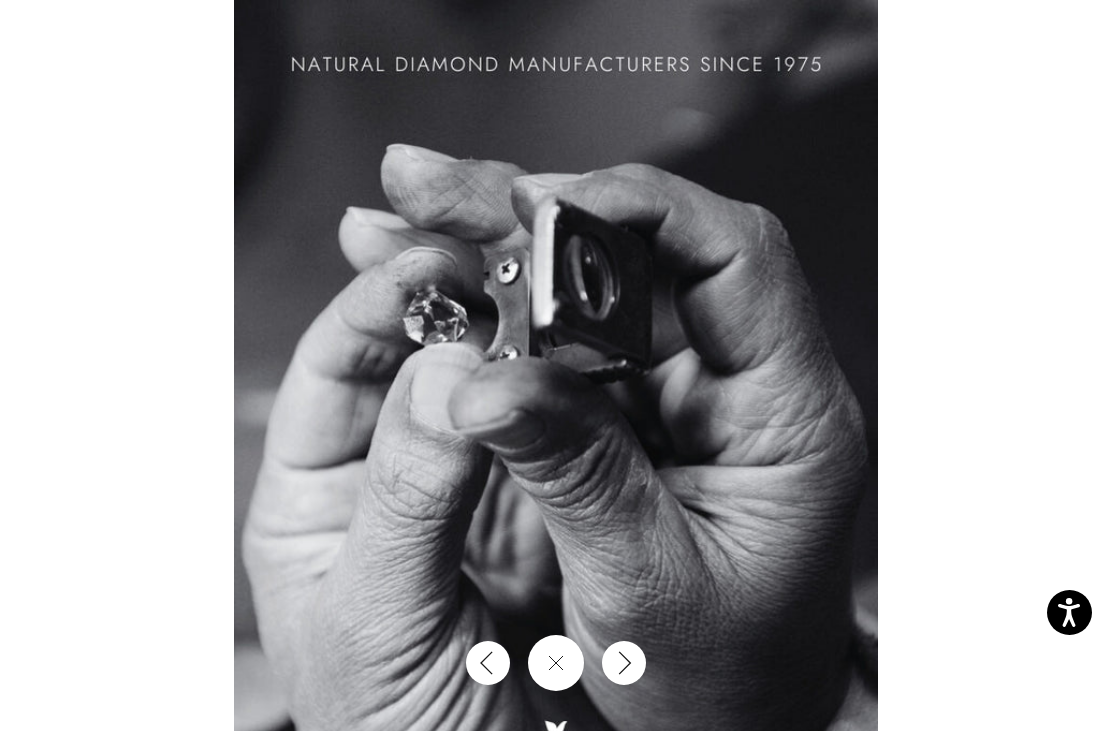 click at bounding box center (556, 365) 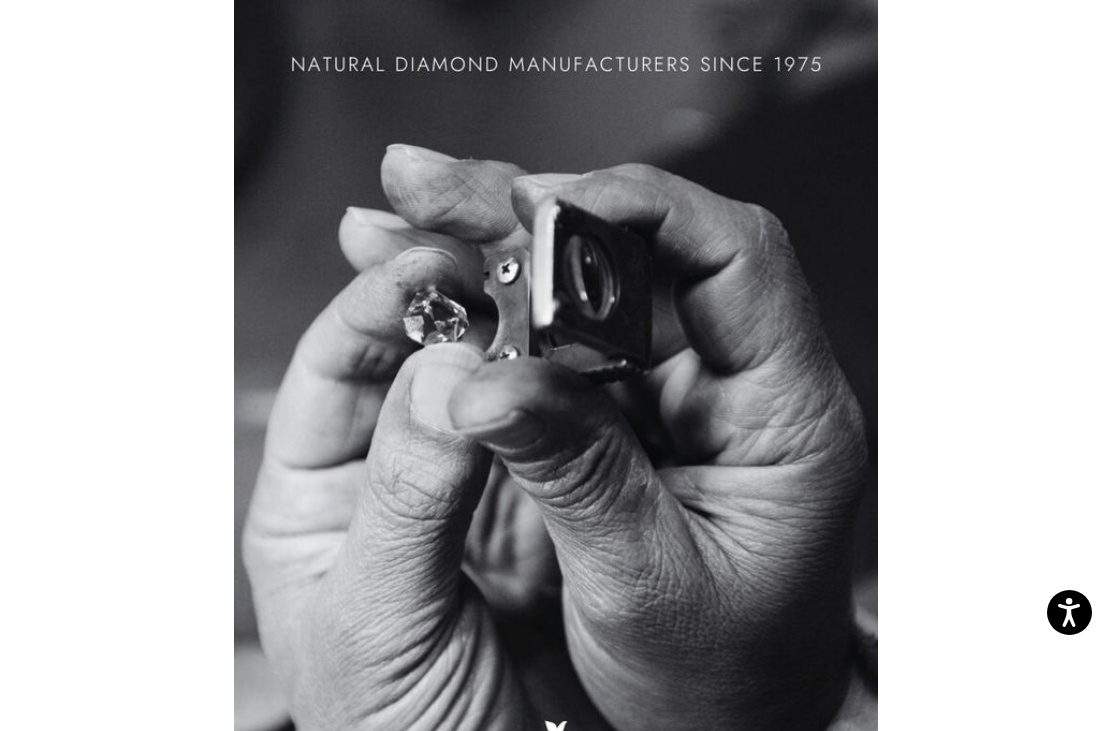click at bounding box center (556, 365) 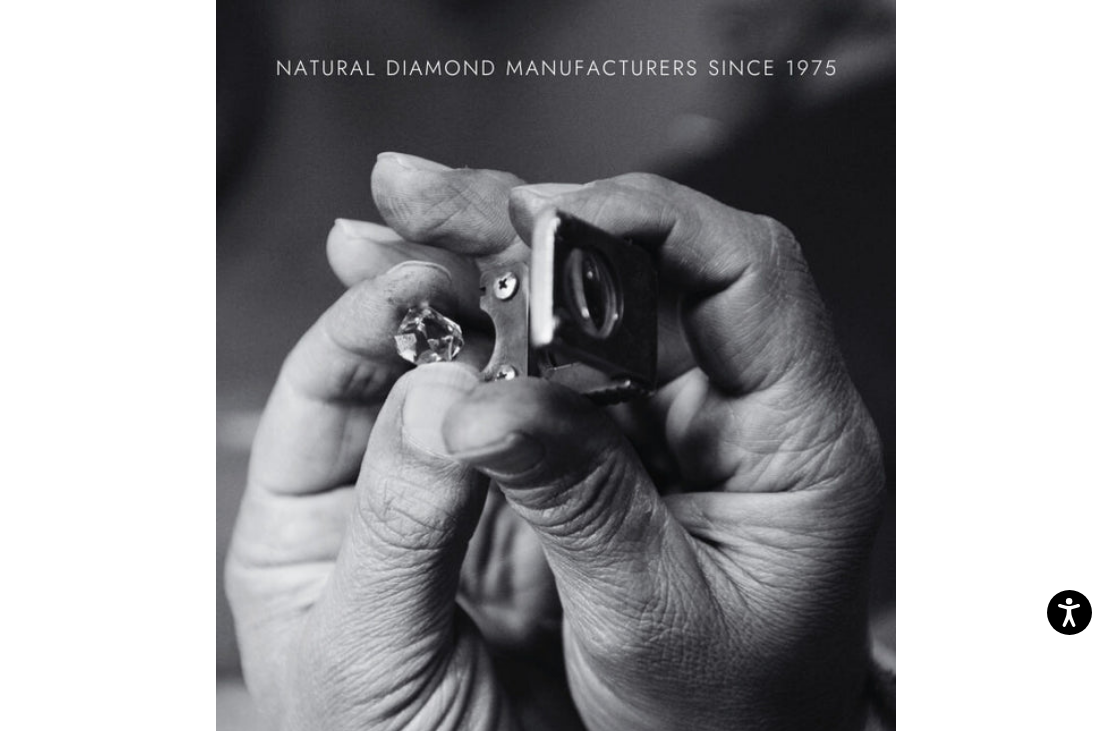 scroll, scrollTop: 0, scrollLeft: 1133, axis: horizontal 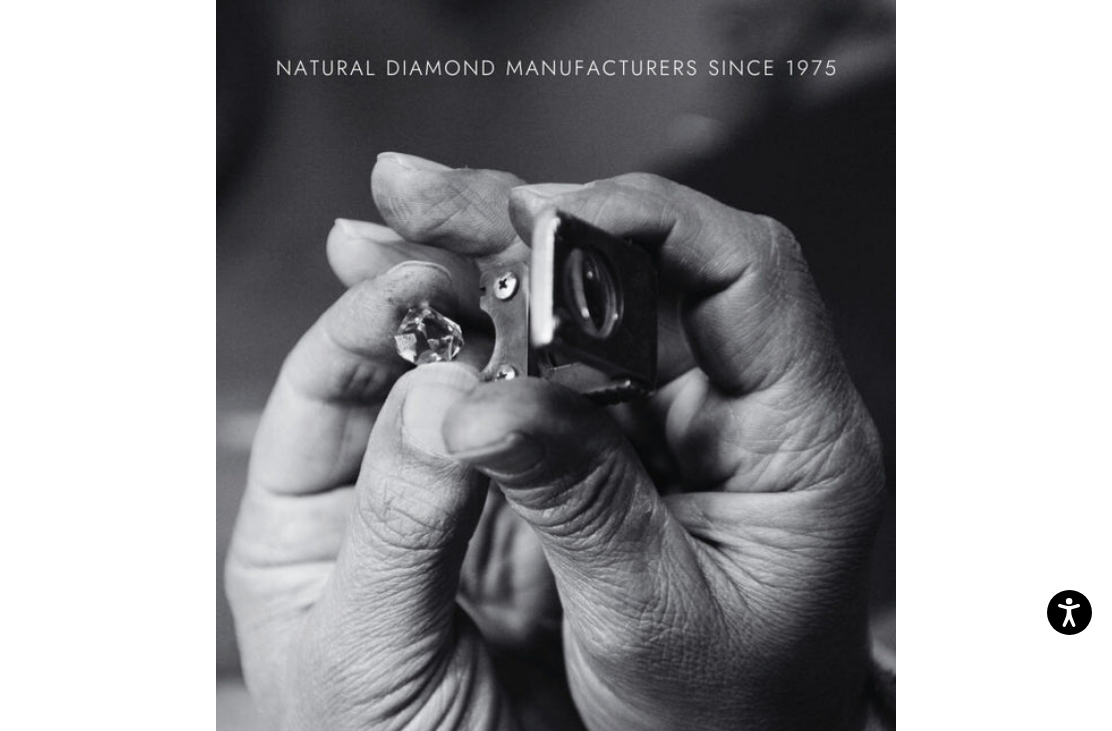 click at bounding box center [556, 365] 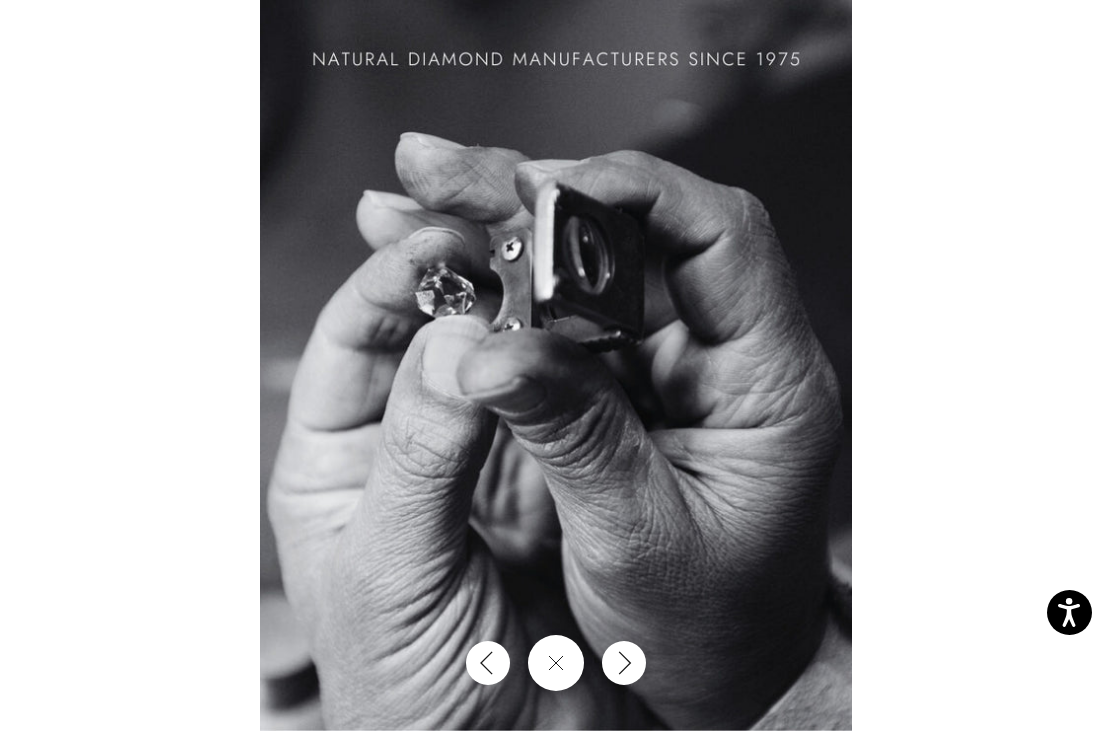 click at bounding box center (556, 663) 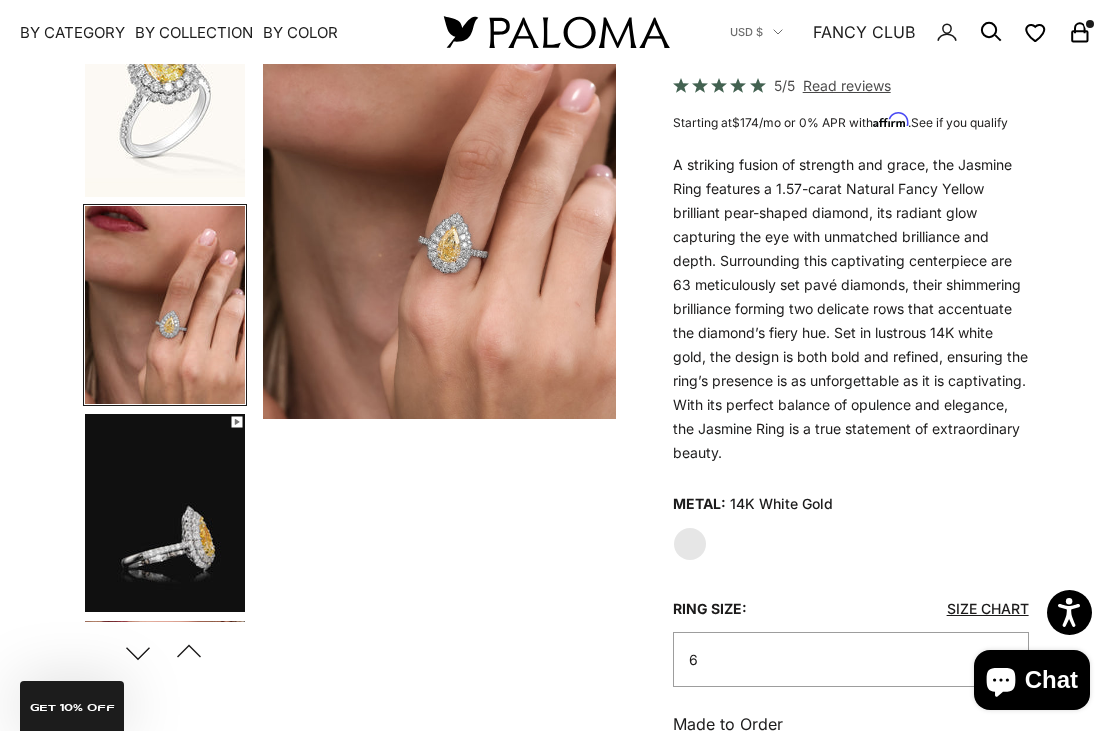 scroll, scrollTop: 0, scrollLeft: 0, axis: both 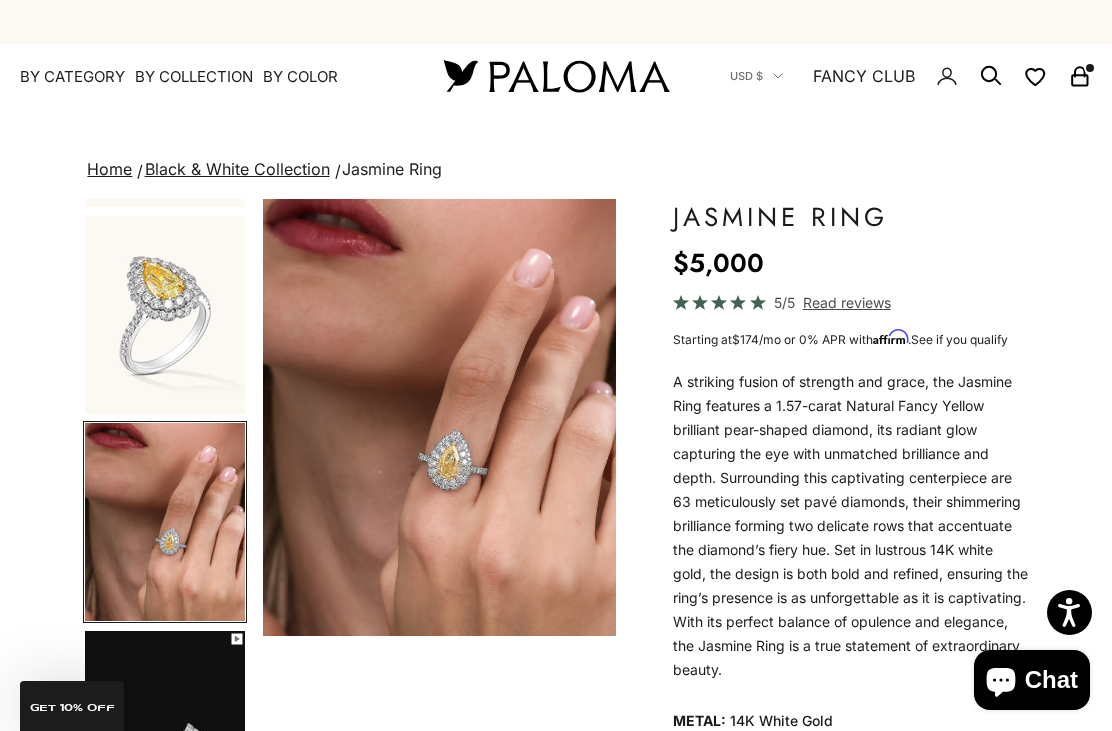 click on "Read reviews" 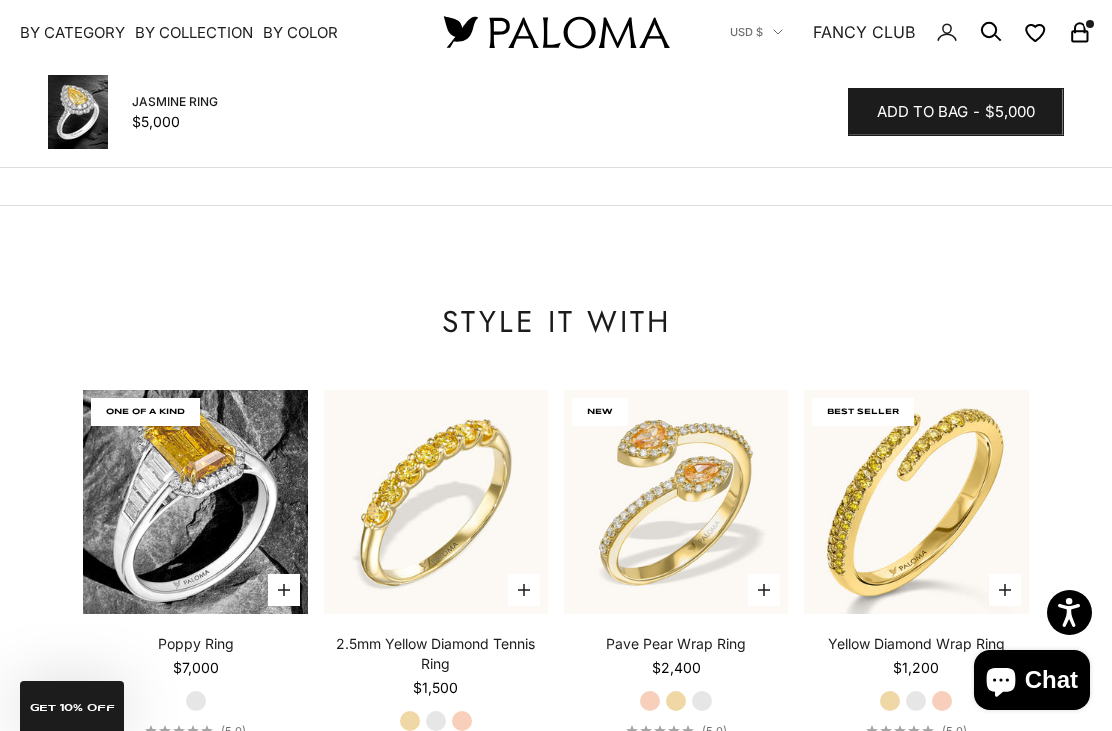 scroll, scrollTop: 2229, scrollLeft: 0, axis: vertical 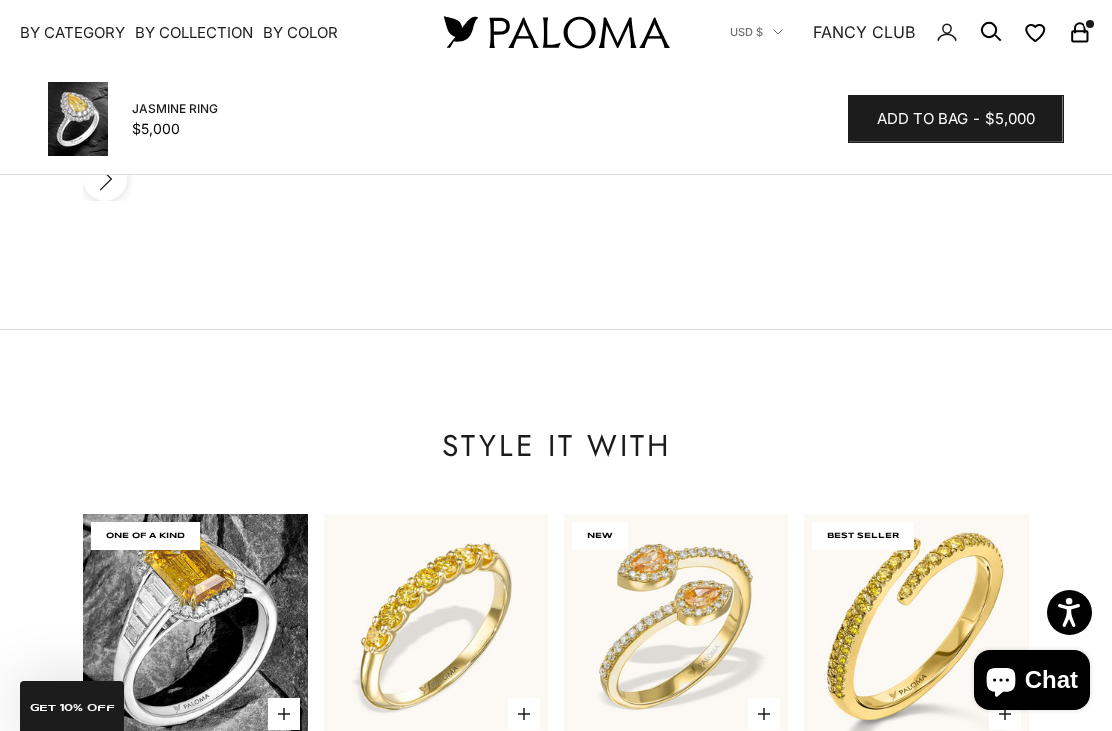 click on "Paloma Diamonds
Open navigation menu
Open search
By Category
Categories
Rings
Earrings
Necklaces
Bracelets
Piercings
Charms
Gift Card
Paloma High Jewelry
Best Sellers SHOP NOW Diamond Must Haves SHOP NOW
By Collection
Collections
Blossom
Crescent
Secret Garden
Paloma Classics
Fancy Halo" at bounding box center (556, 32) 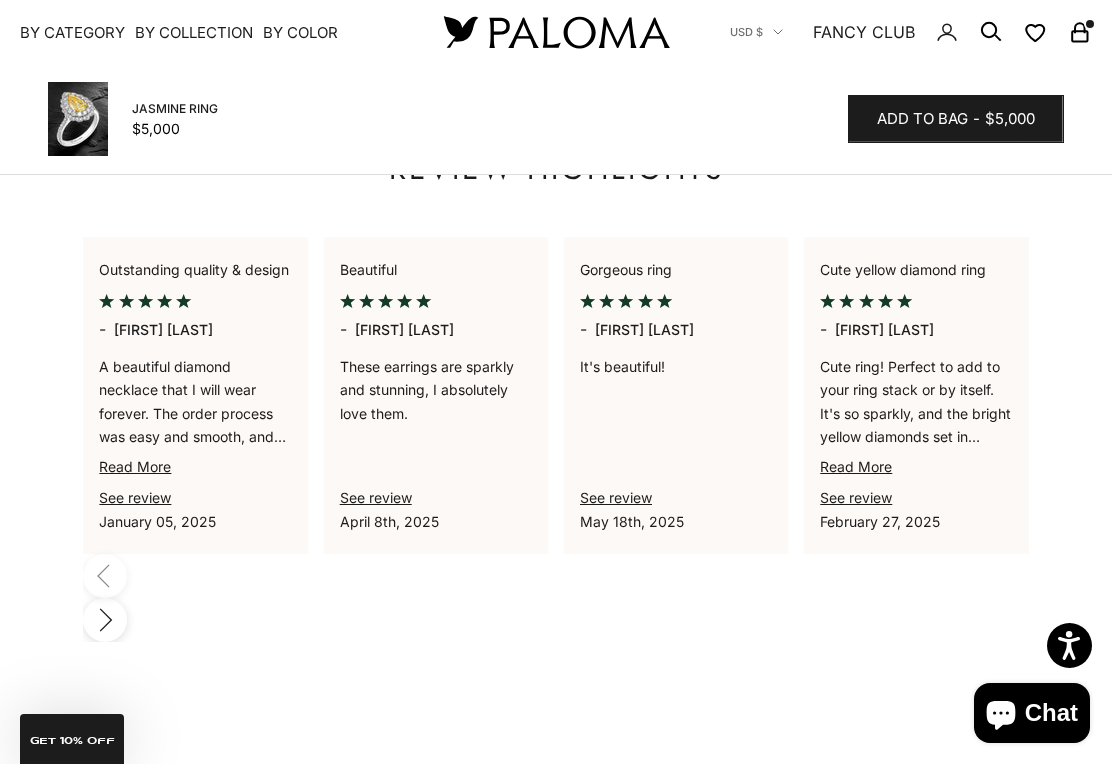 scroll, scrollTop: 1851, scrollLeft: 0, axis: vertical 